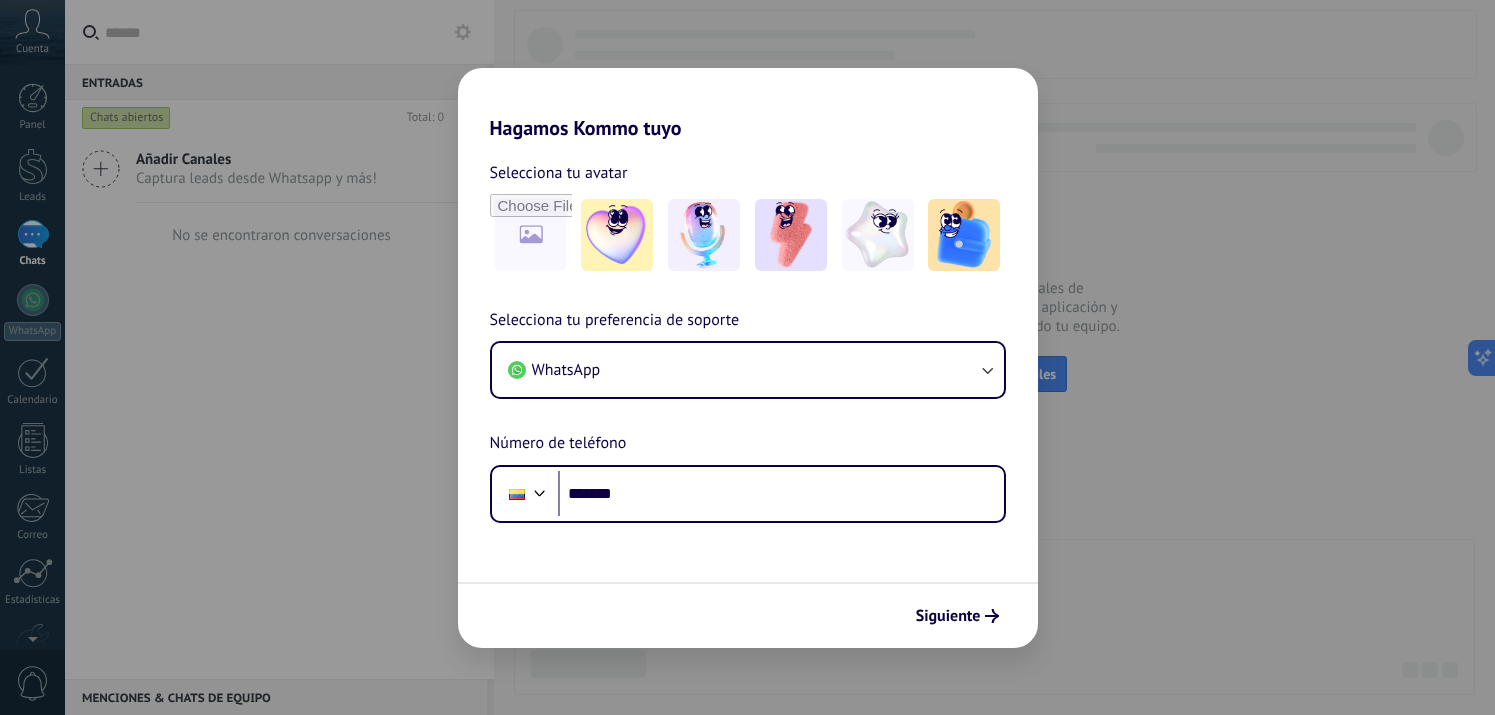 scroll, scrollTop: 0, scrollLeft: 0, axis: both 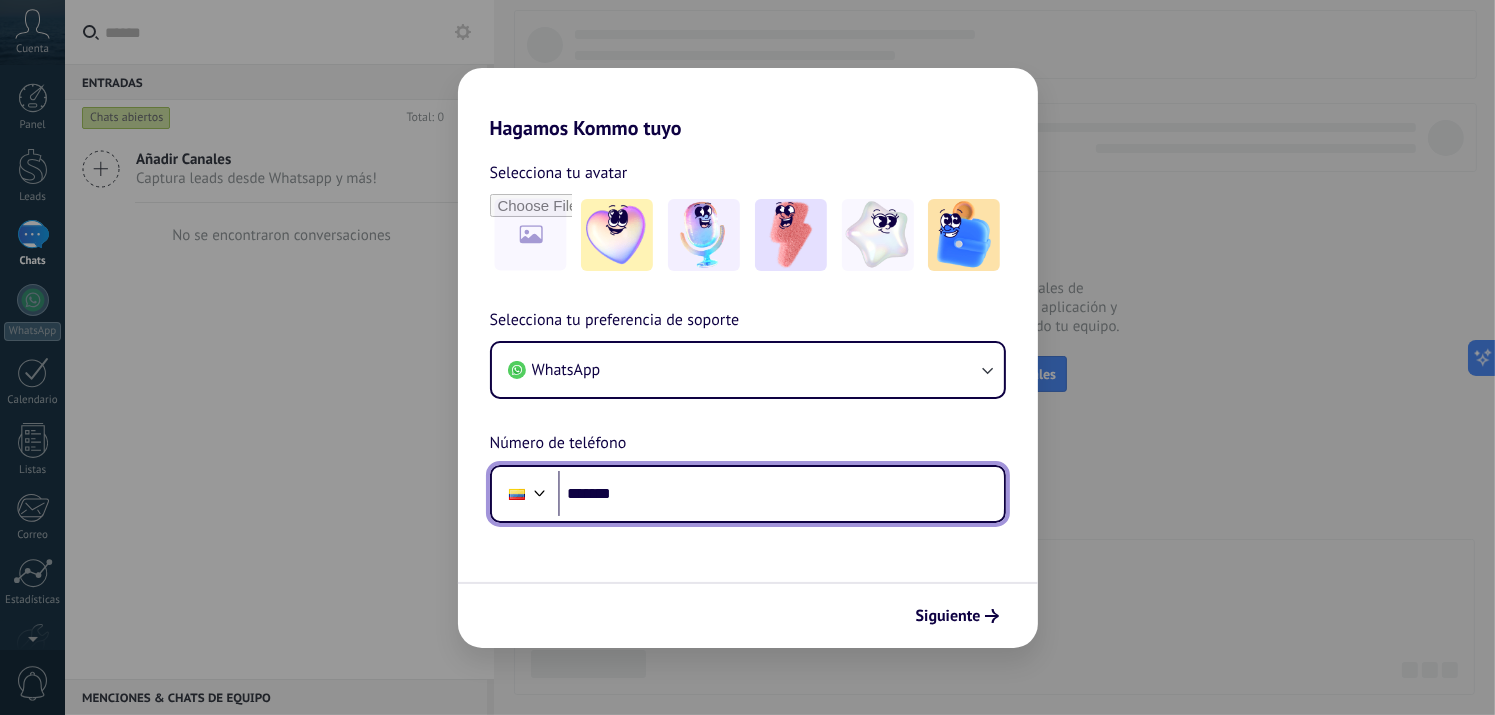 click on "*******" at bounding box center [781, 494] 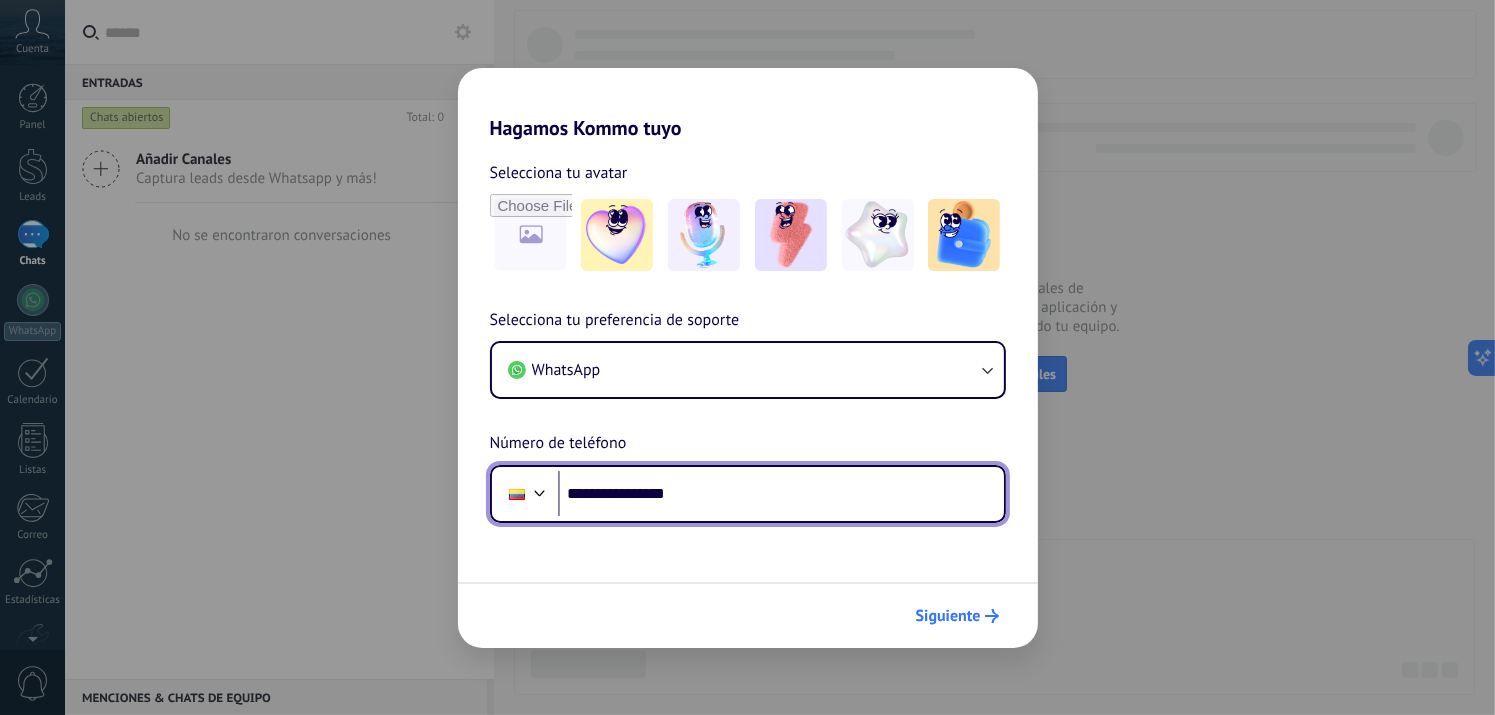 type on "**********" 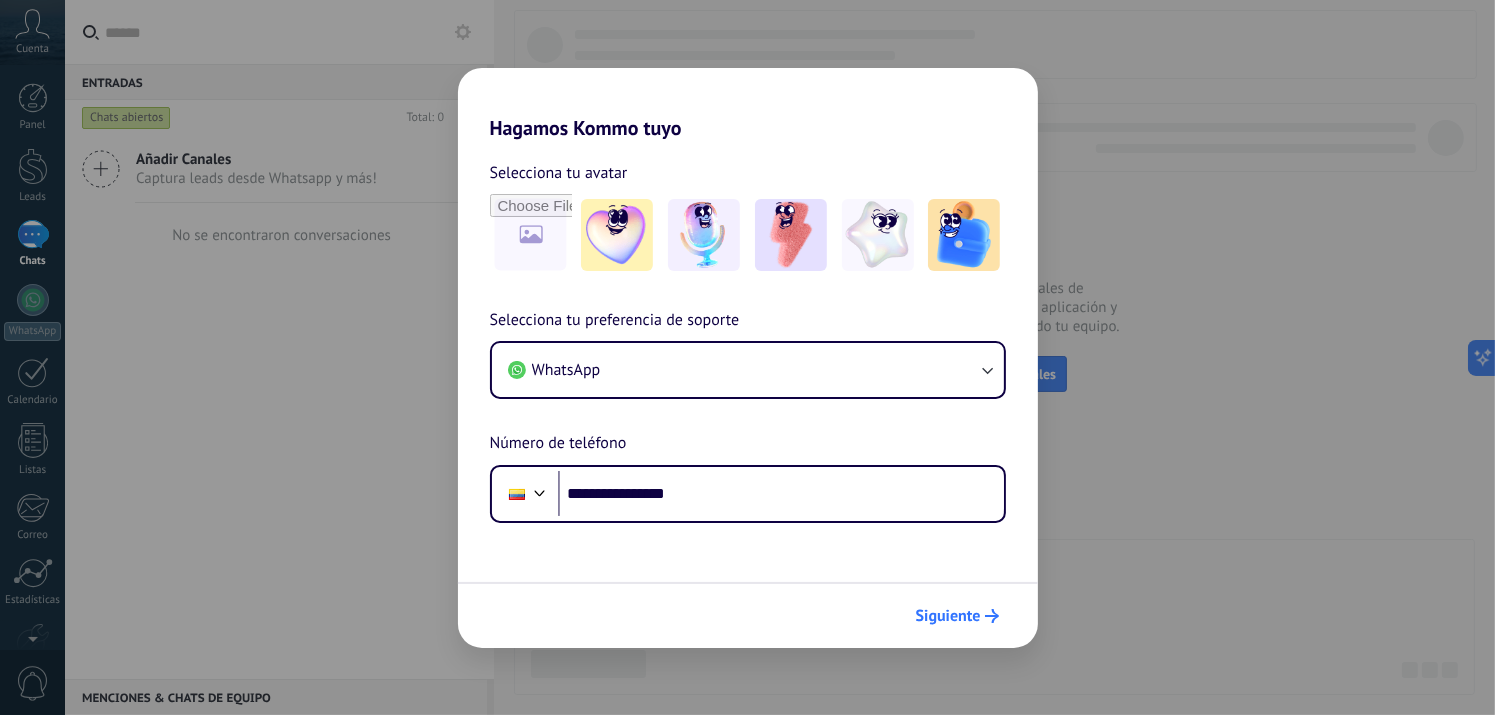 click on "Siguiente" at bounding box center (957, 616) 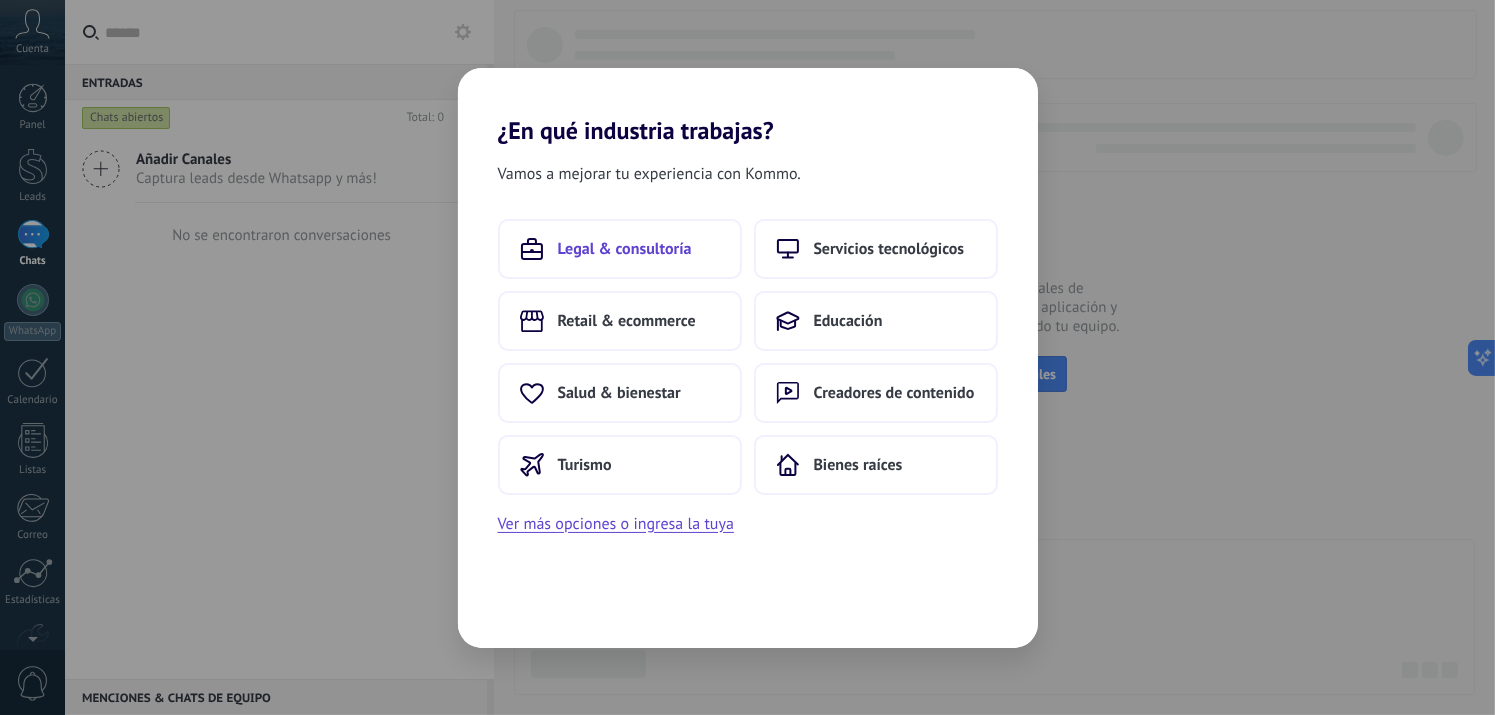 click on "Legal & consultoría" at bounding box center [625, 249] 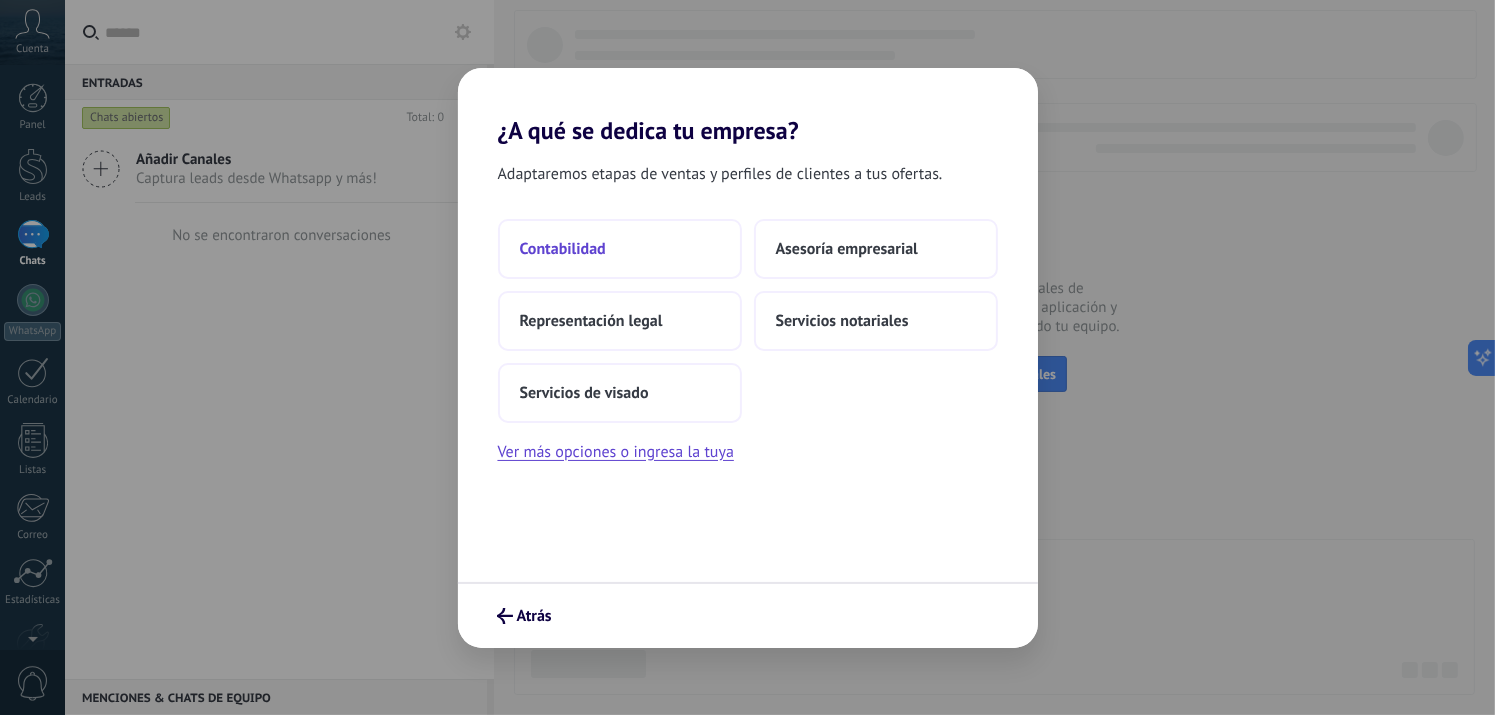 click on "Contabilidad" at bounding box center [620, 249] 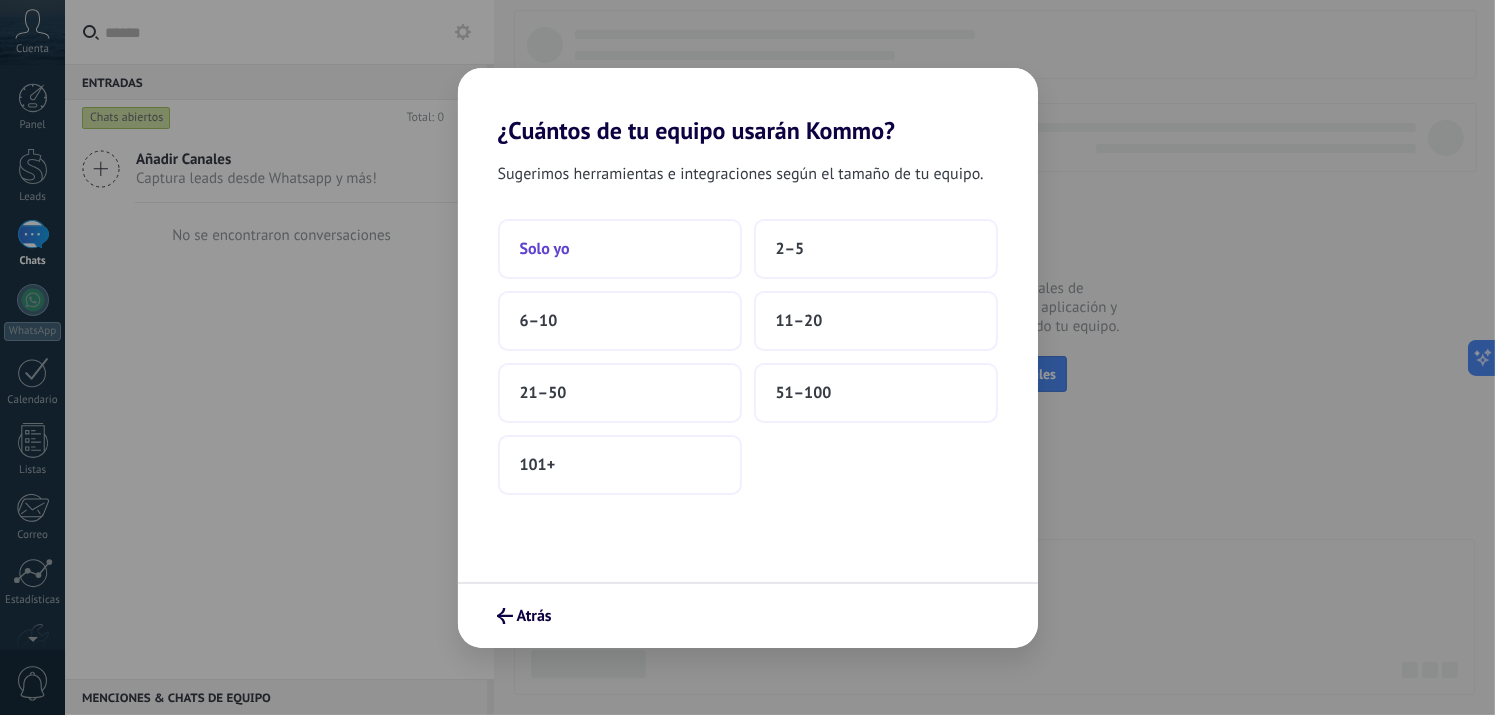 click on "Solo yo" at bounding box center [620, 249] 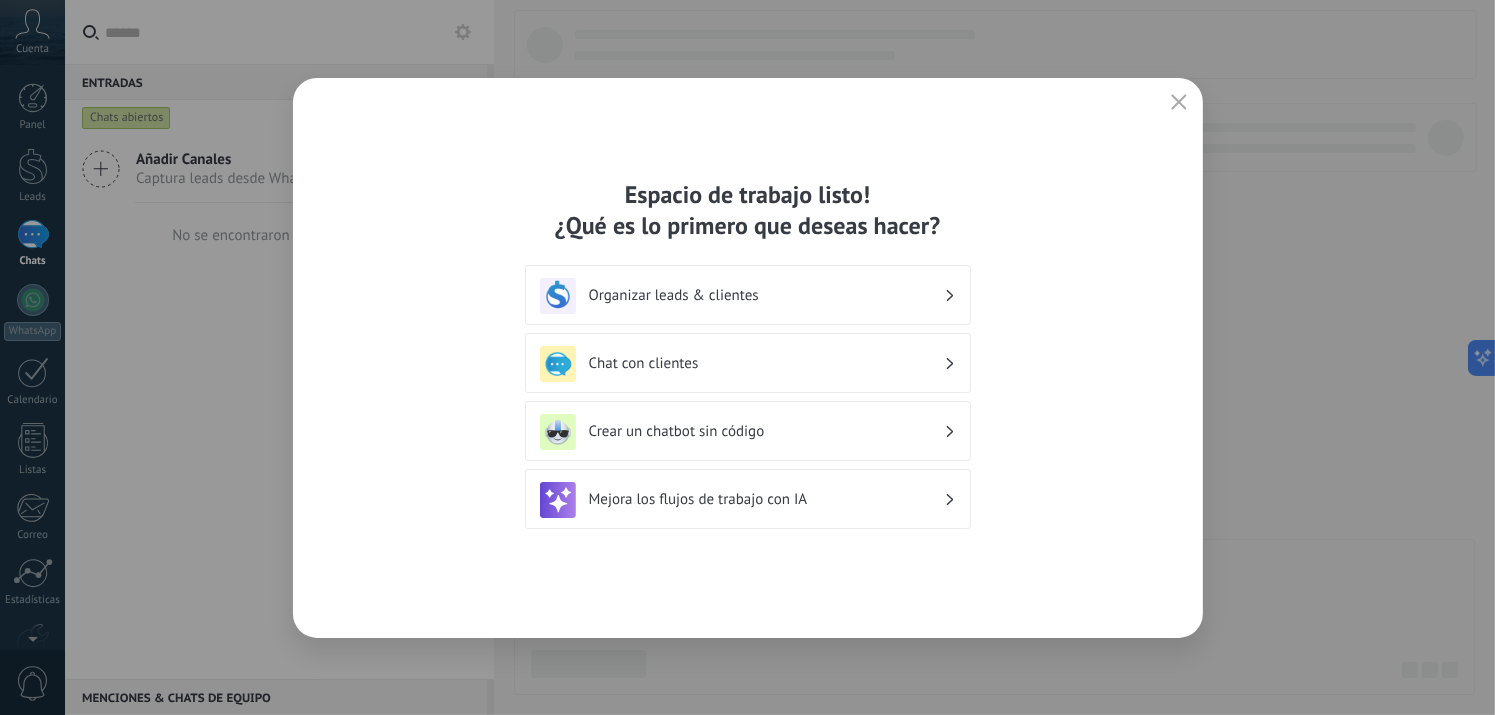 click on "Espacio de trabajo listo!   ¿Qué es lo primero que deseas hacer? Organizar leads & clientes Chat con clientes Crear un chatbot sin código Mejora los flujos de trabajo con IA" at bounding box center (748, 358) 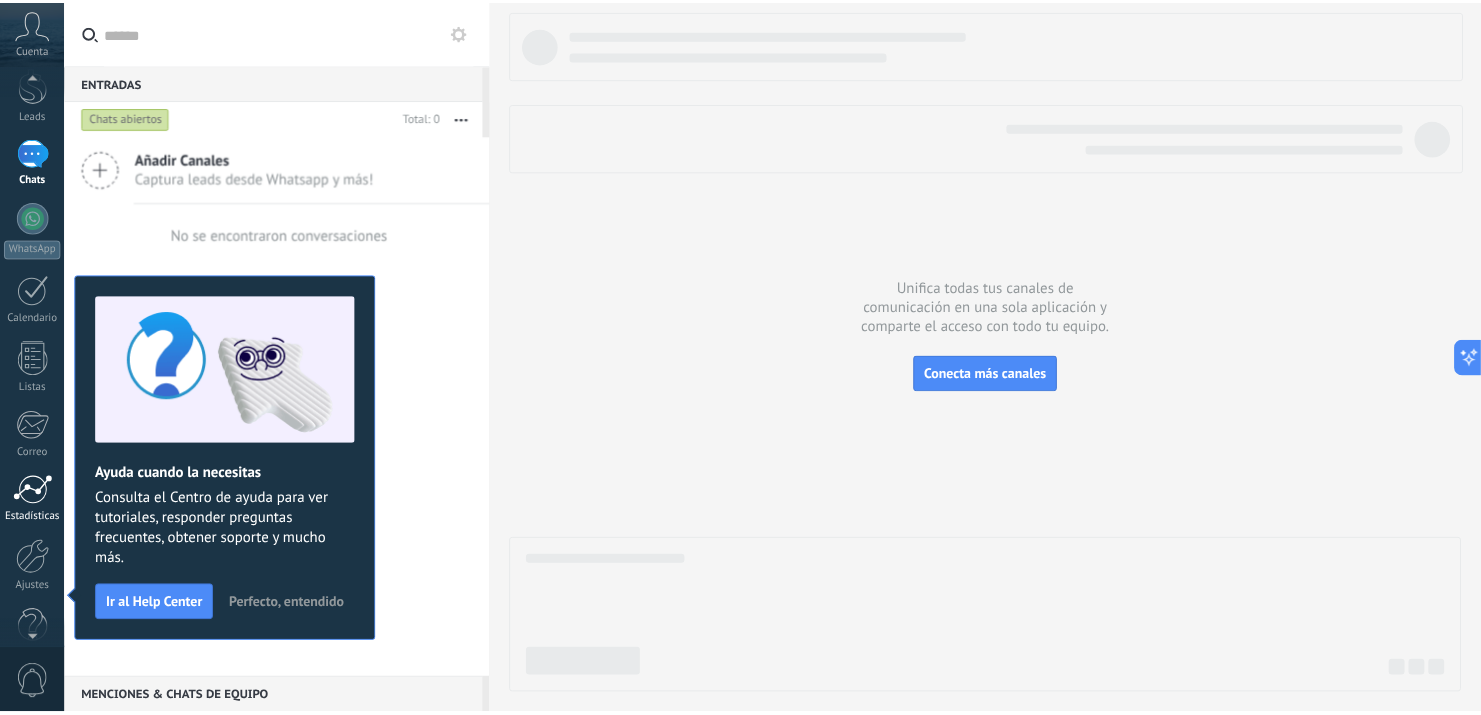 scroll, scrollTop: 116, scrollLeft: 0, axis: vertical 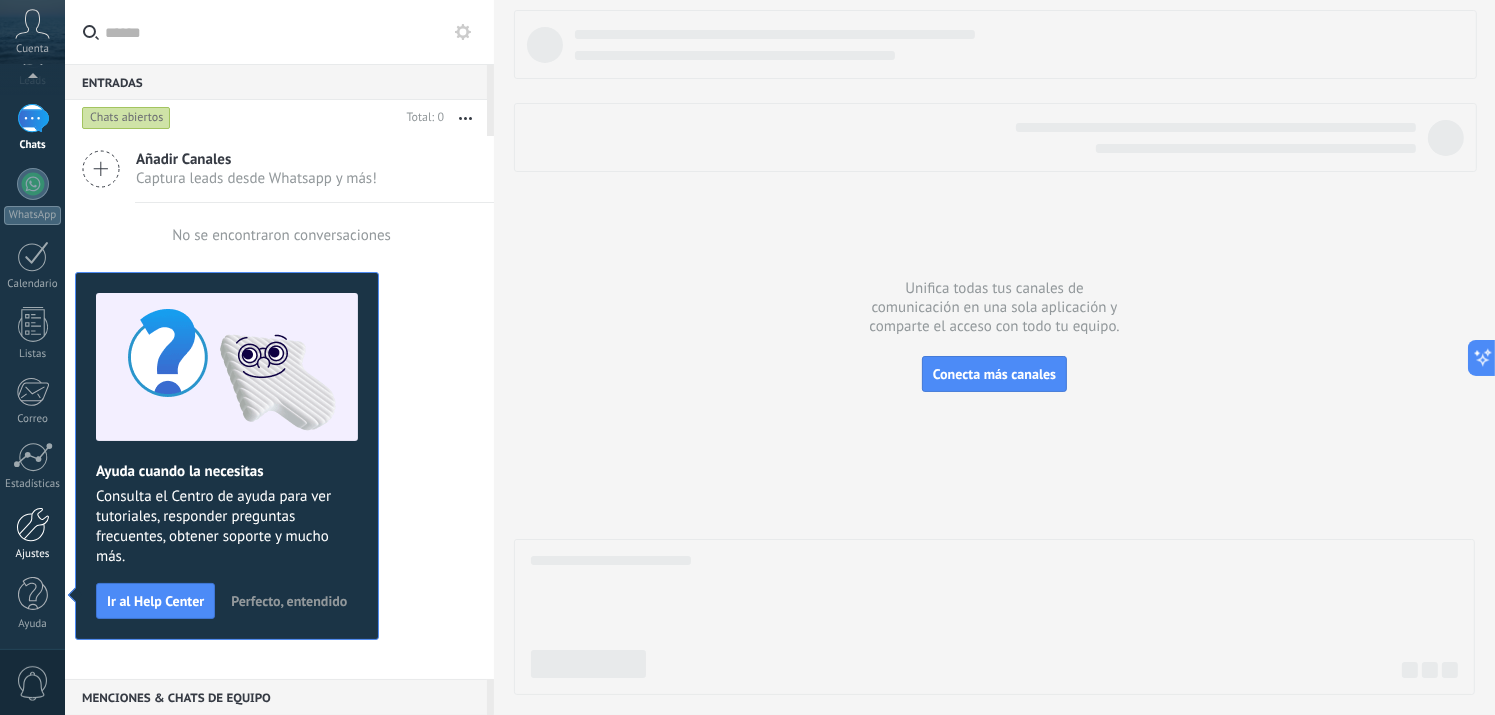 click at bounding box center (33, 524) 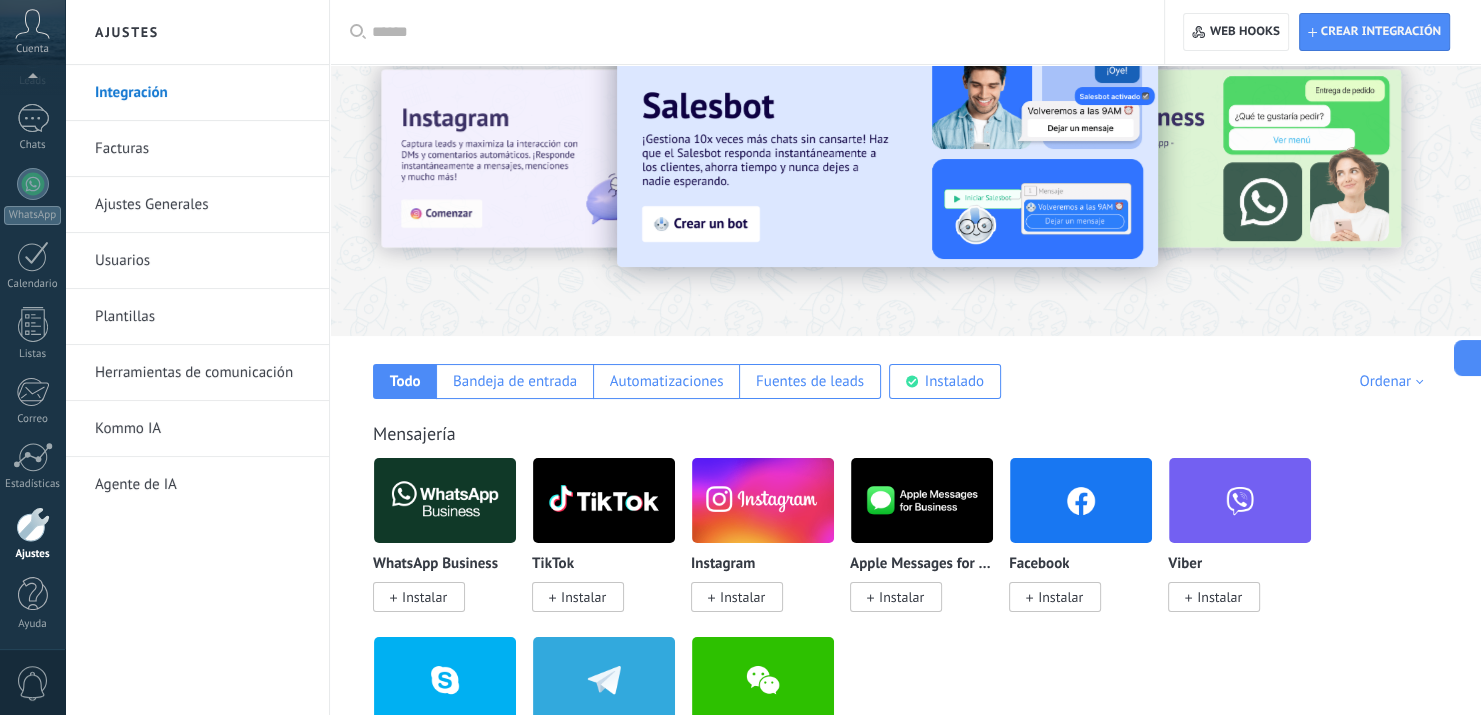 scroll, scrollTop: 200, scrollLeft: 0, axis: vertical 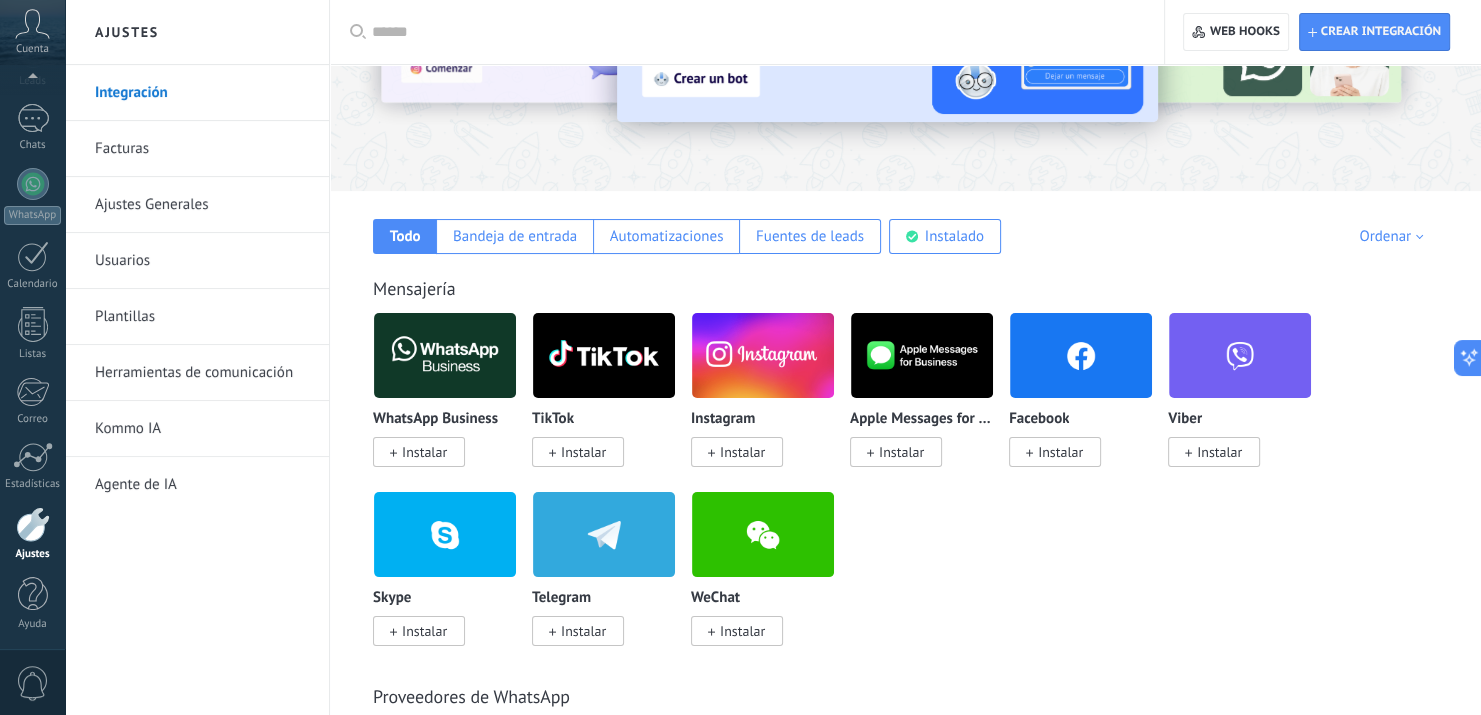 click at bounding box center [604, 534] 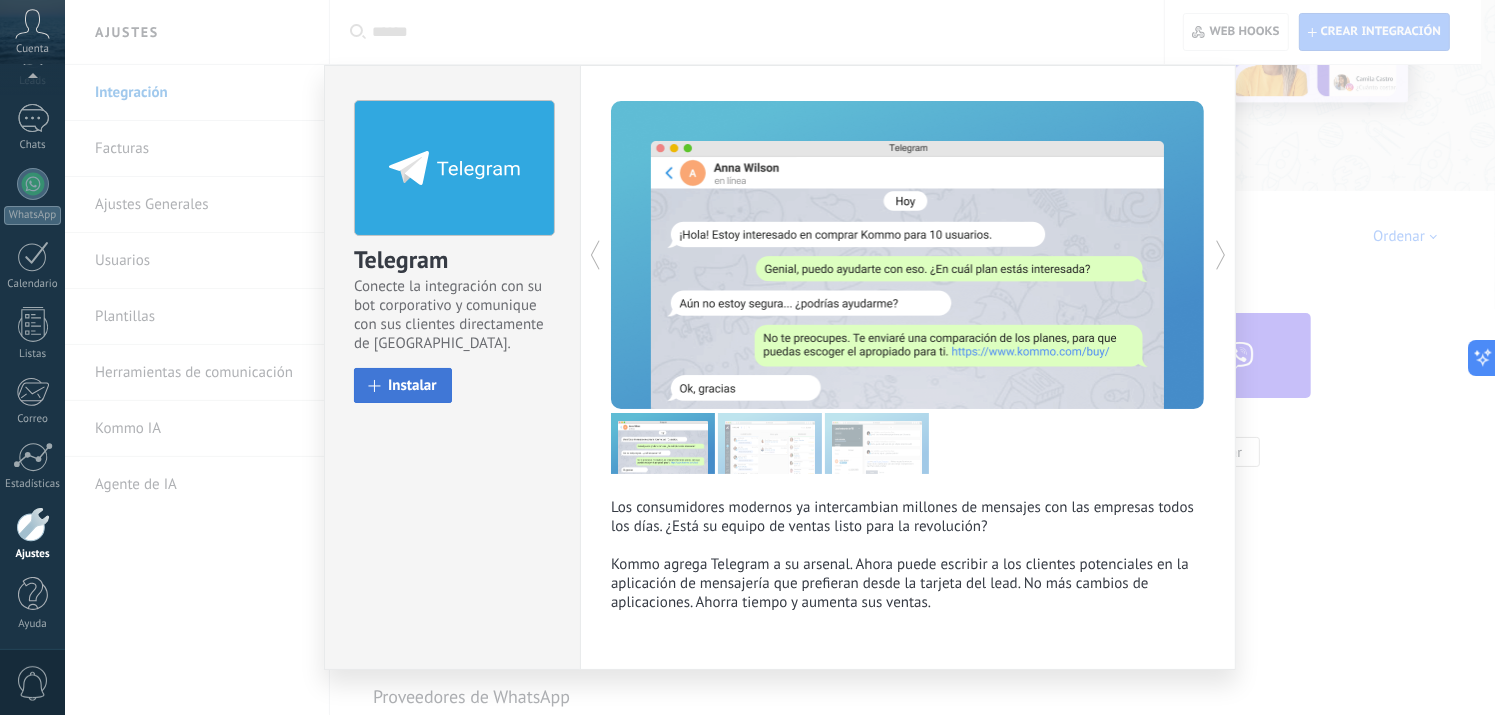 click on "Instalar" at bounding box center [403, 385] 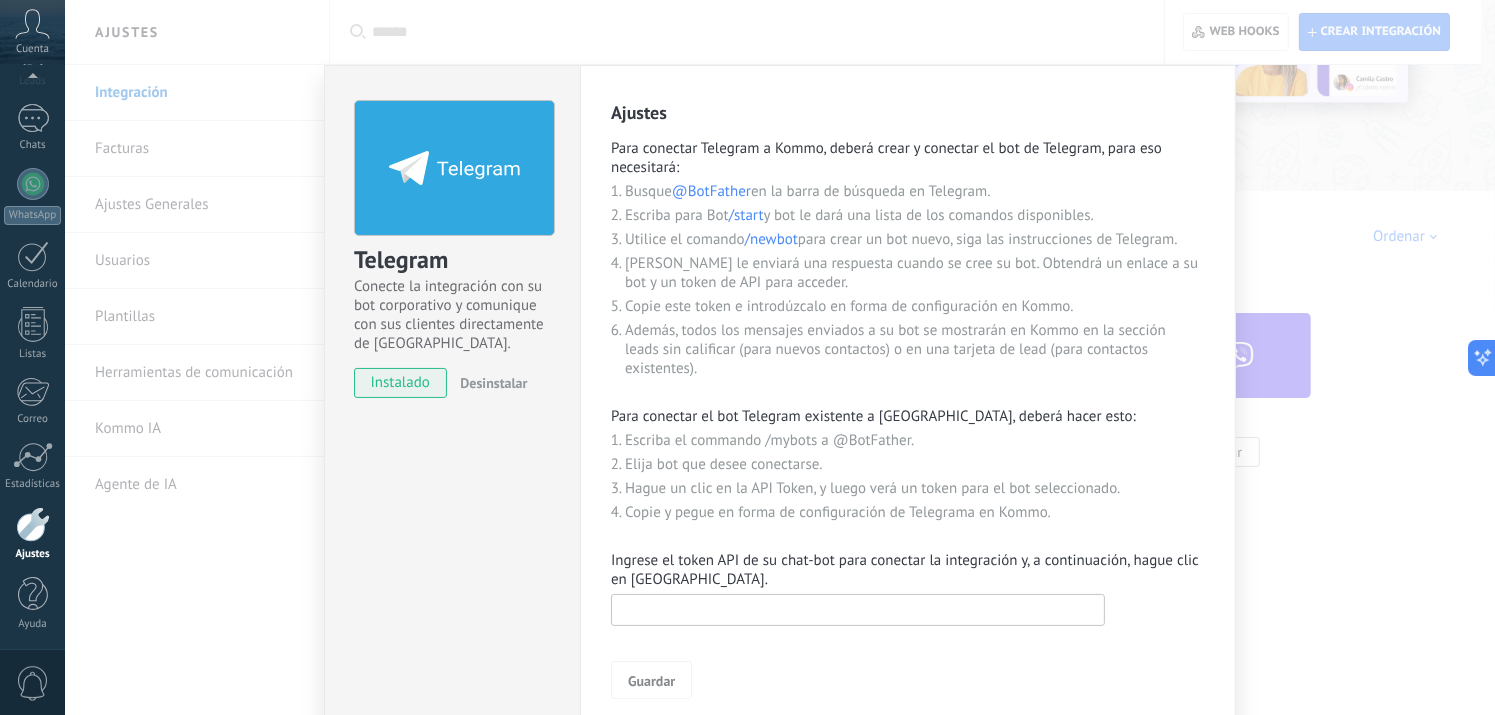 click at bounding box center [858, 610] 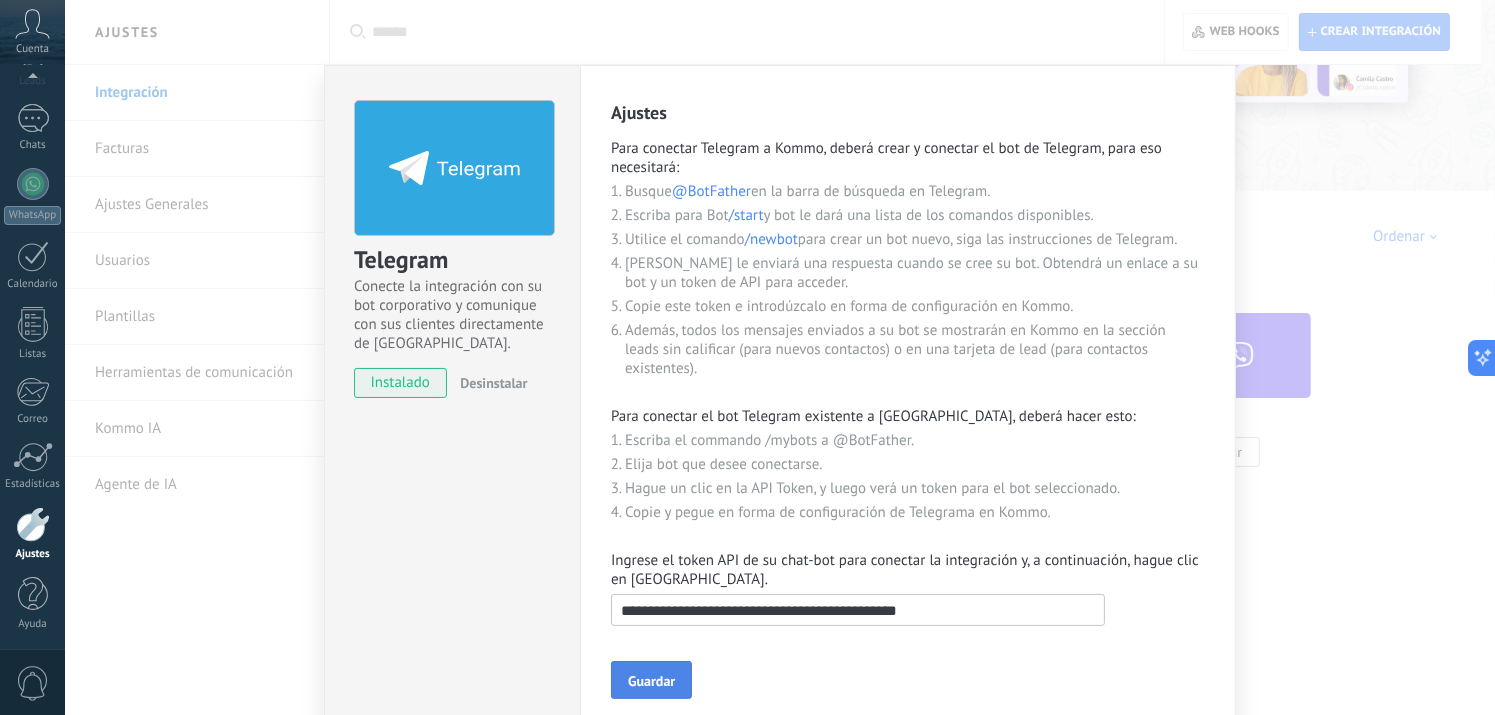 type on "**********" 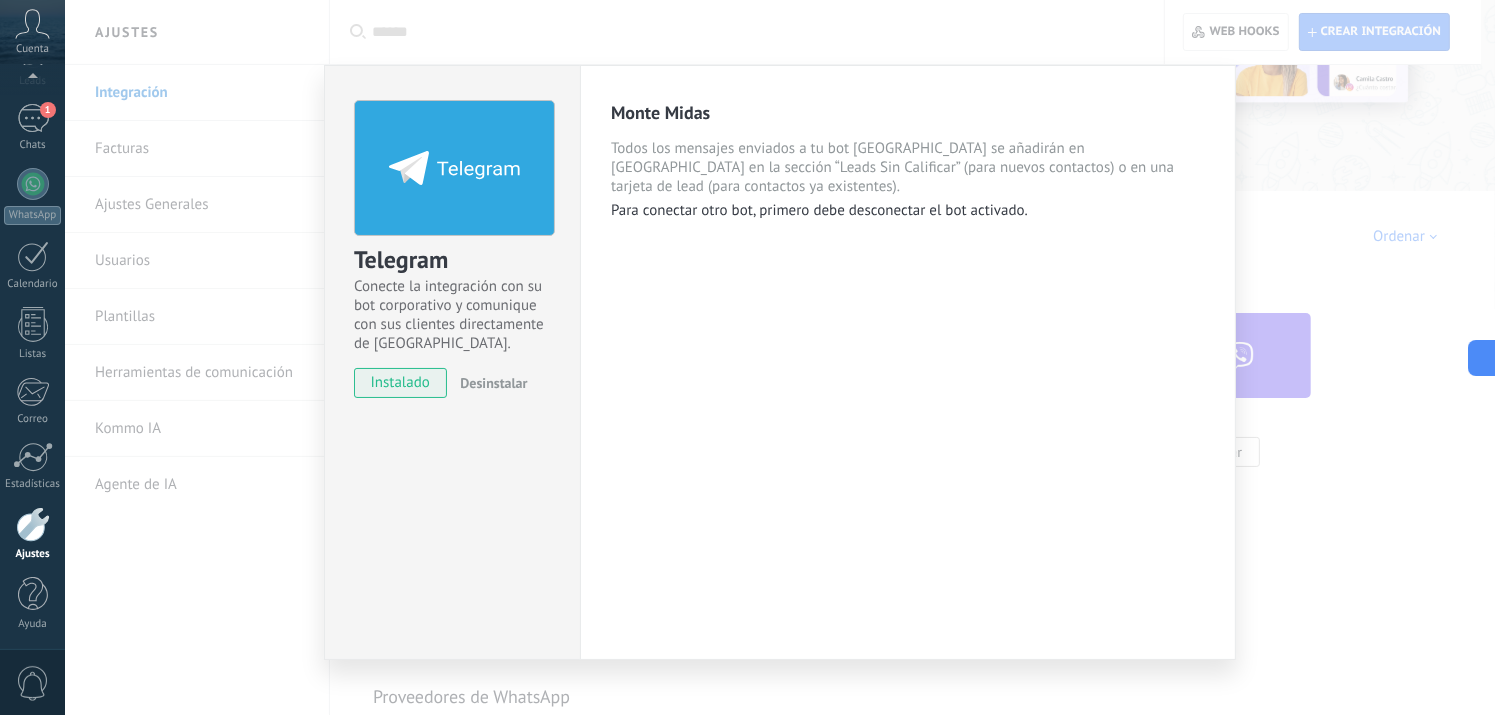 click on "Telegram Conecte la integración con su bot corporativo y comunique con sus clientes directamente de [GEOGRAPHIC_DATA]. instalado Desinstalar Monte Midas Todos los mensajes enviados a tu bot [GEOGRAPHIC_DATA] se añadirán en Kommo en la sección “Leads Sin Calificar” (para nuevos contactos) o en una tarjeta de lead (para contactos ya existentes). Para conectar otro bot, primero debe desconectar el bot activado. más" at bounding box center [780, 357] 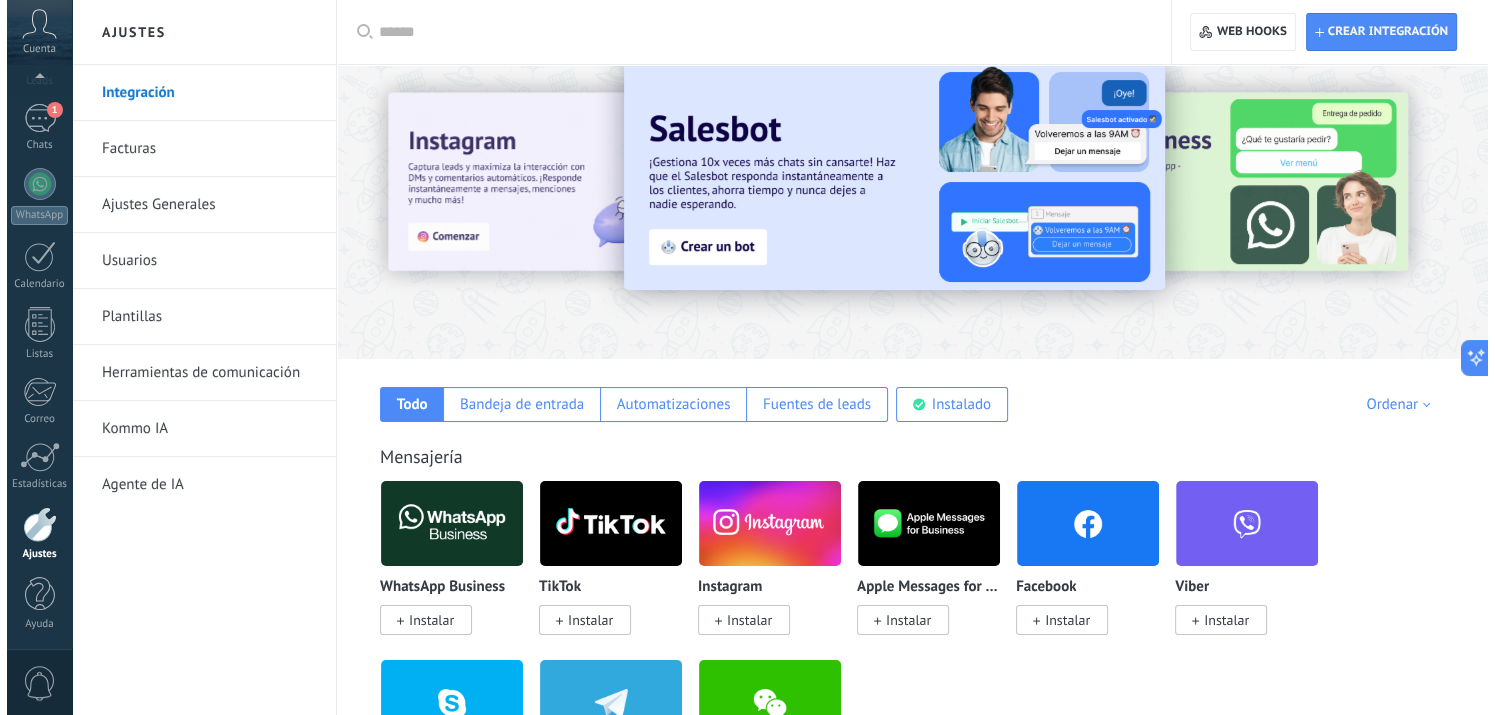 scroll, scrollTop: 0, scrollLeft: 0, axis: both 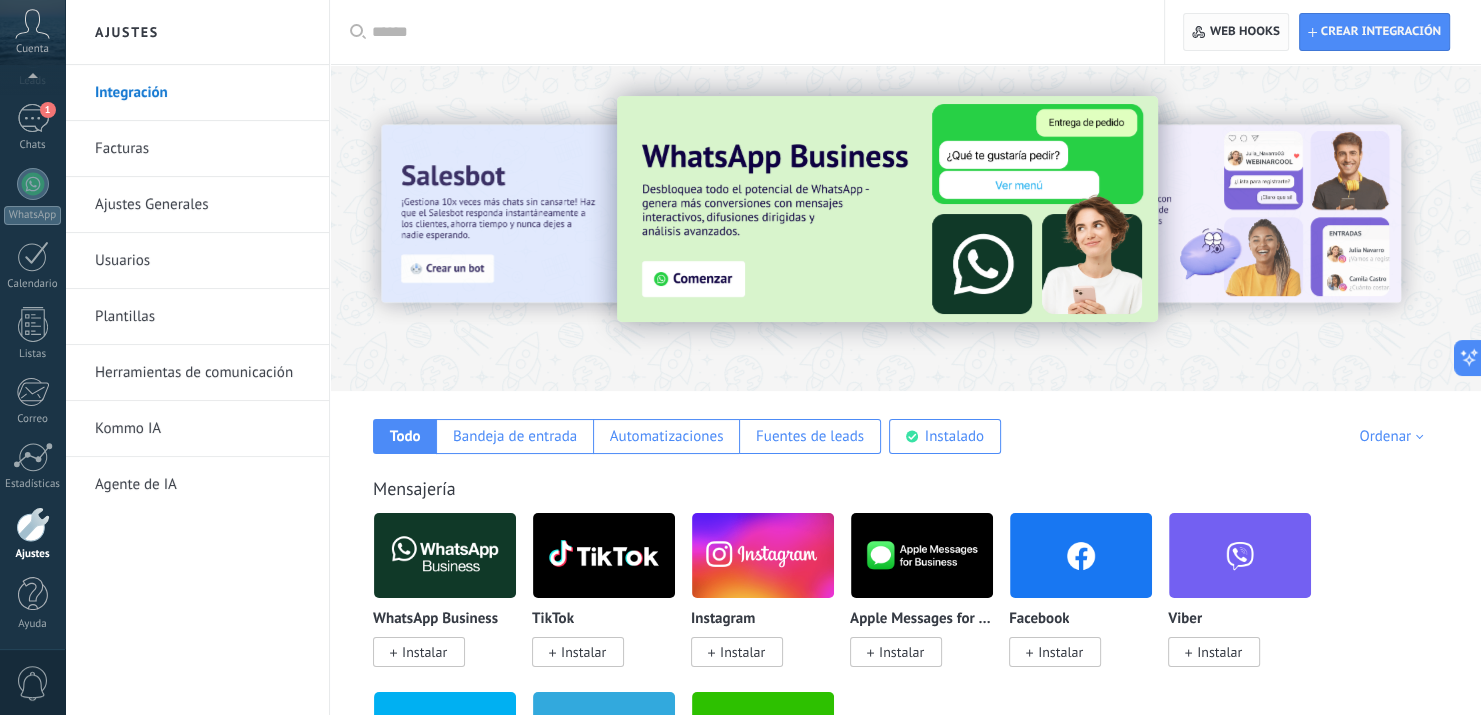 click on "Web hooks  0" at bounding box center (1235, 32) 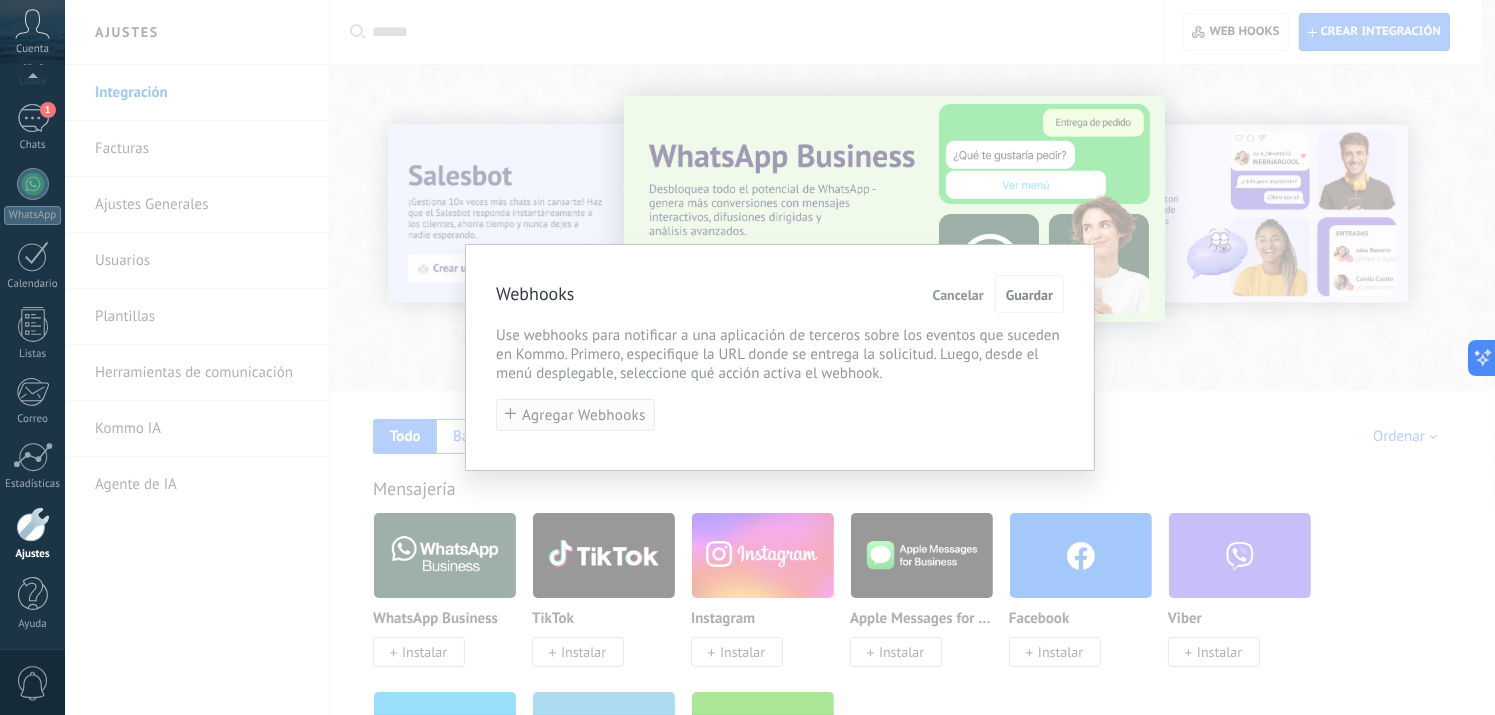 click on "Agregar Webhooks" at bounding box center [584, 415] 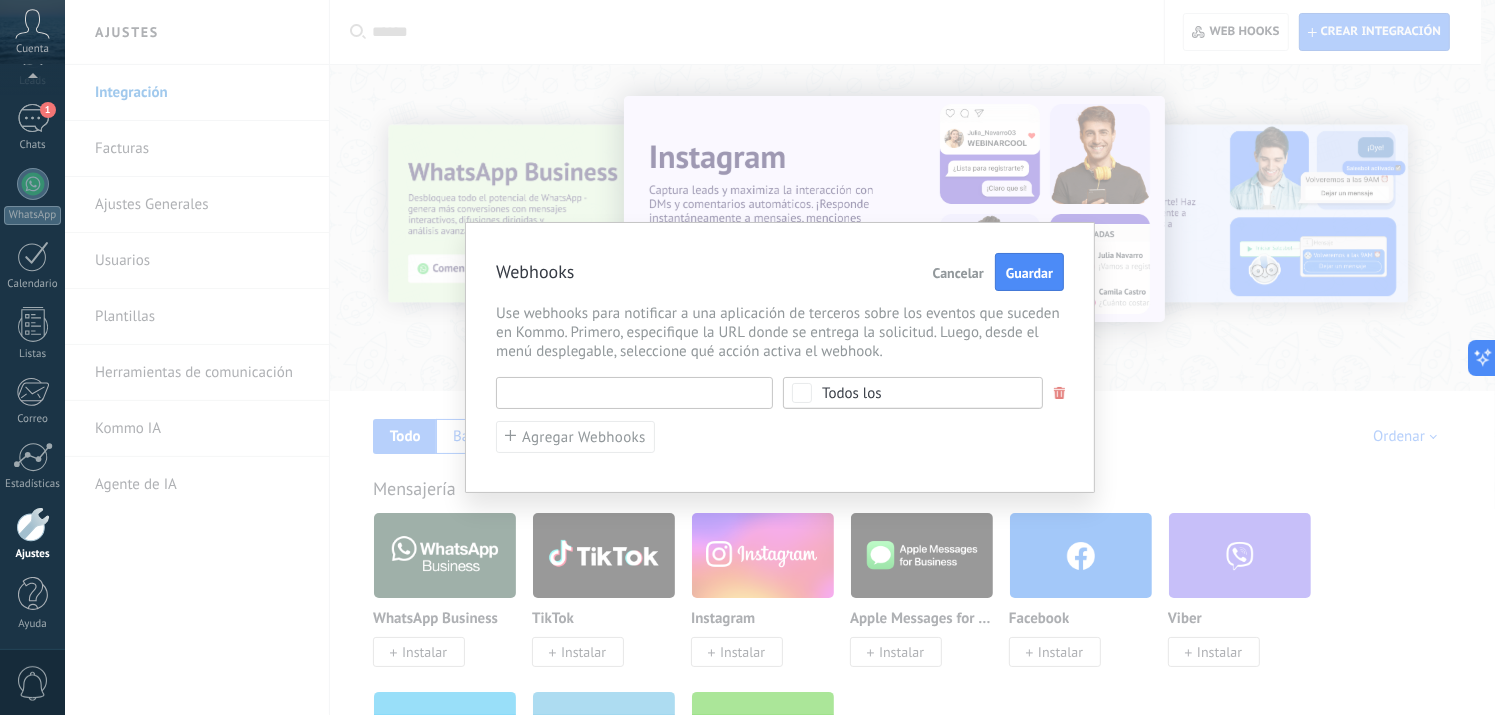 click at bounding box center (634, 393) 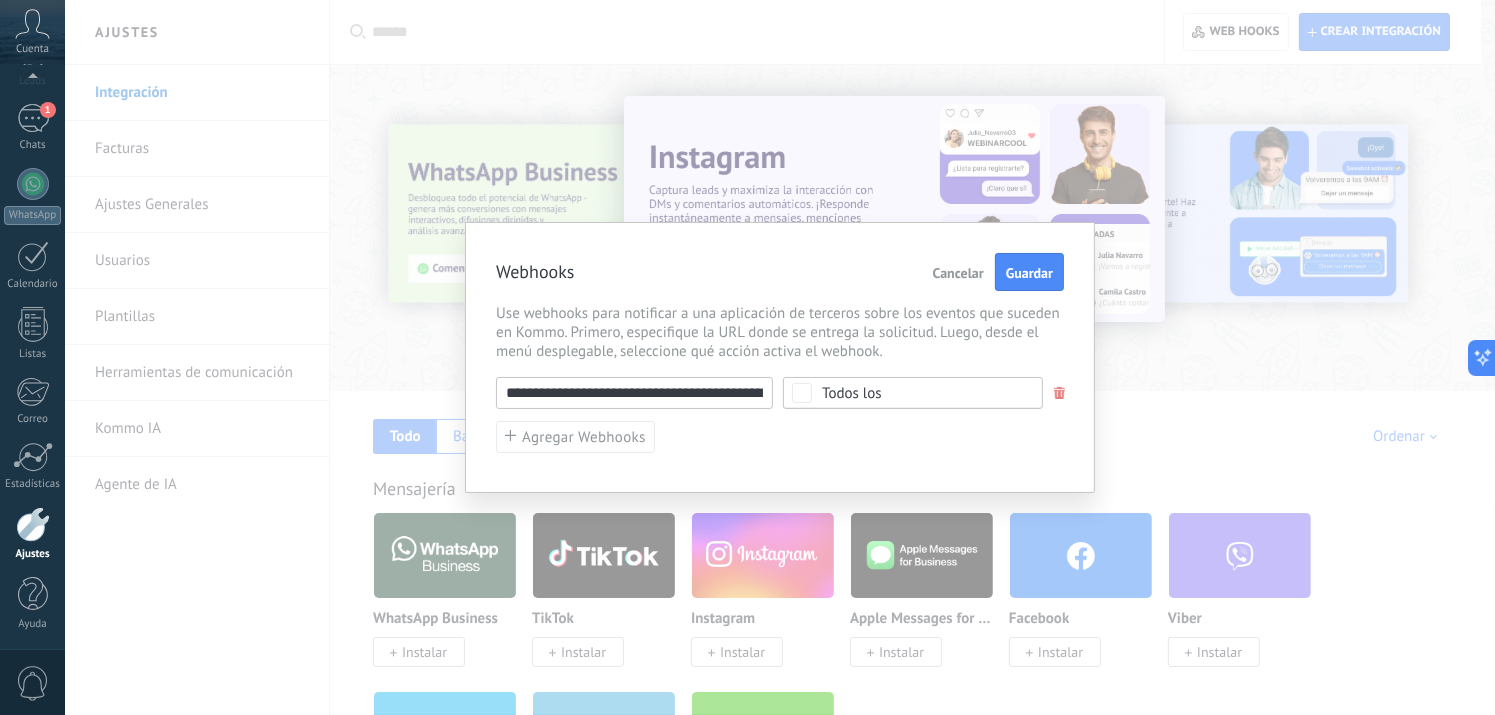 scroll, scrollTop: 0, scrollLeft: 373, axis: horizontal 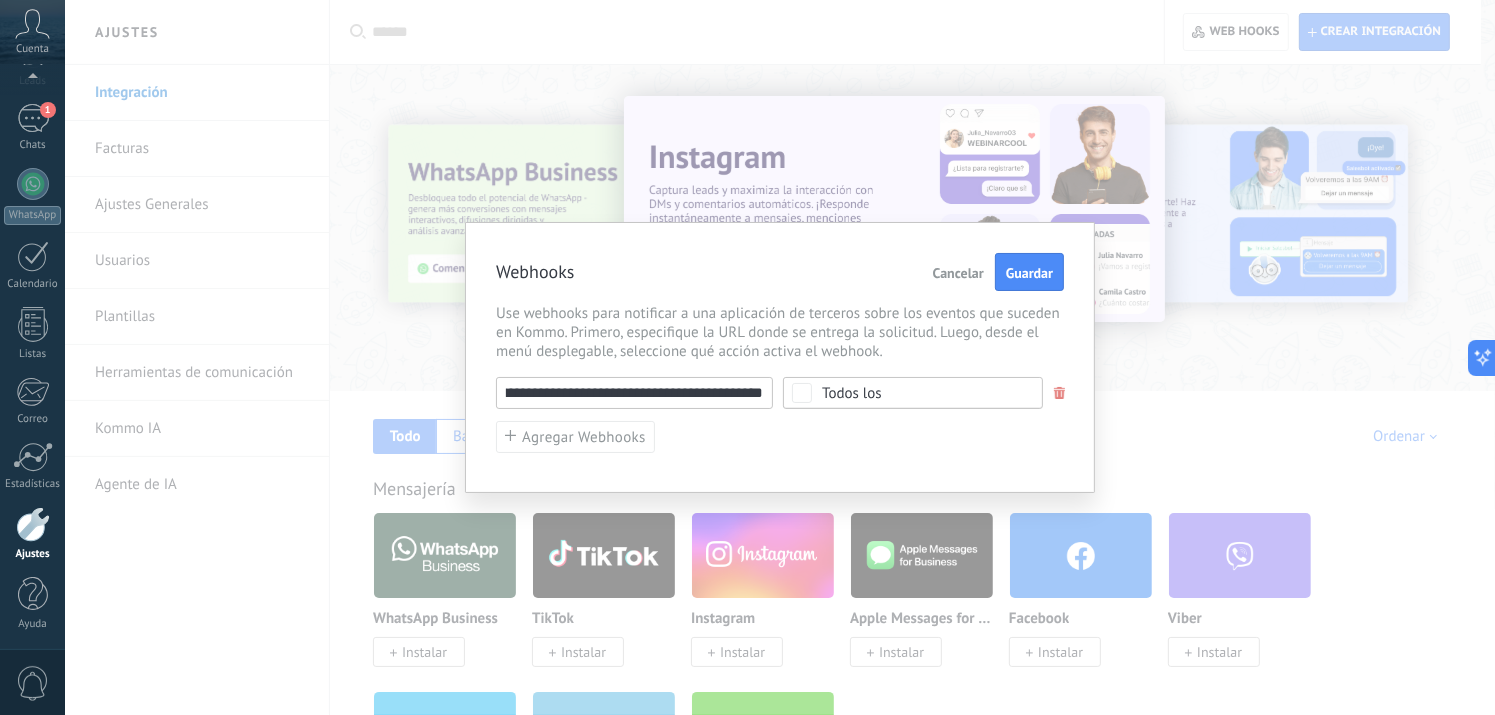 type on "**********" 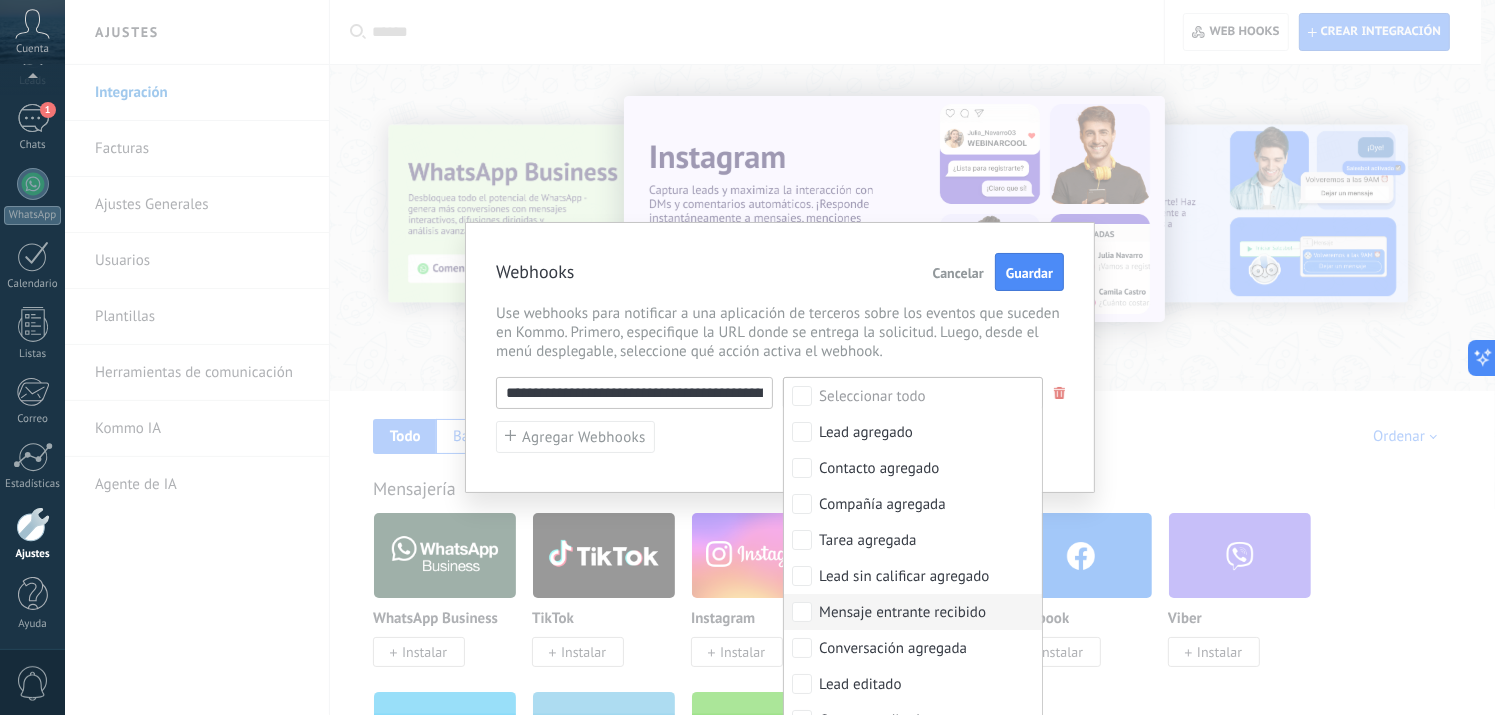click on "Mensaje entrante recibido" at bounding box center (913, 612) 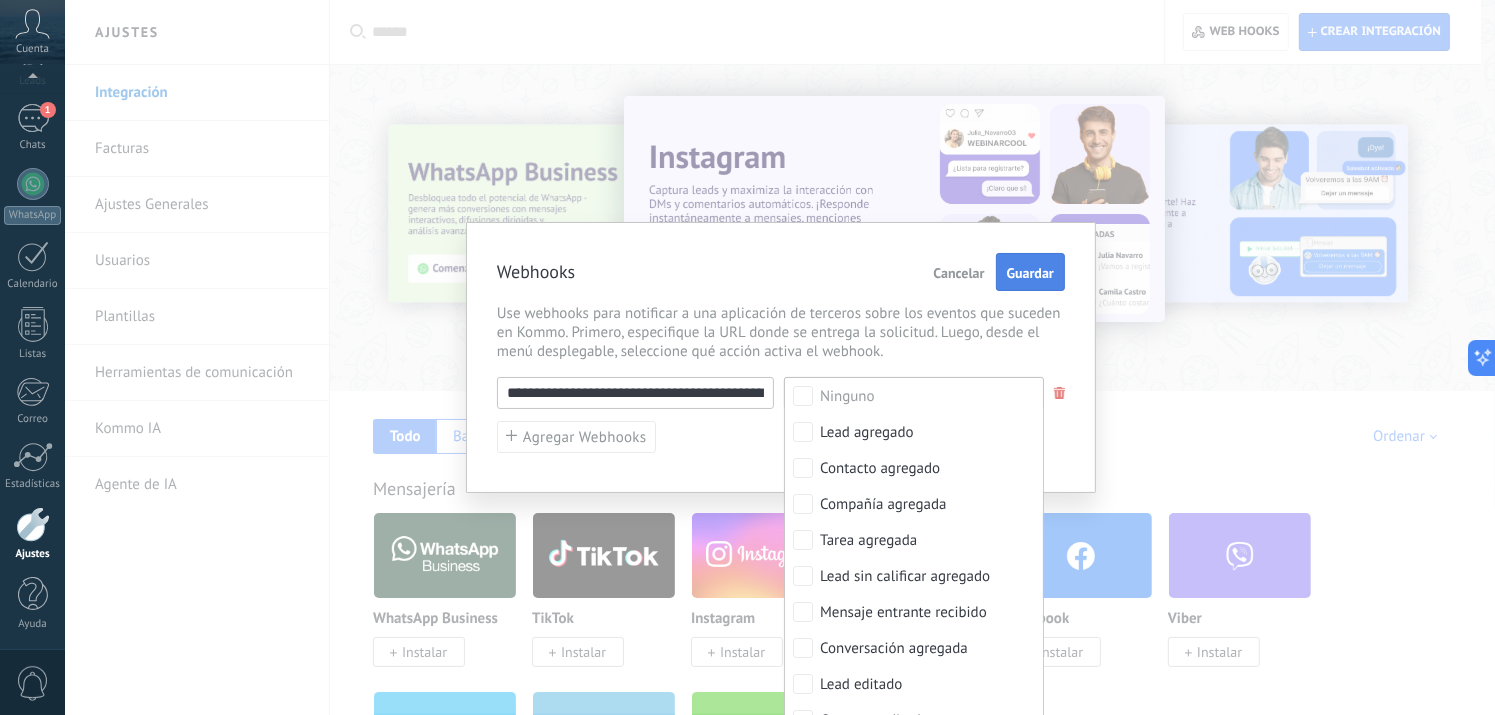 click on "Guardar" at bounding box center [1030, 273] 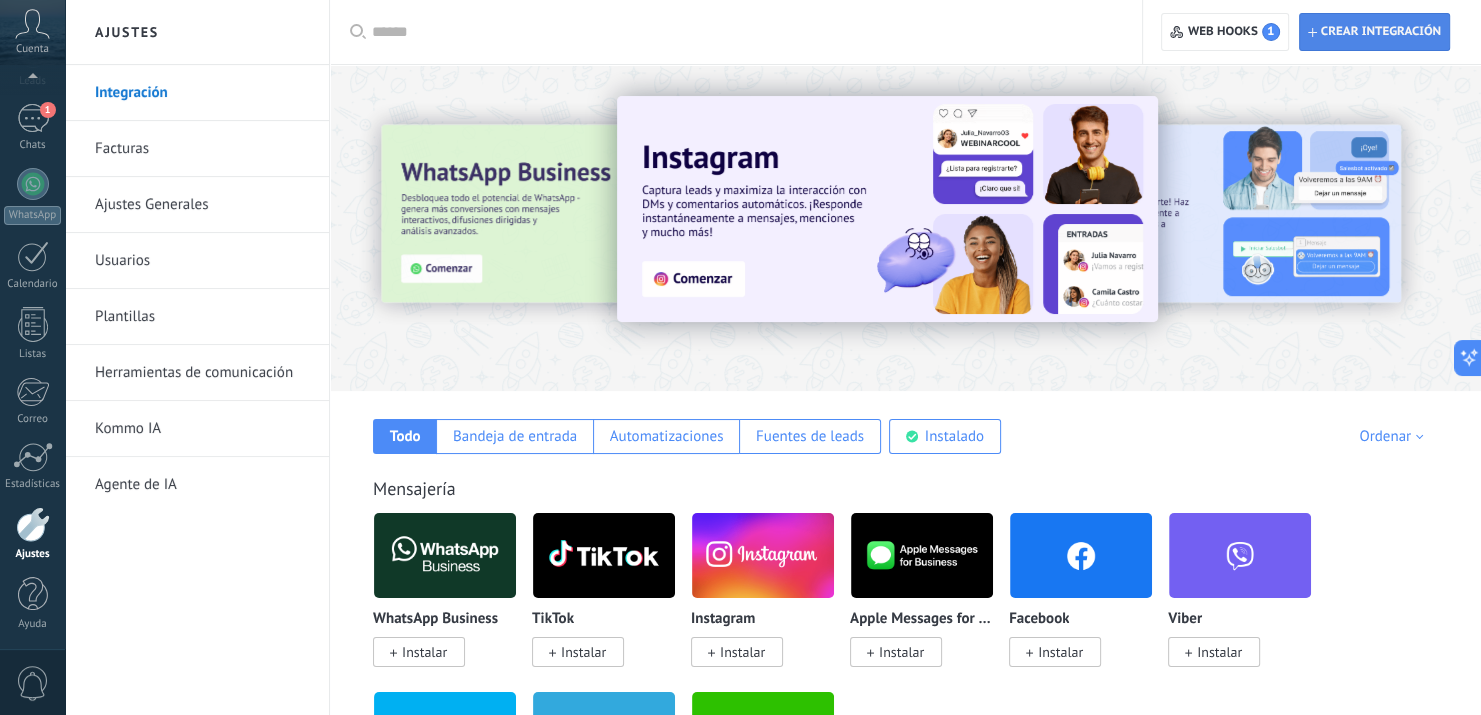 click on "Crear integración" at bounding box center [1381, 32] 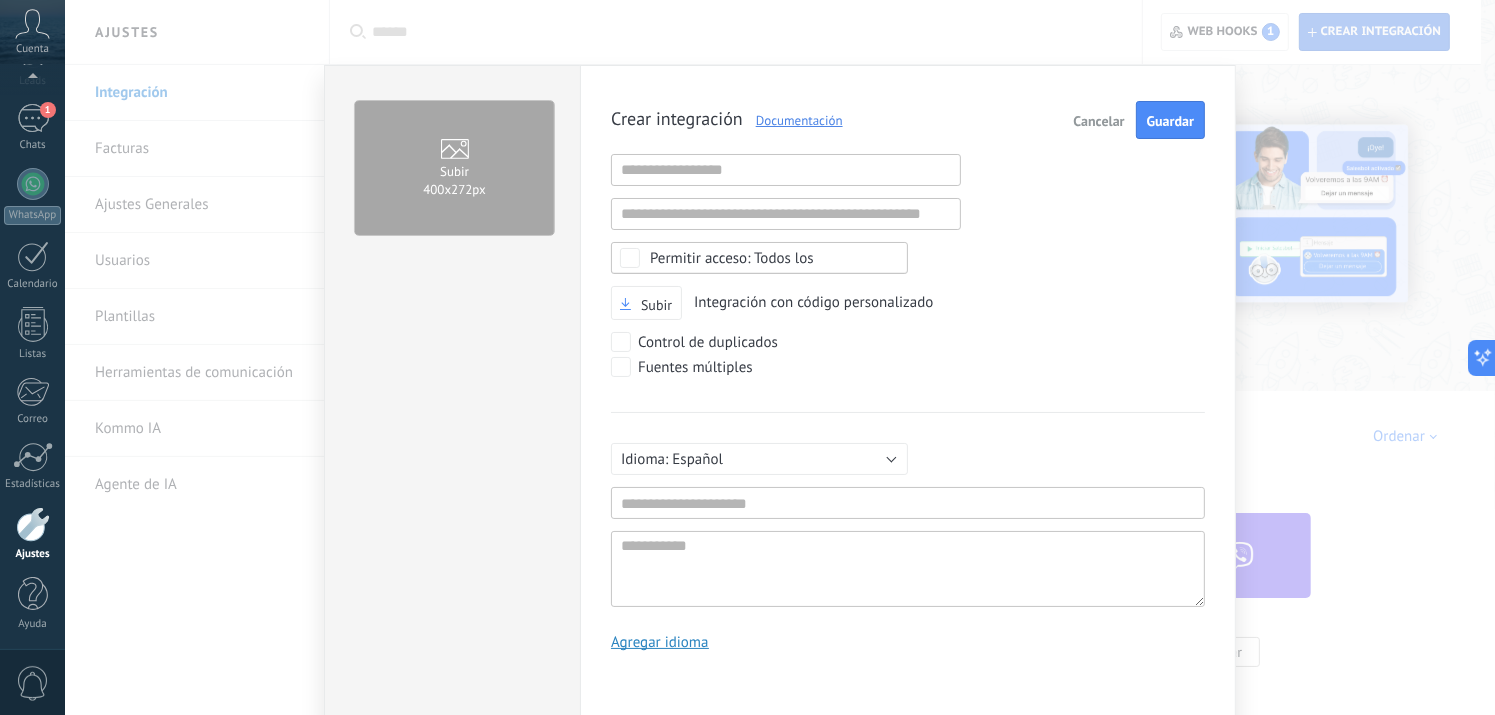 scroll, scrollTop: 19, scrollLeft: 0, axis: vertical 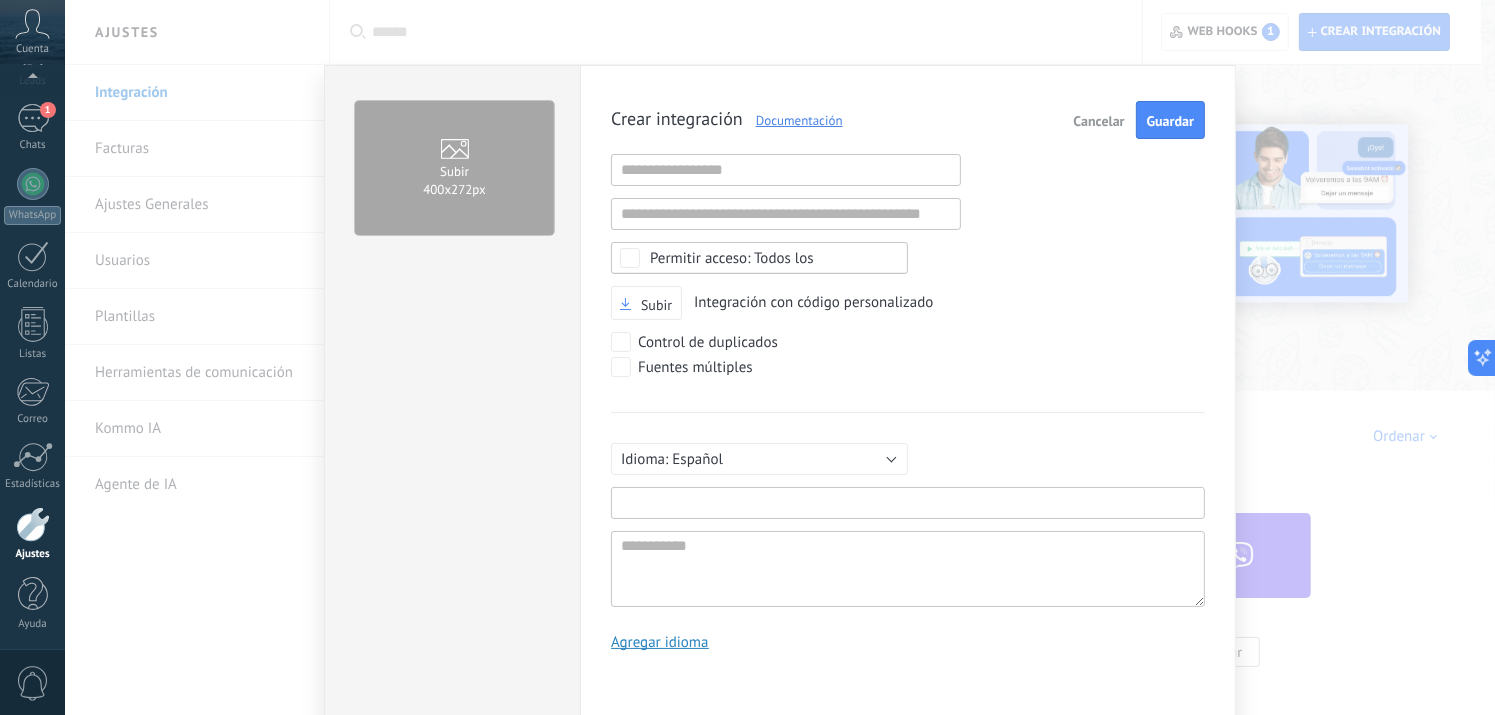 click at bounding box center [908, 503] 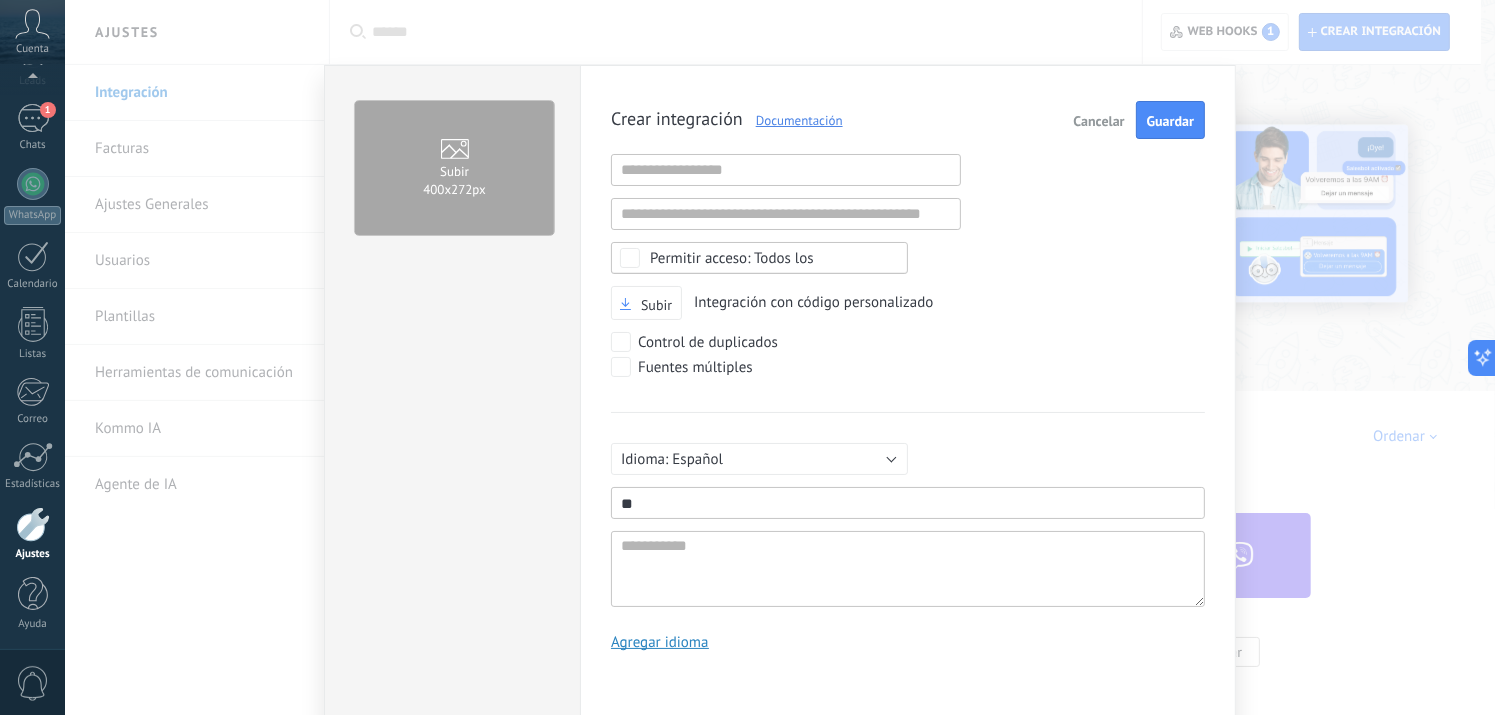 type on "*" 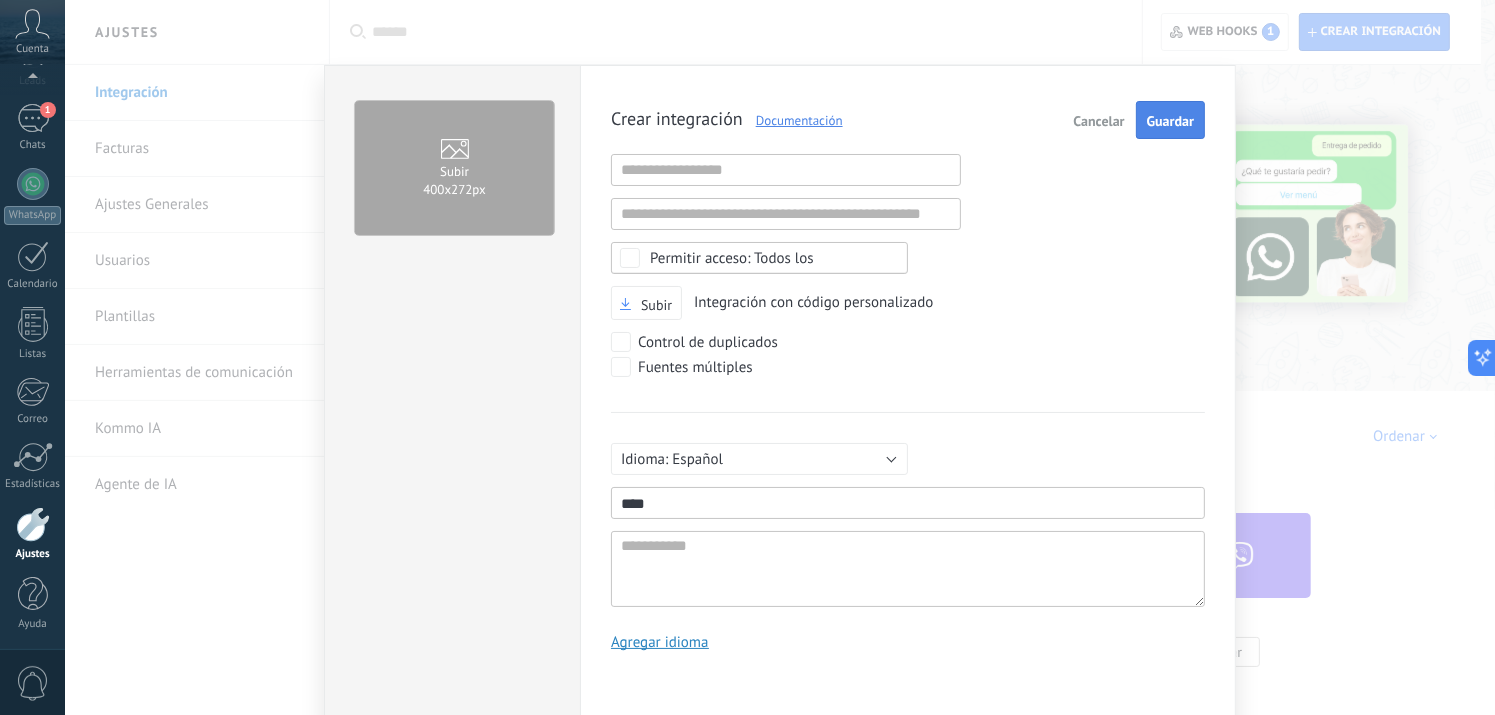 type on "****" 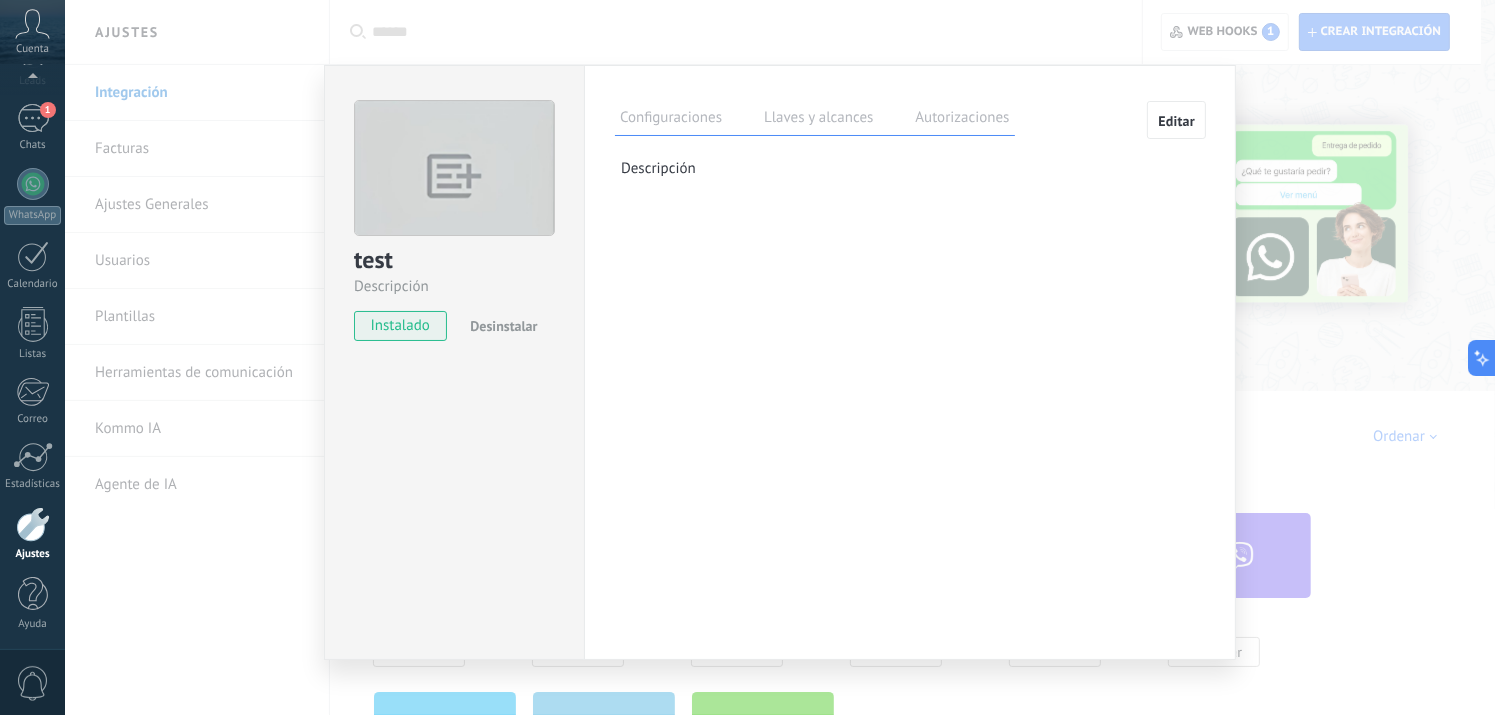 click on "Llaves y alcances" at bounding box center (818, 120) 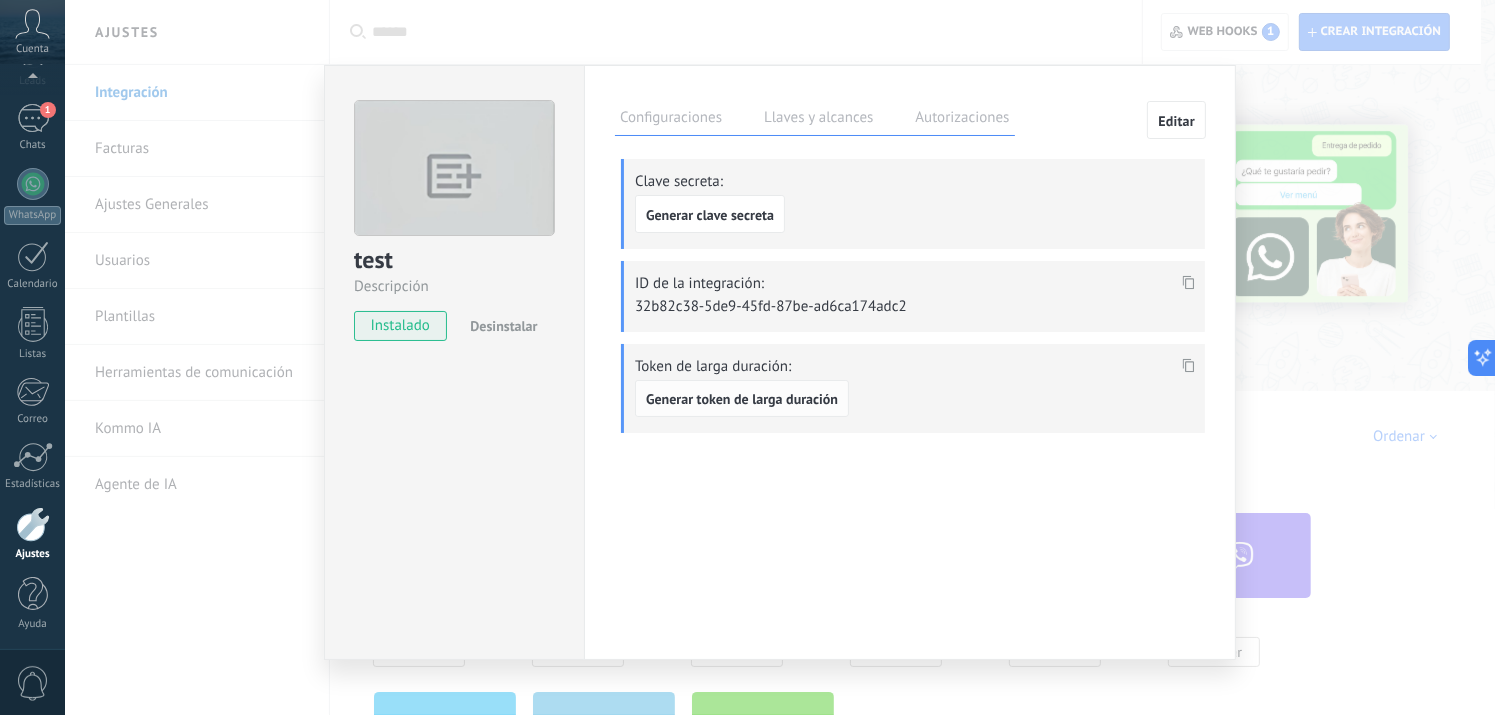 click on "Generar token de larga duración" at bounding box center [742, 399] 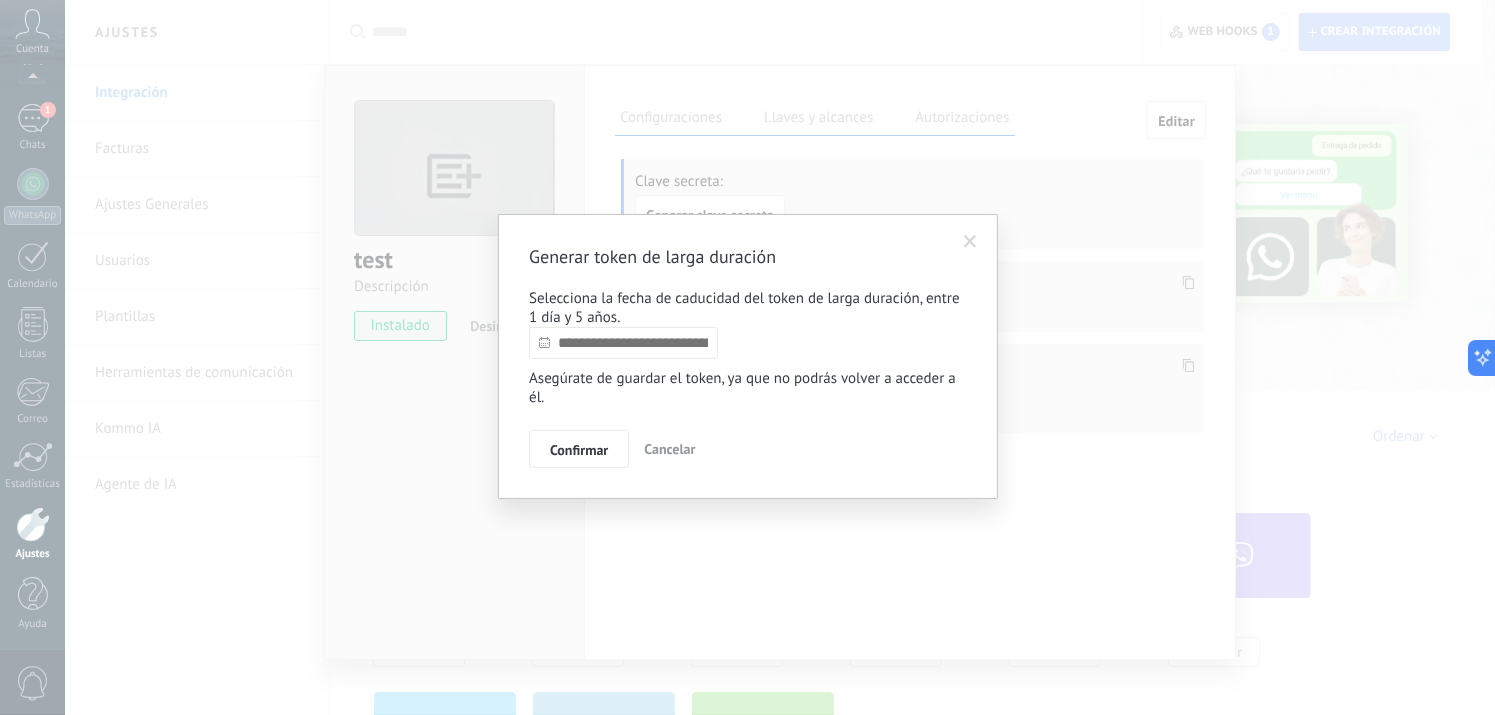 click at bounding box center [623, 343] 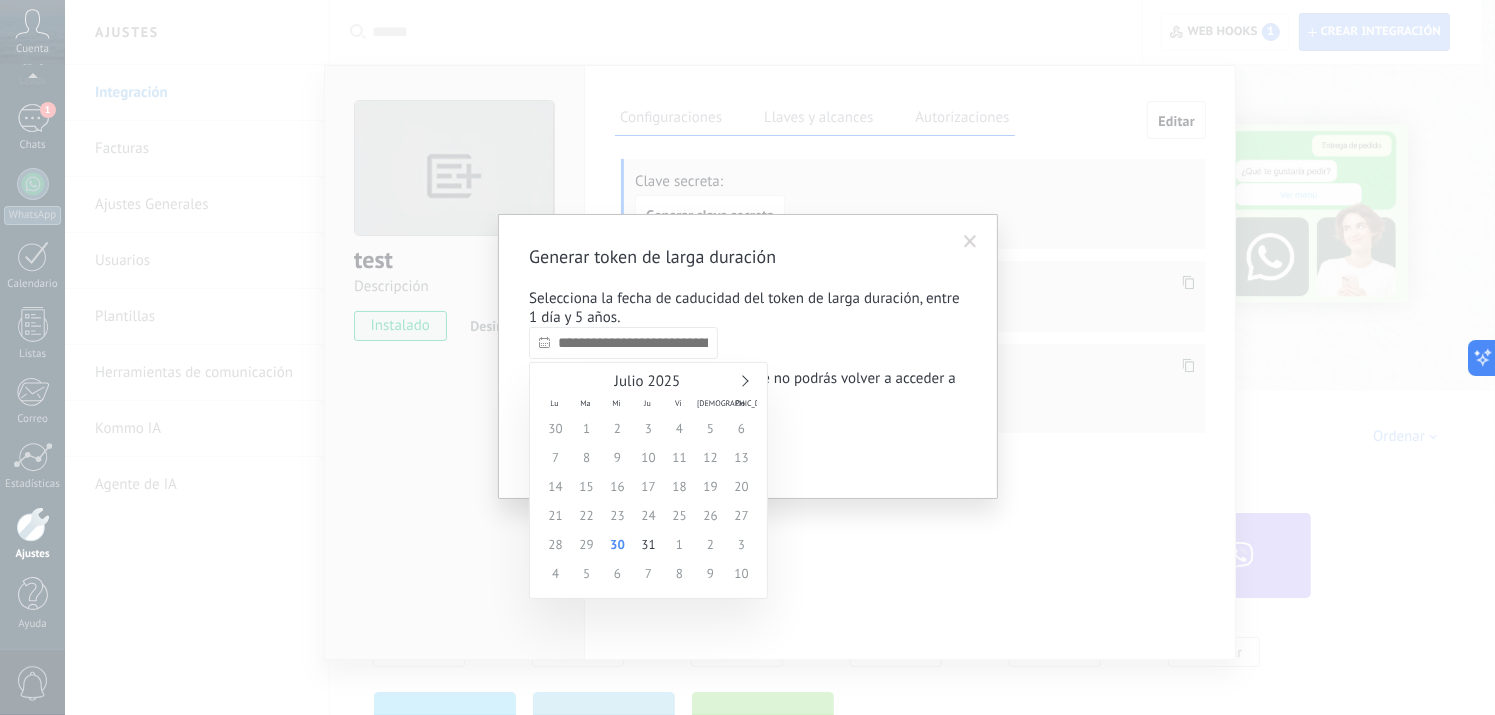 click on "Julio 2025" at bounding box center [648, 382] 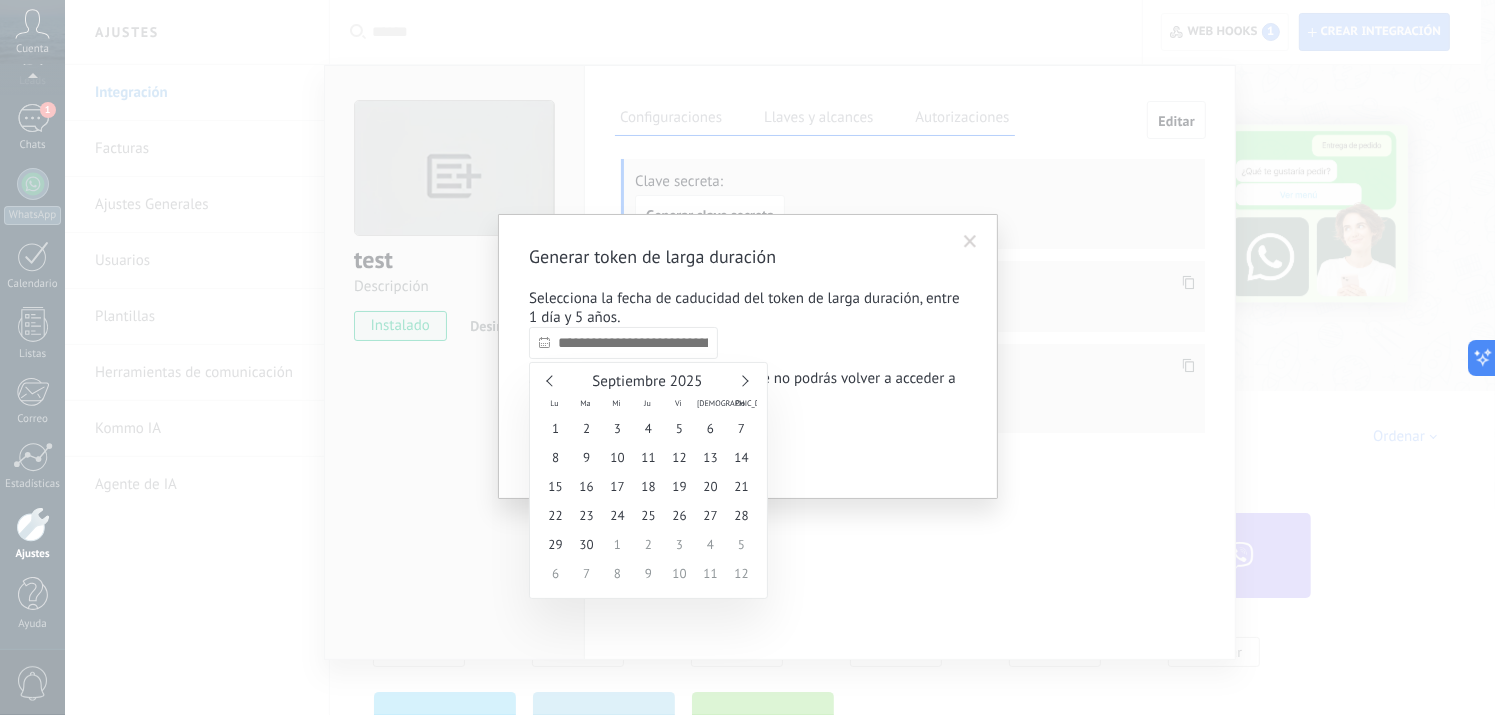 click at bounding box center (742, 380) 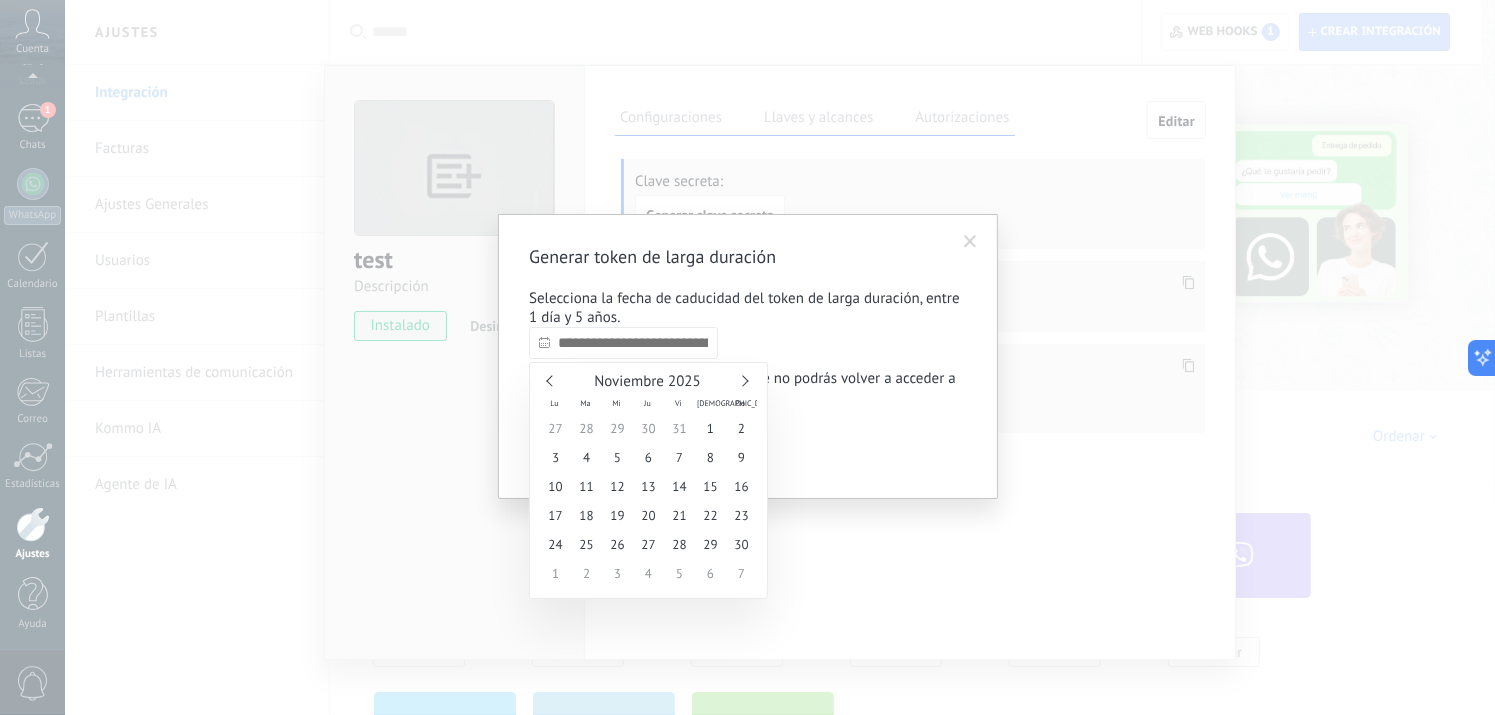 click at bounding box center (742, 380) 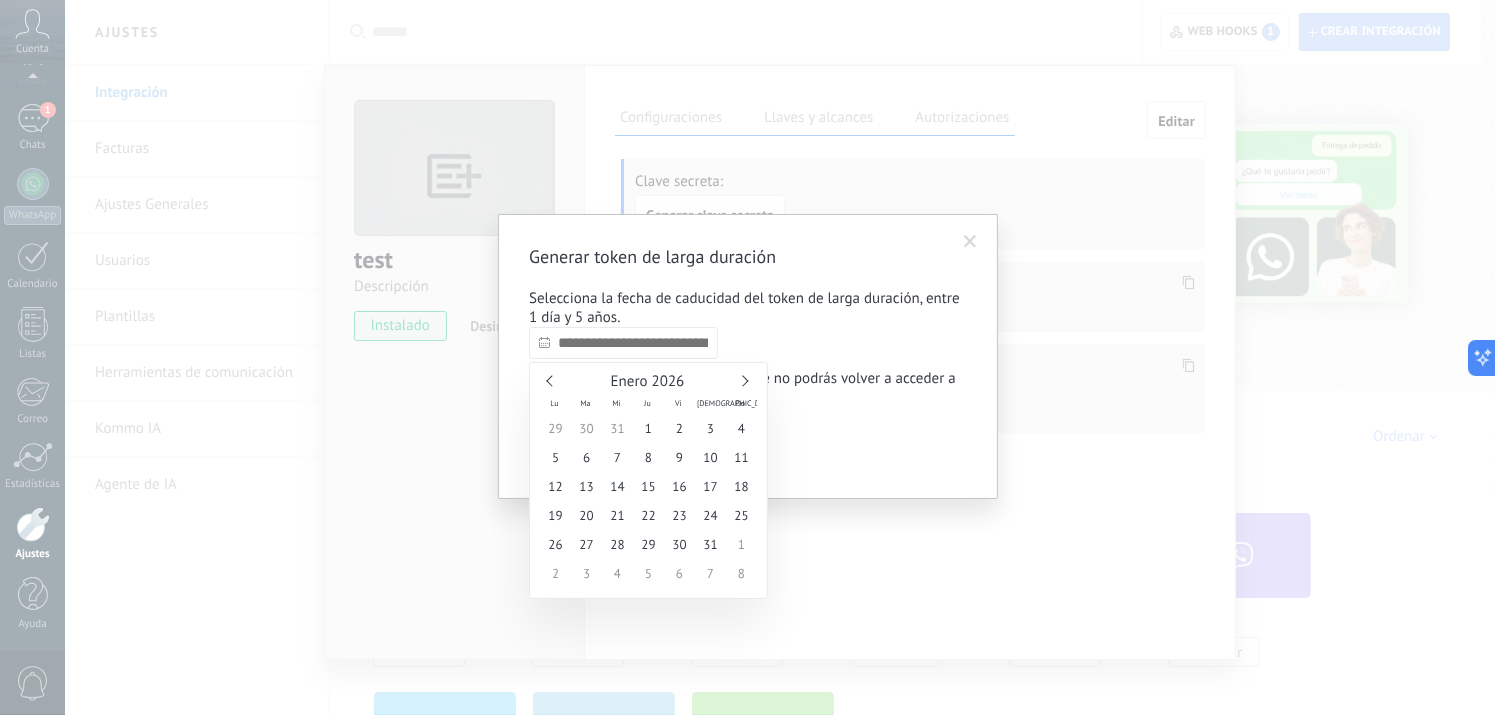 click at bounding box center (742, 380) 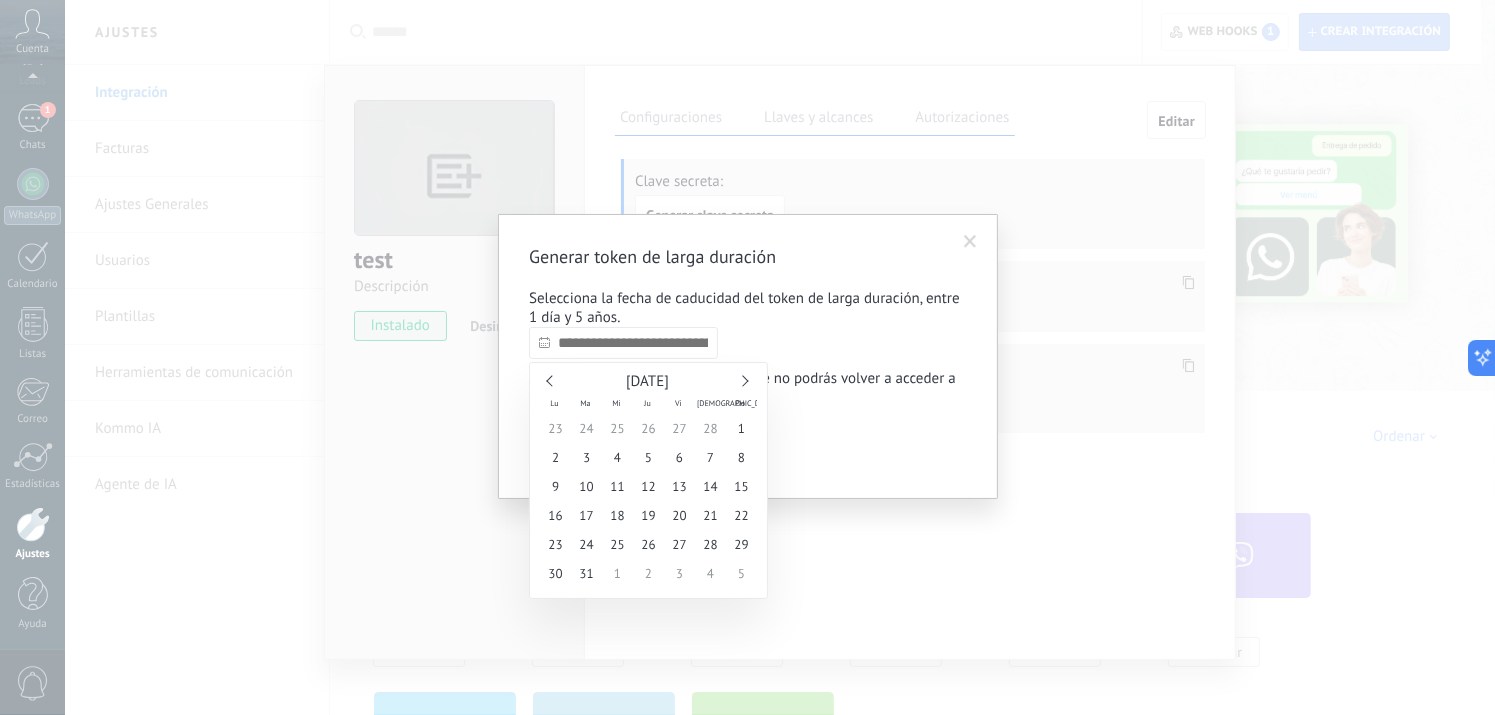 click at bounding box center [742, 380] 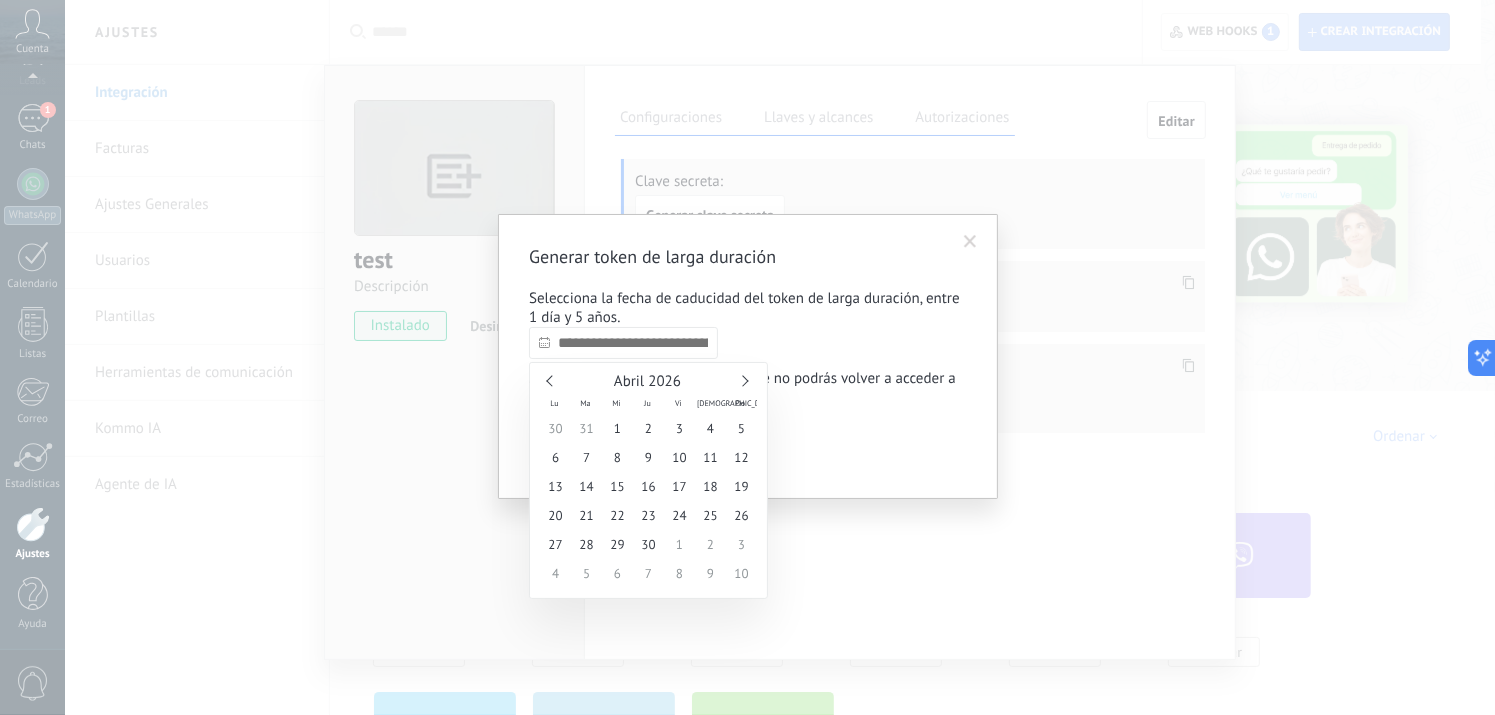 click at bounding box center (742, 380) 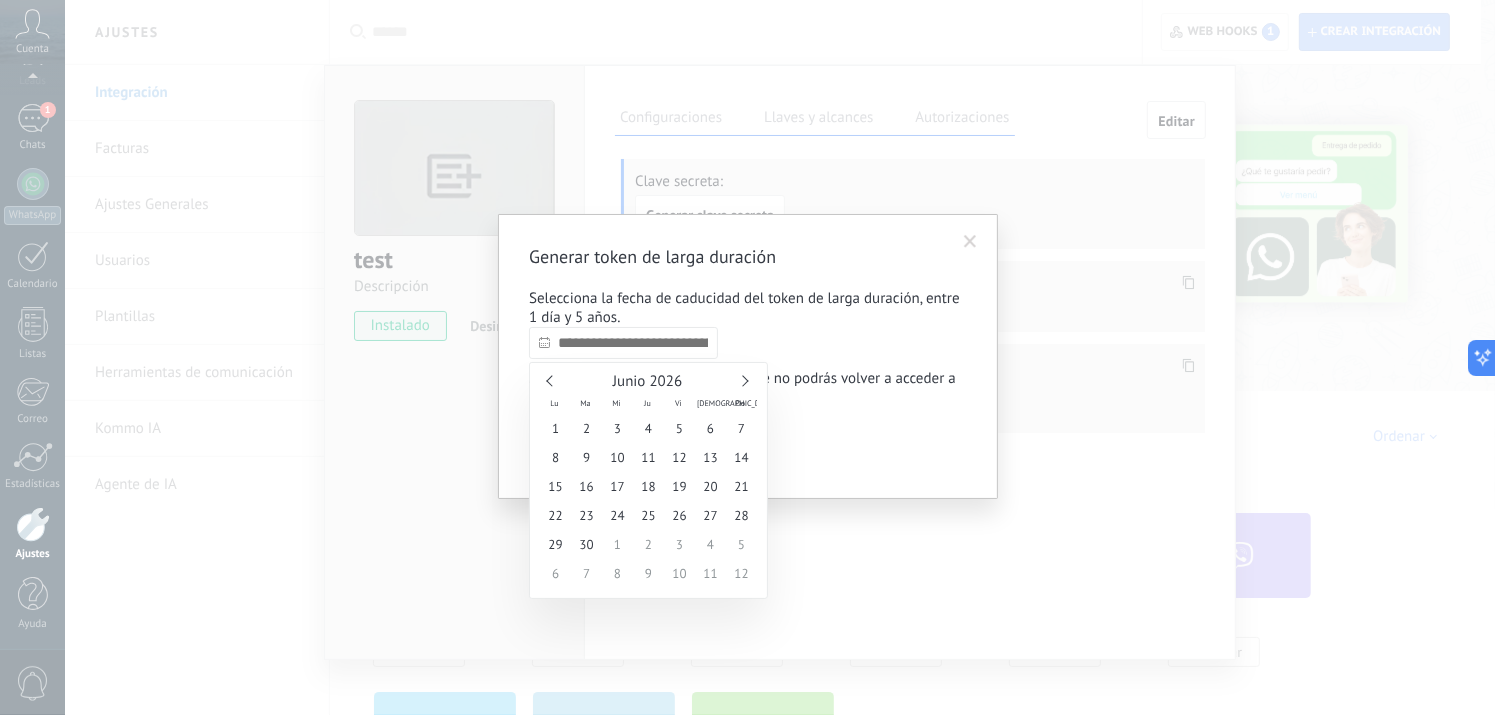 click at bounding box center (742, 380) 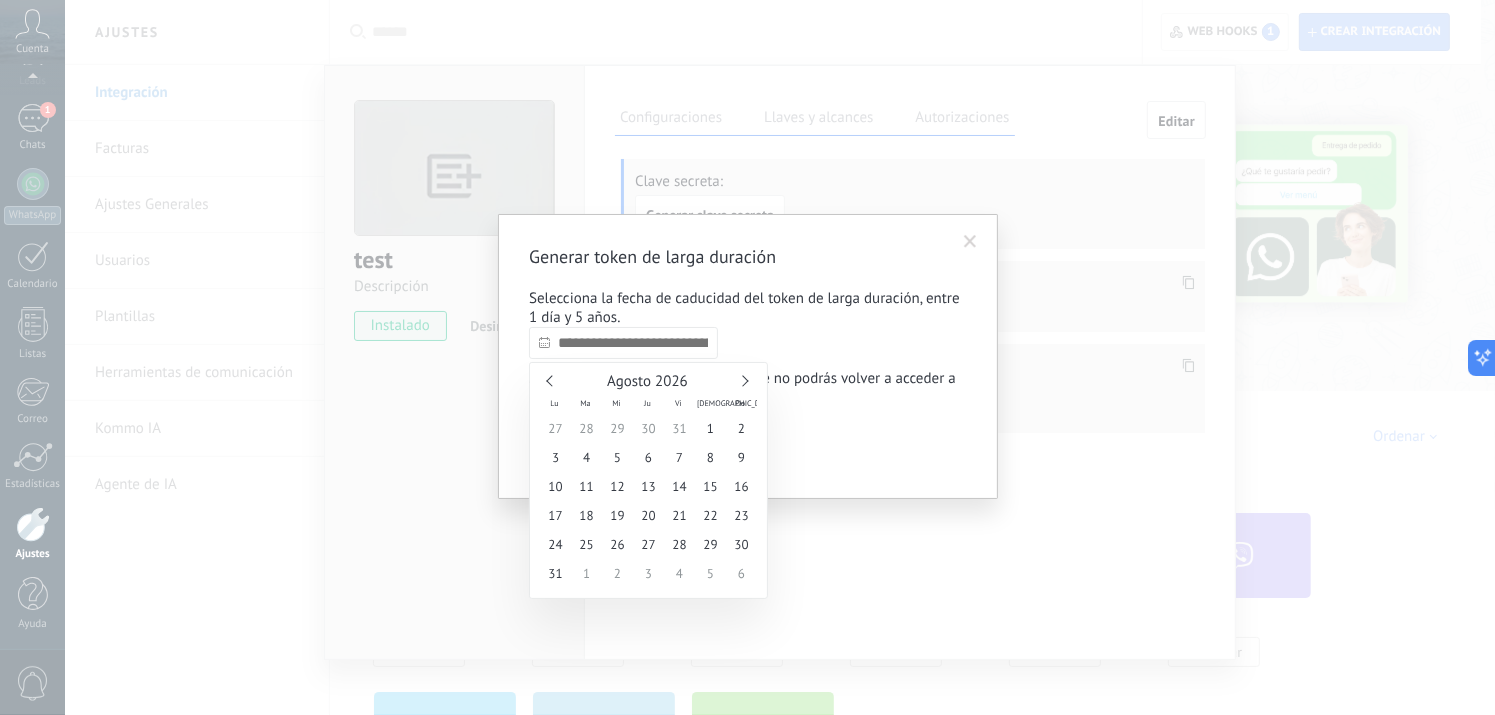 click at bounding box center (742, 380) 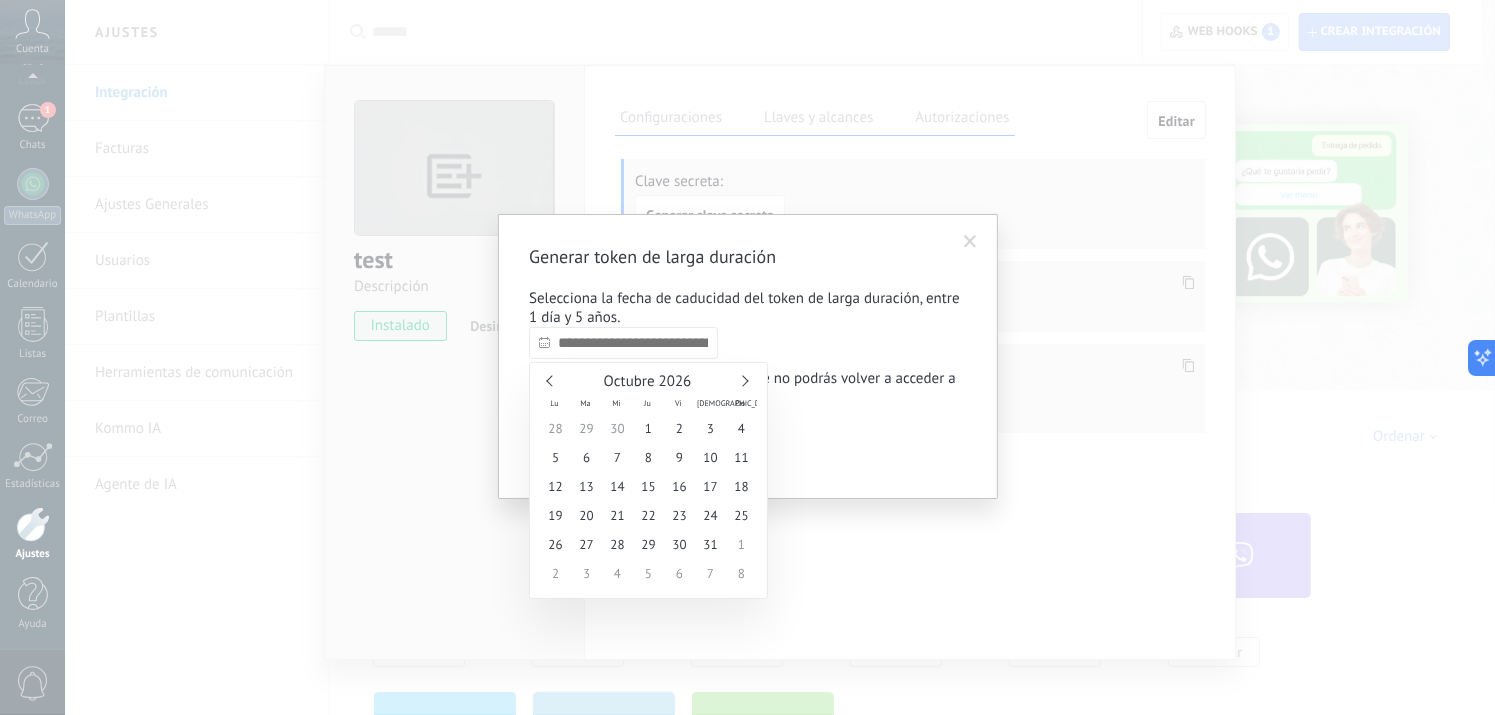 click at bounding box center (742, 380) 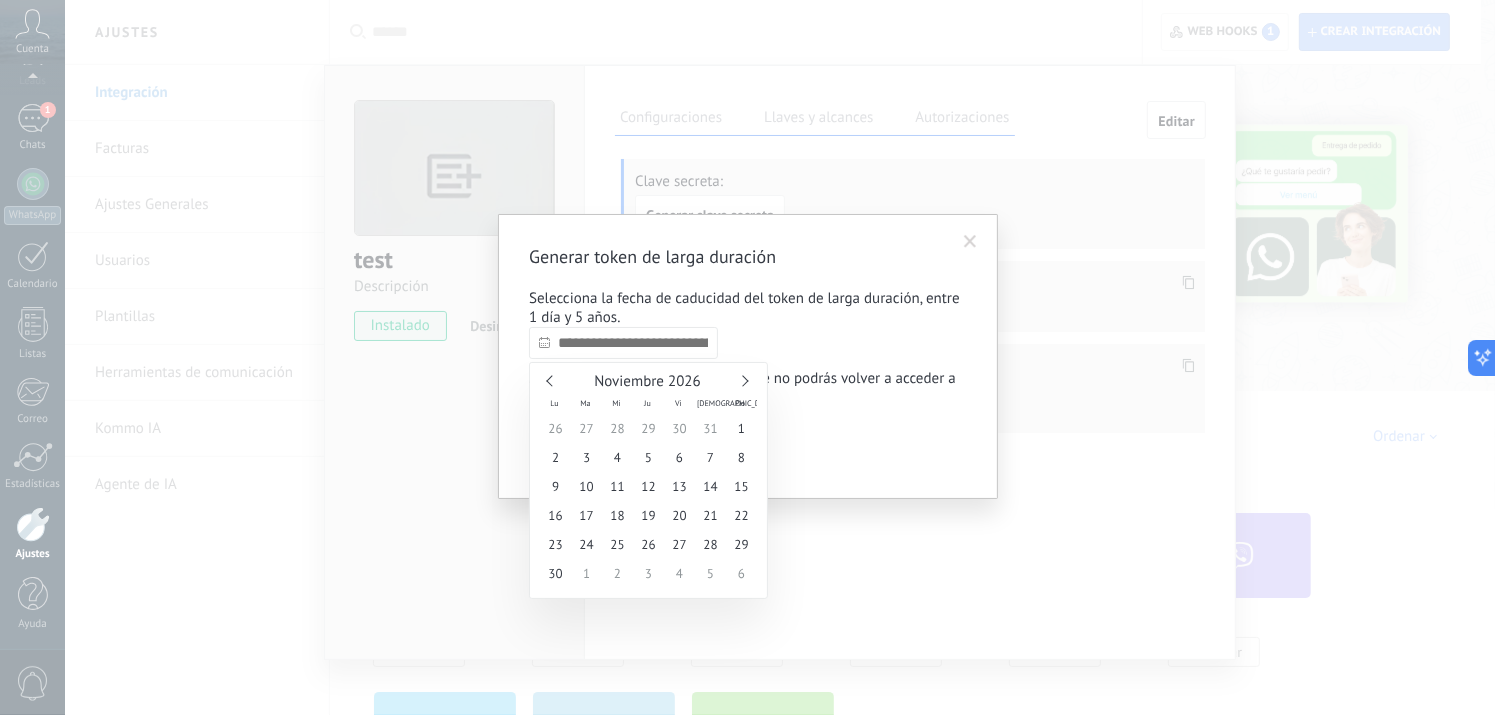 click at bounding box center (742, 380) 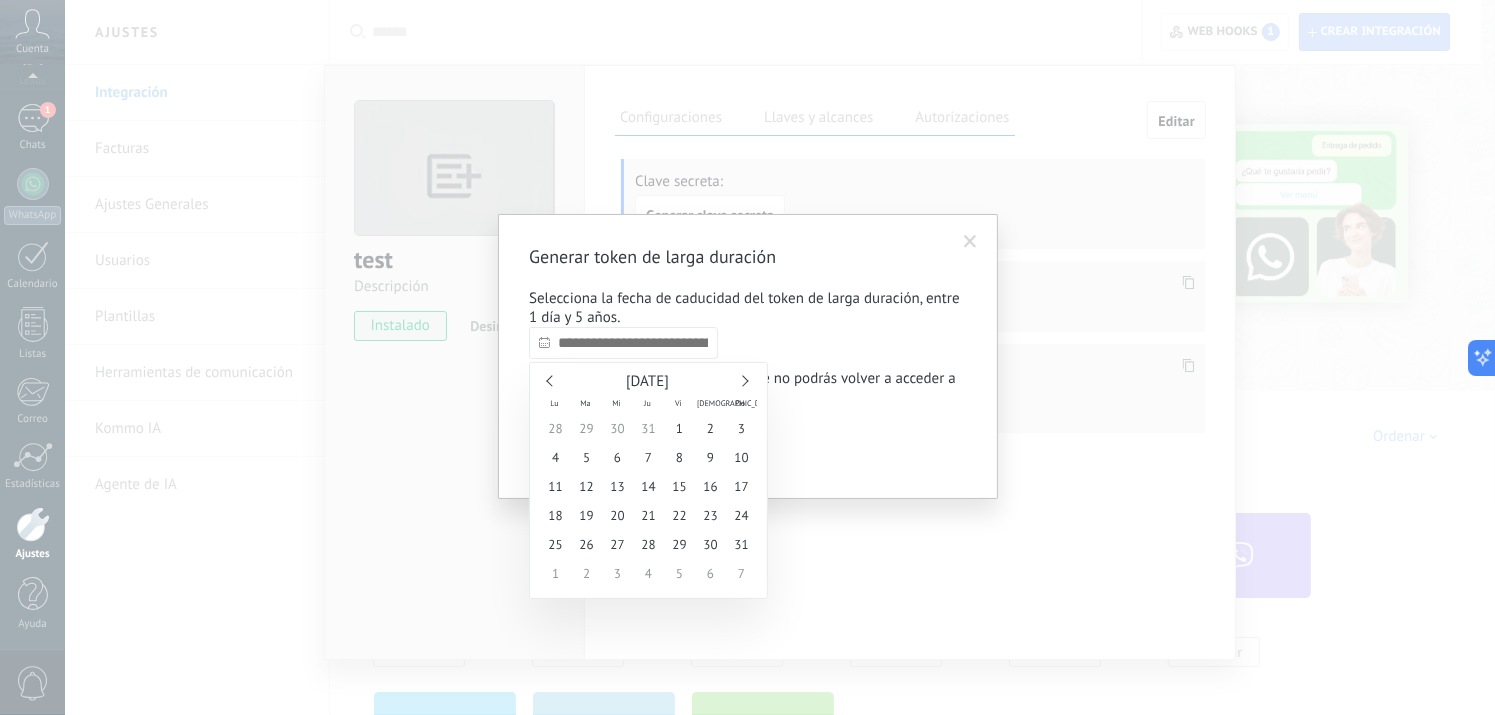 click at bounding box center [742, 380] 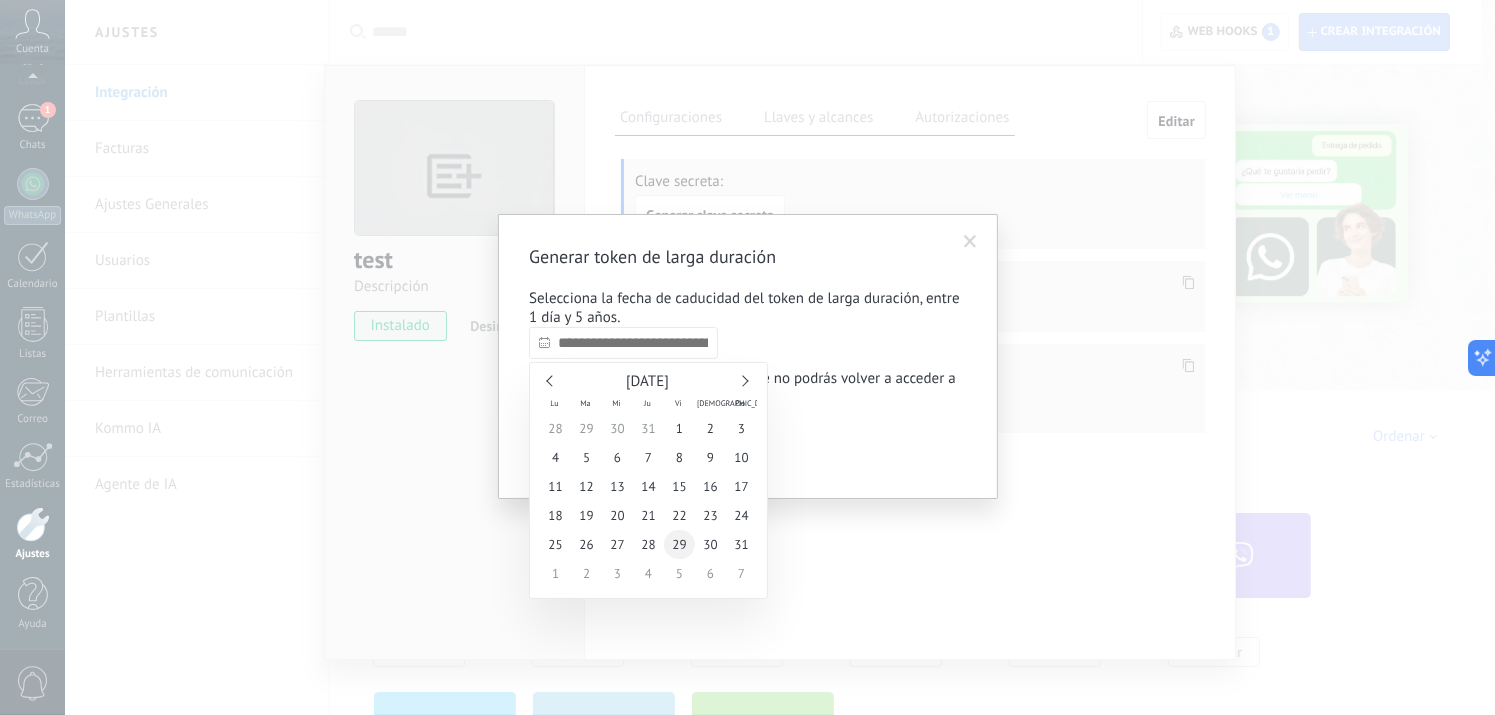 type on "**********" 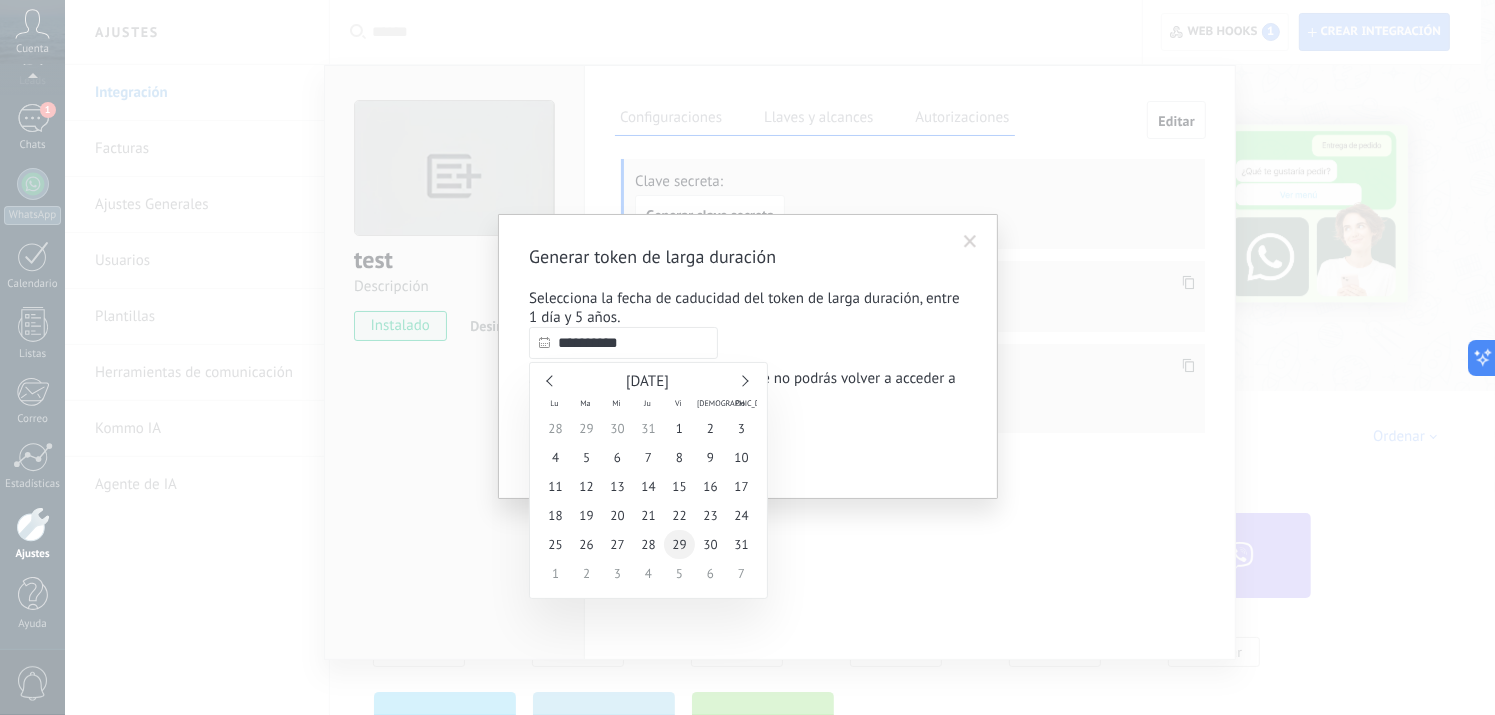 click on "28" at bounding box center [648, 544] 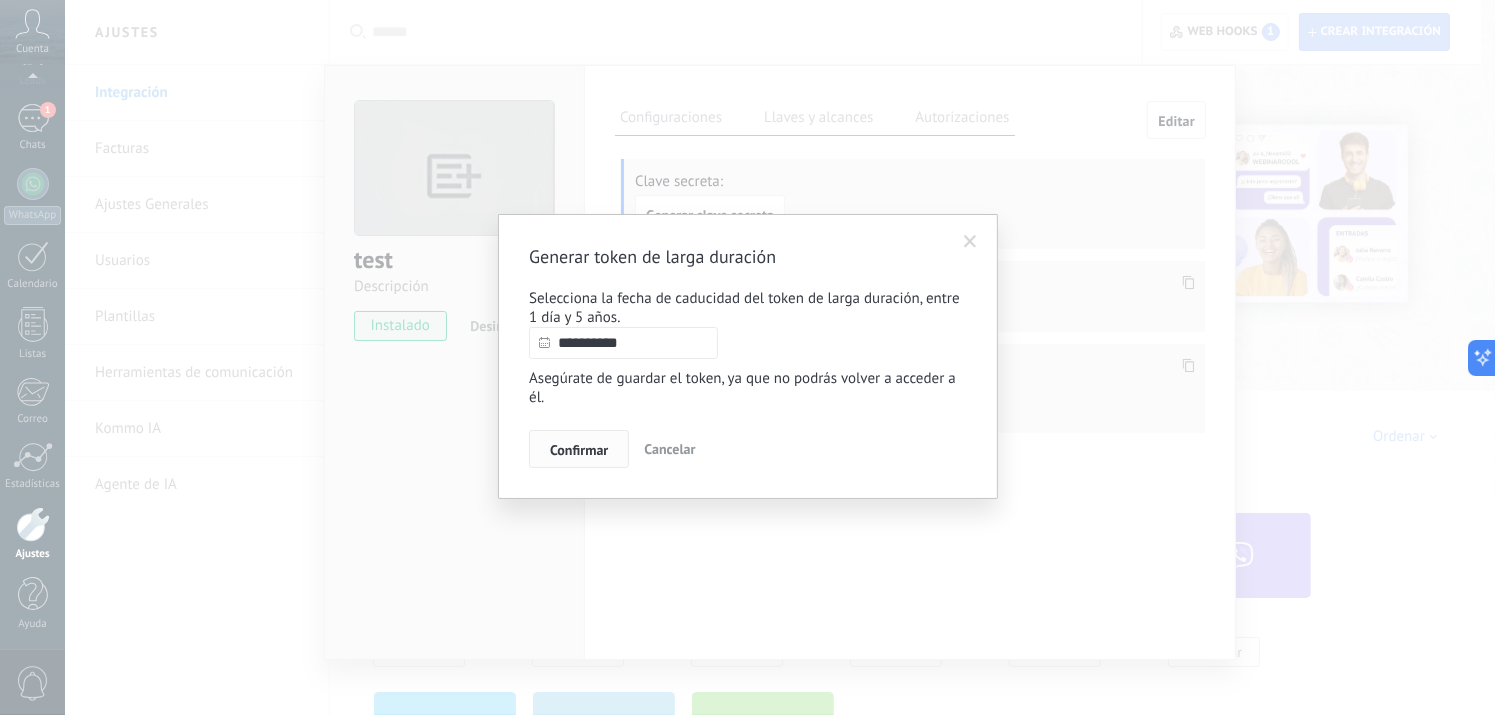 click on "Confirmar" at bounding box center [579, 449] 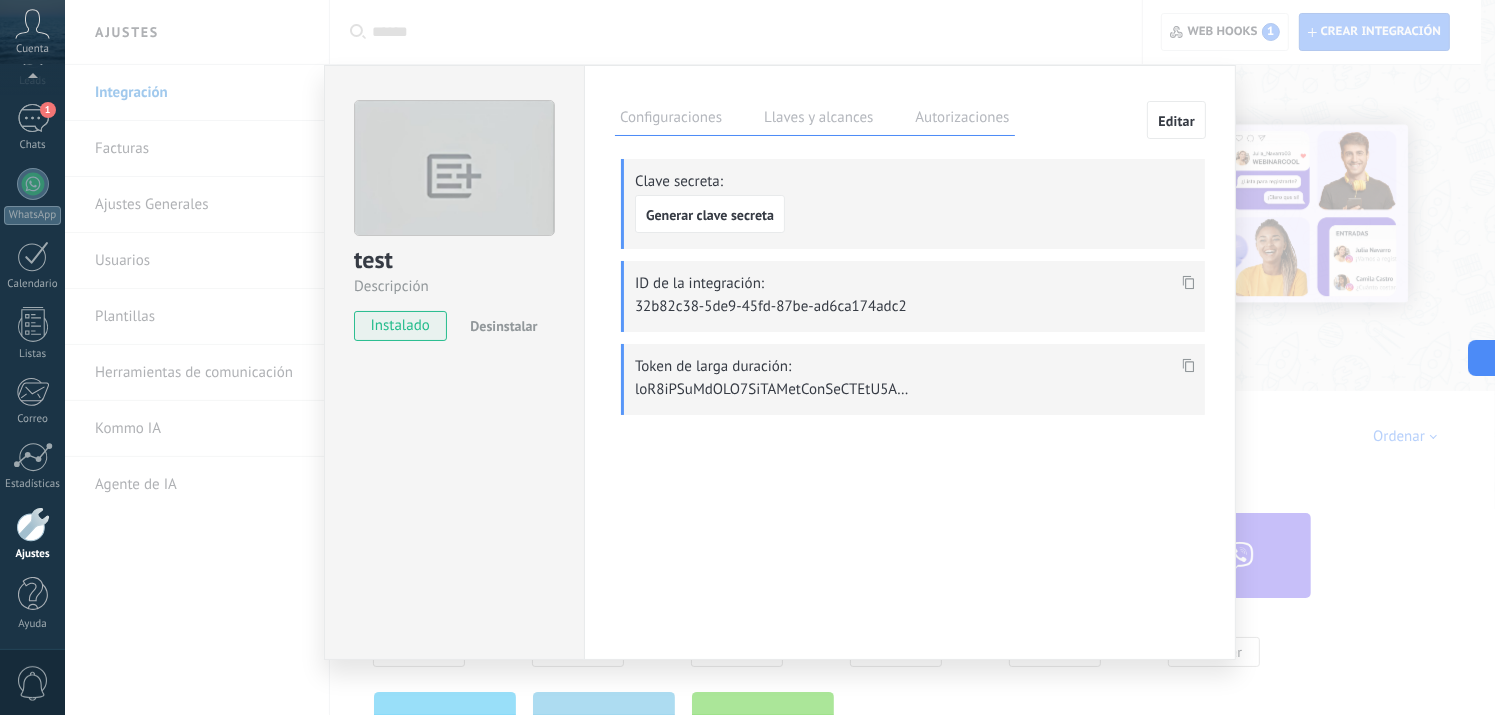click 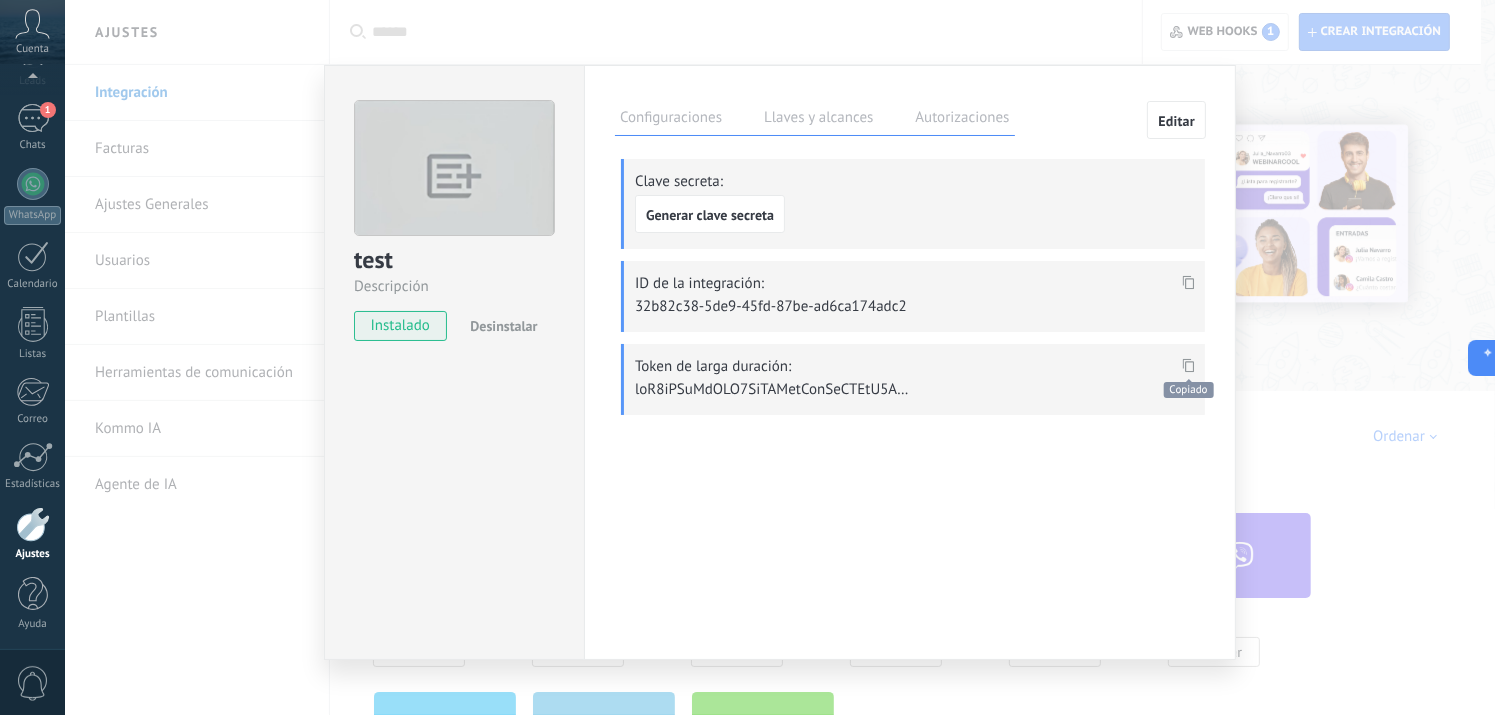 scroll, scrollTop: 1227, scrollLeft: 0, axis: vertical 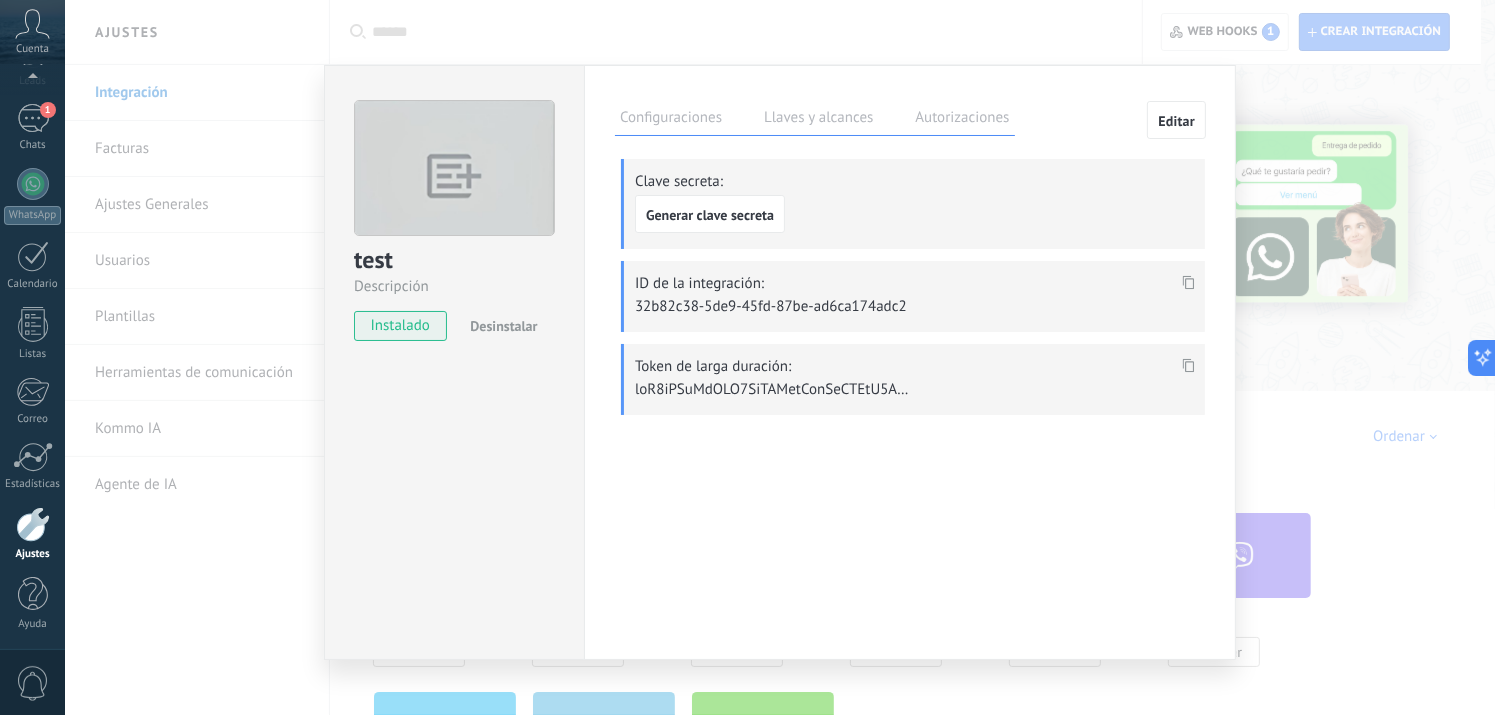 click on "test Descripción instalado Desinstalar Configuraciones Llaves y alcances Autorizaciones Editar Clave secreta: Generar clave secreta ID de la integración: 32b82c38-5de9-45fd-87be-ad6ca174adc2 Token de larga duración: Esta pestaña registra a los usuarios que han concedido acceso a las integración a esta cuenta. Si deseas remover la posibilidad que un usuario pueda enviar solicitudes a la cuenta en nombre de esta integración, puedes revocar el acceso. Si el acceso a todos los usuarios es revocado, la integración dejará de funcionar. Esta aplicacion está instalada, pero nadie le ha dado acceso aun. Descripción" at bounding box center [780, 357] 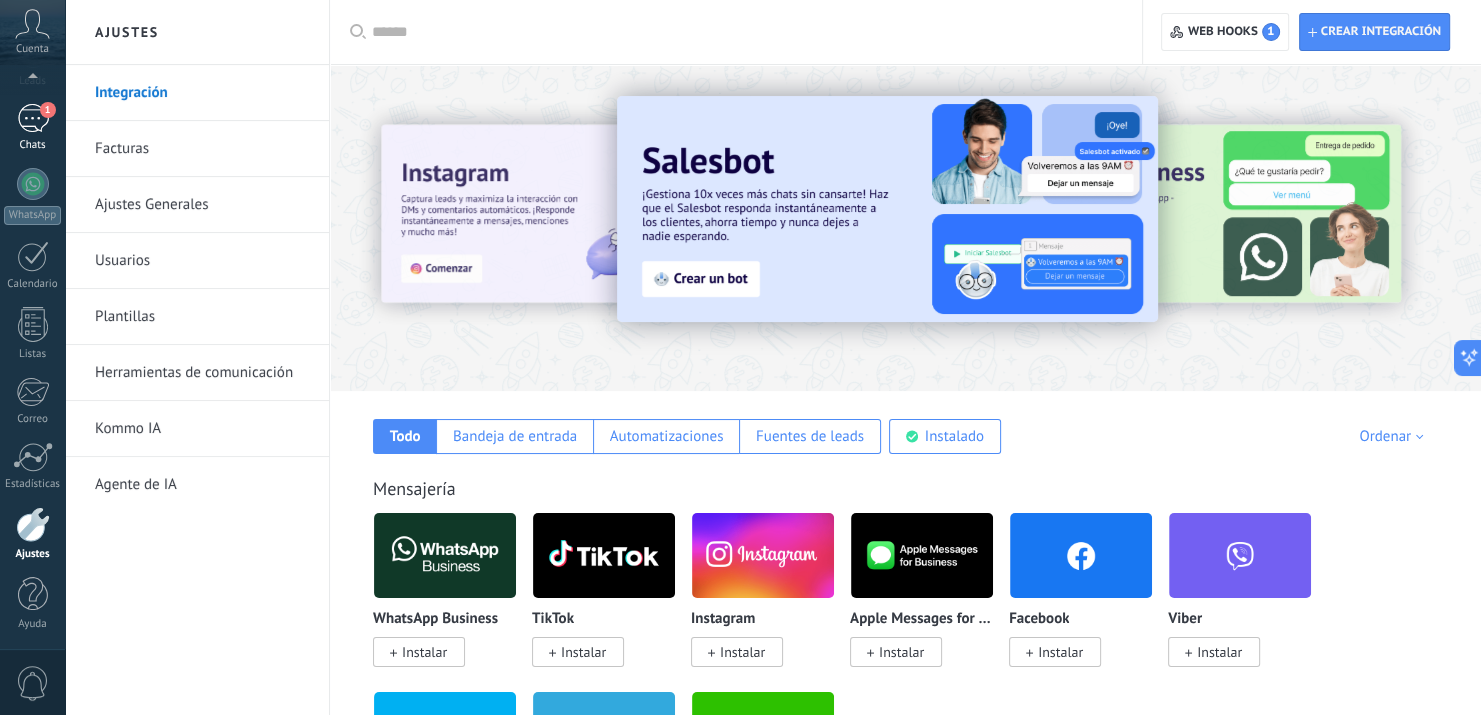 click on "1" at bounding box center [33, 118] 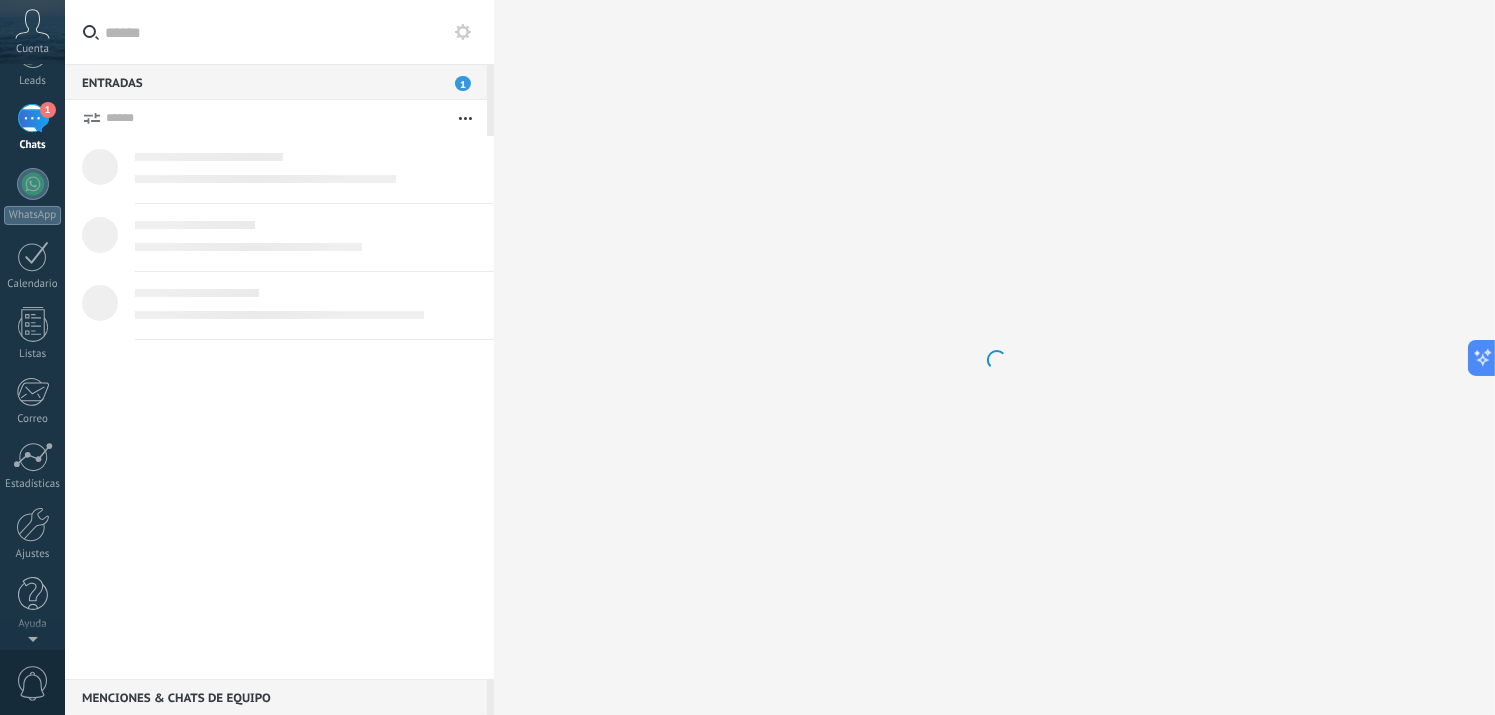 scroll, scrollTop: 0, scrollLeft: 0, axis: both 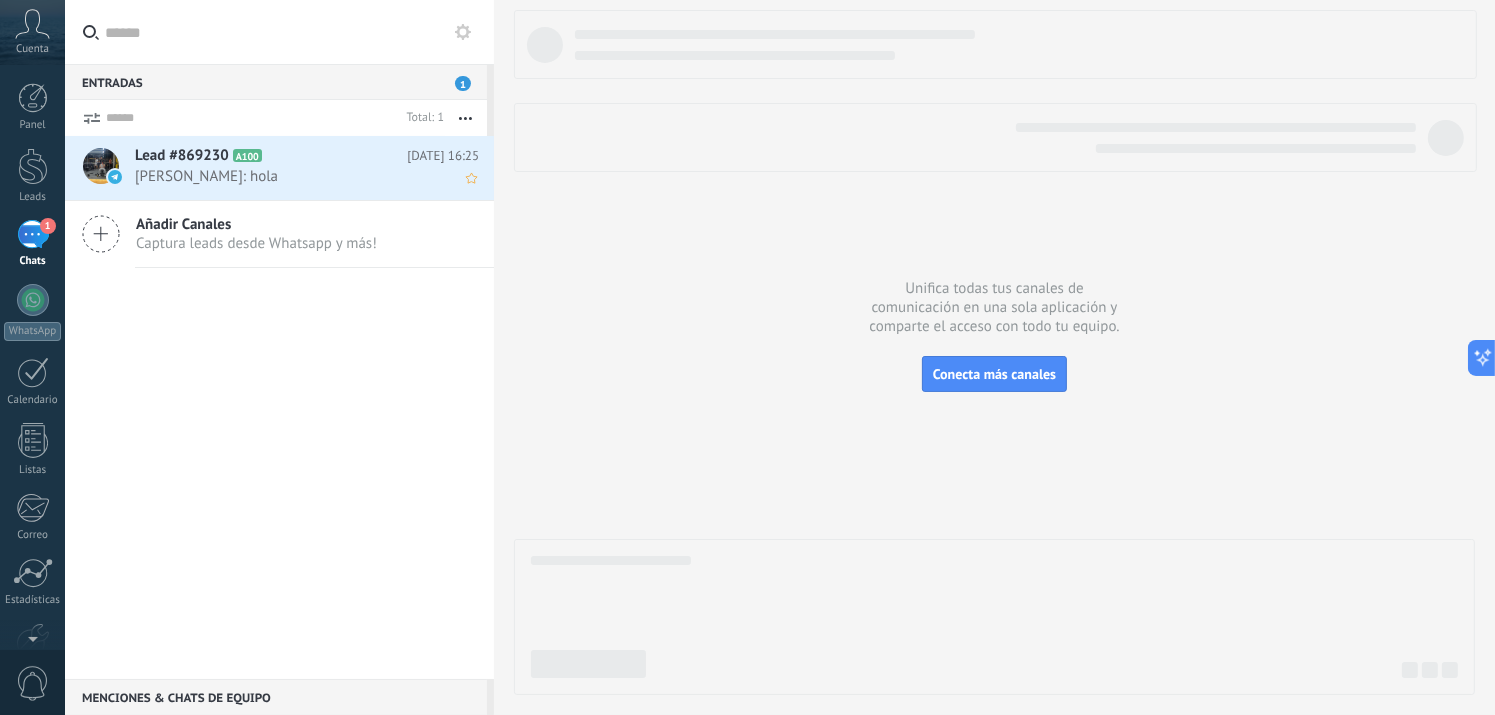 click on "[PERSON_NAME]: hola" at bounding box center [288, 176] 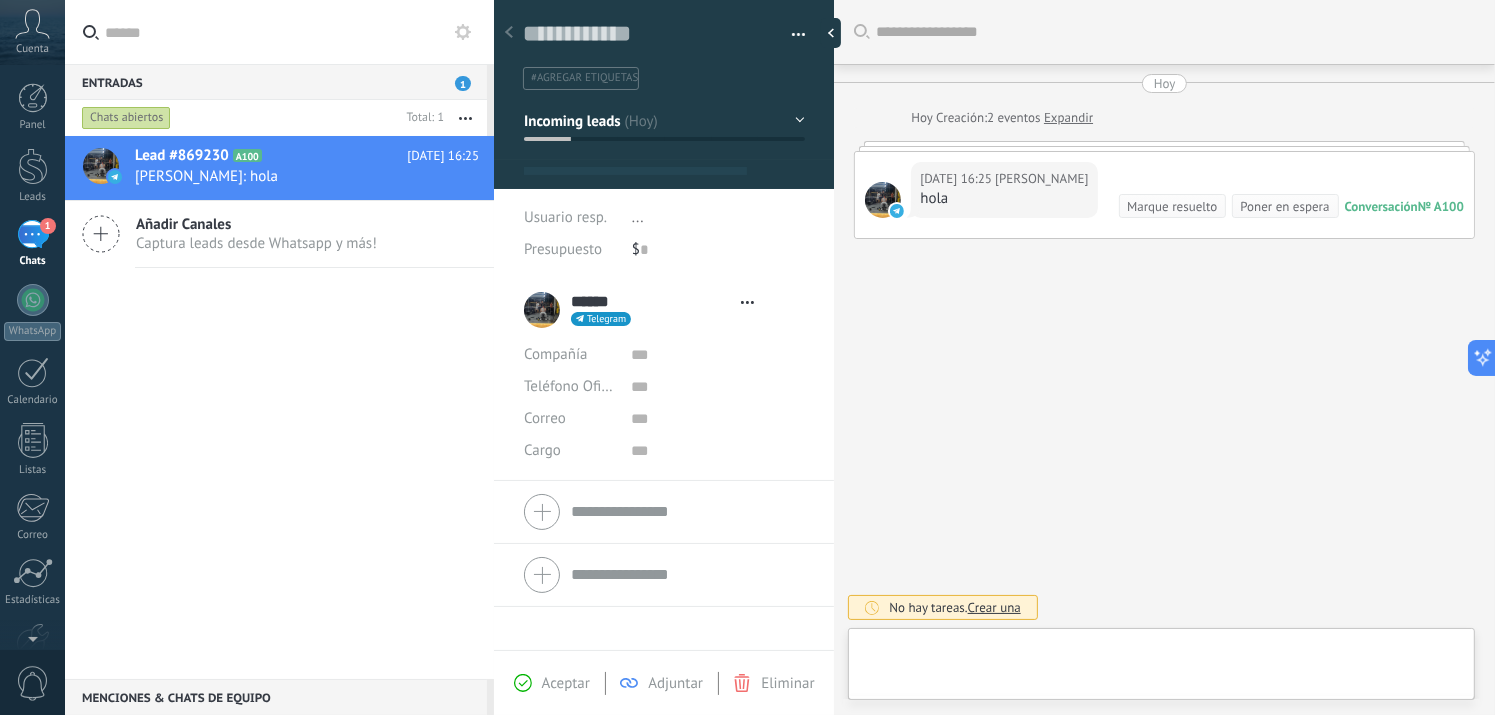 type on "**********" 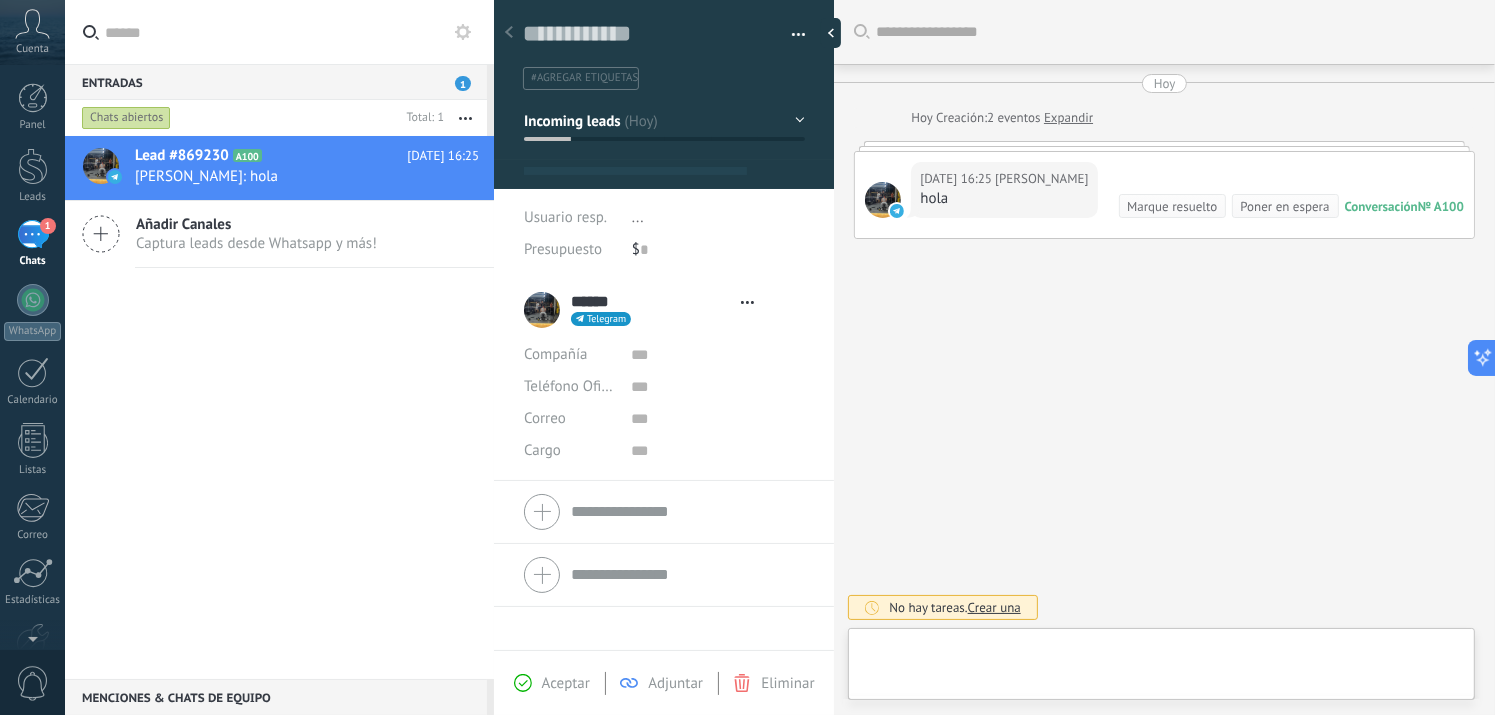 scroll, scrollTop: 29, scrollLeft: 0, axis: vertical 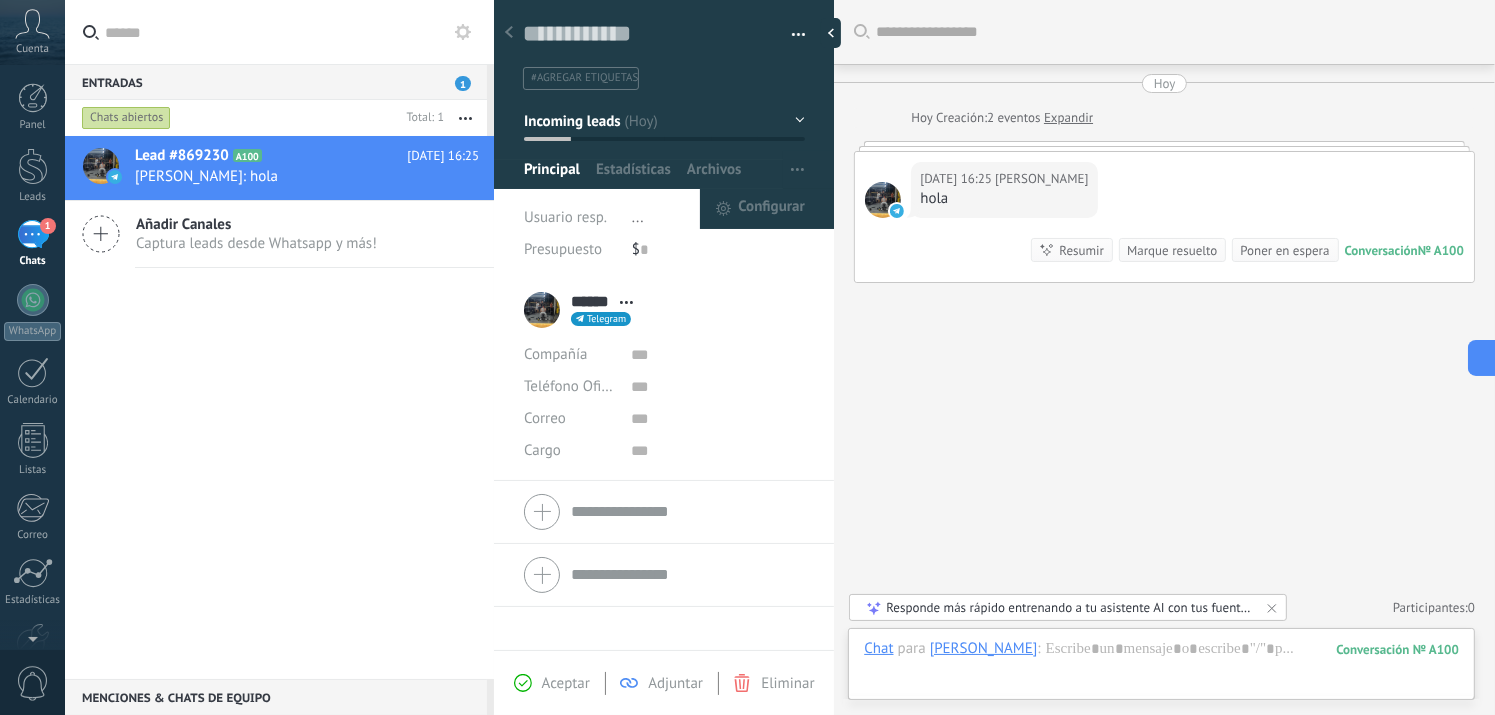 click at bounding box center (797, 170) 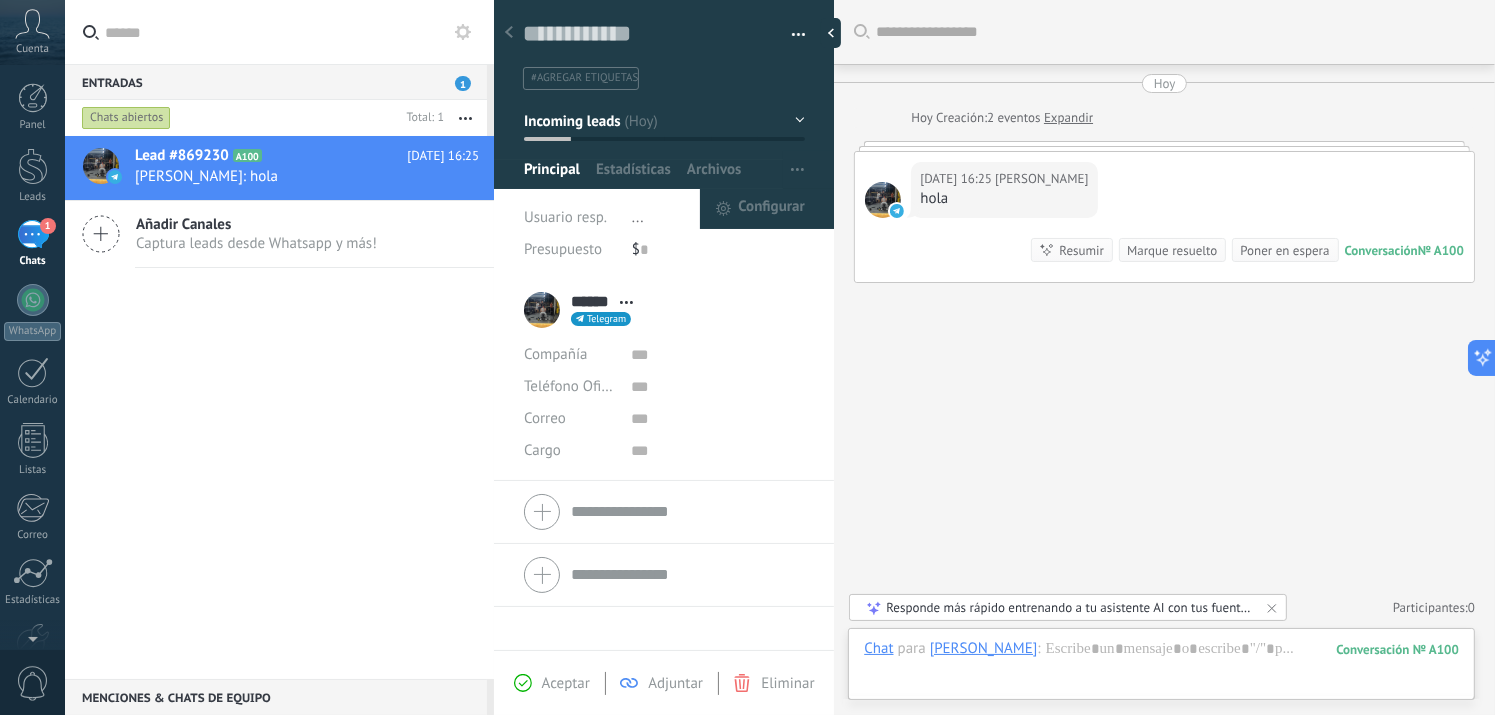 click on "Configurar" at bounding box center (771, 209) 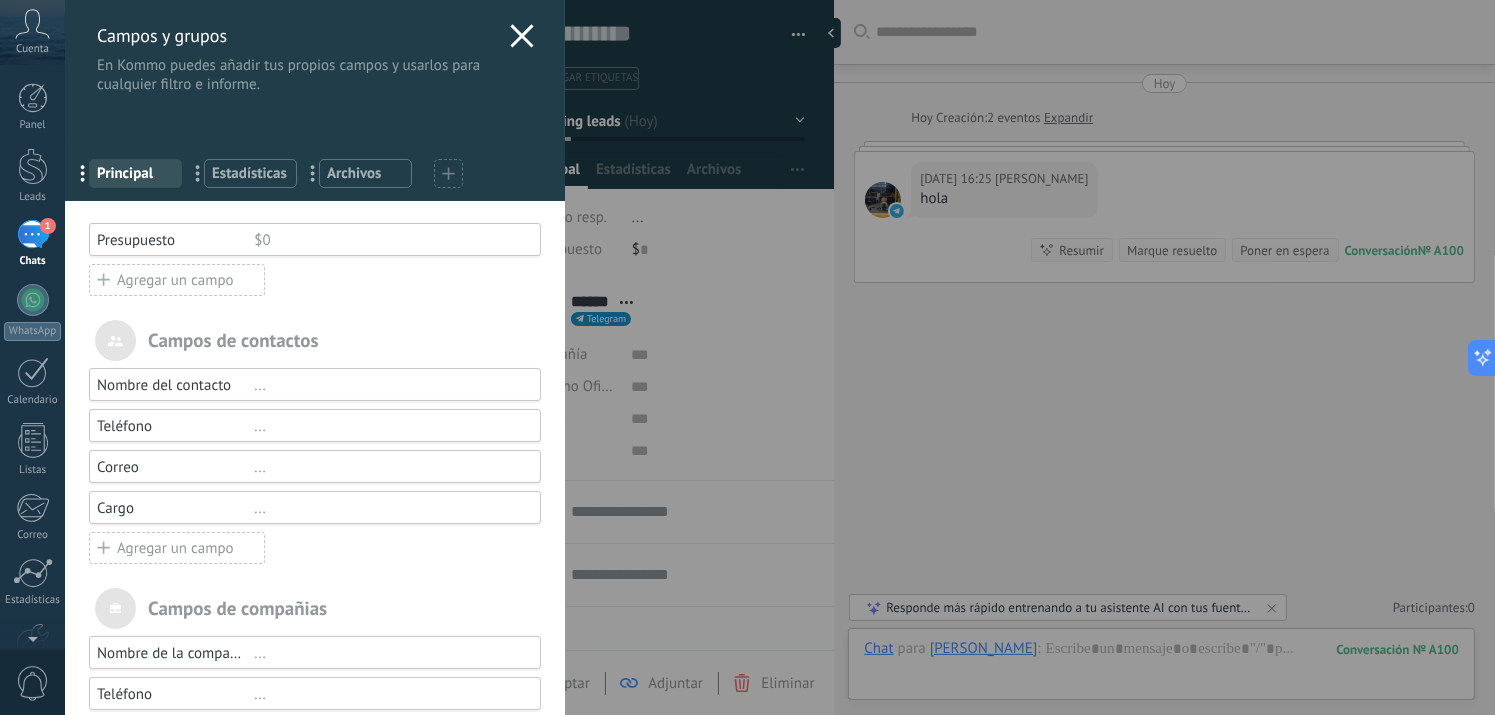 click on "Agregar un campo" at bounding box center [177, 280] 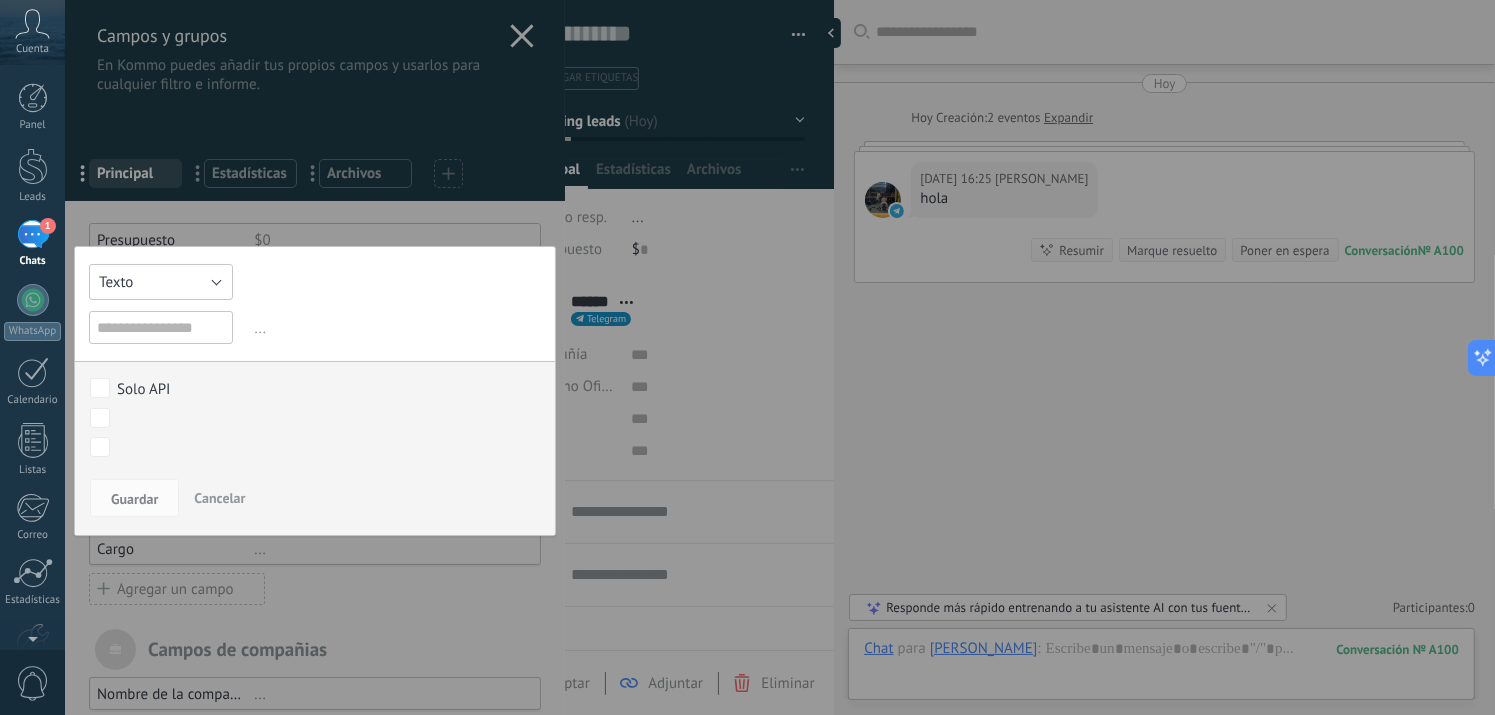 click on "Texto" at bounding box center [161, 282] 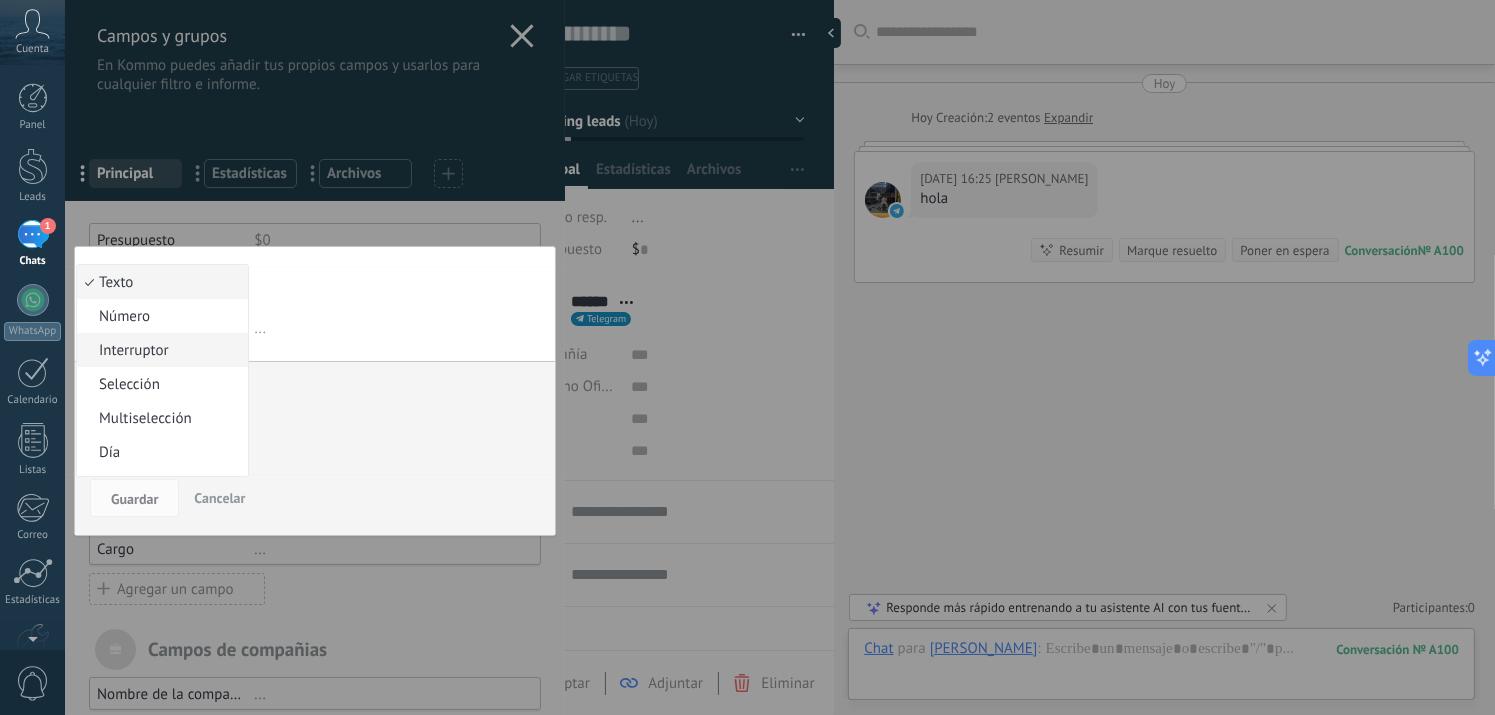 click on "Interruptor" at bounding box center (159, 350) 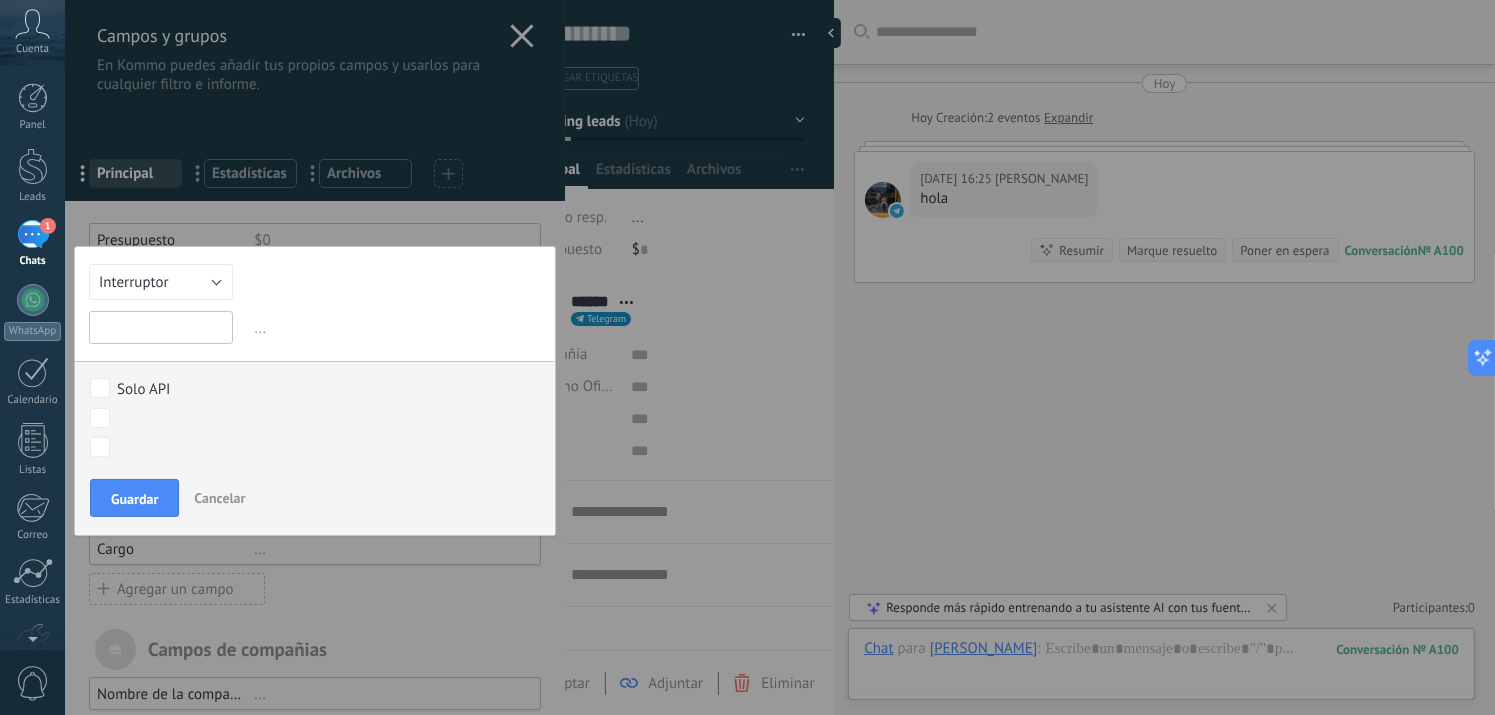 click at bounding box center (161, 327) 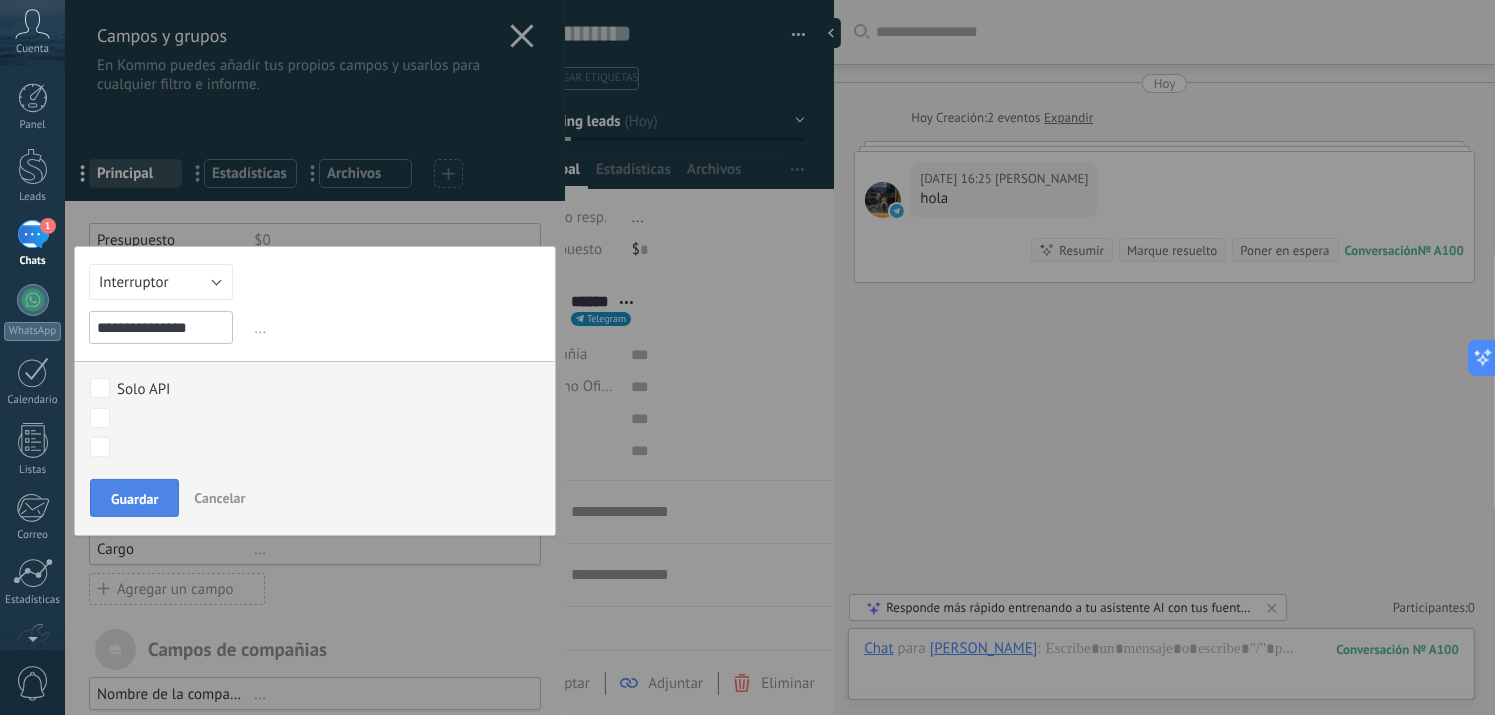 type on "**********" 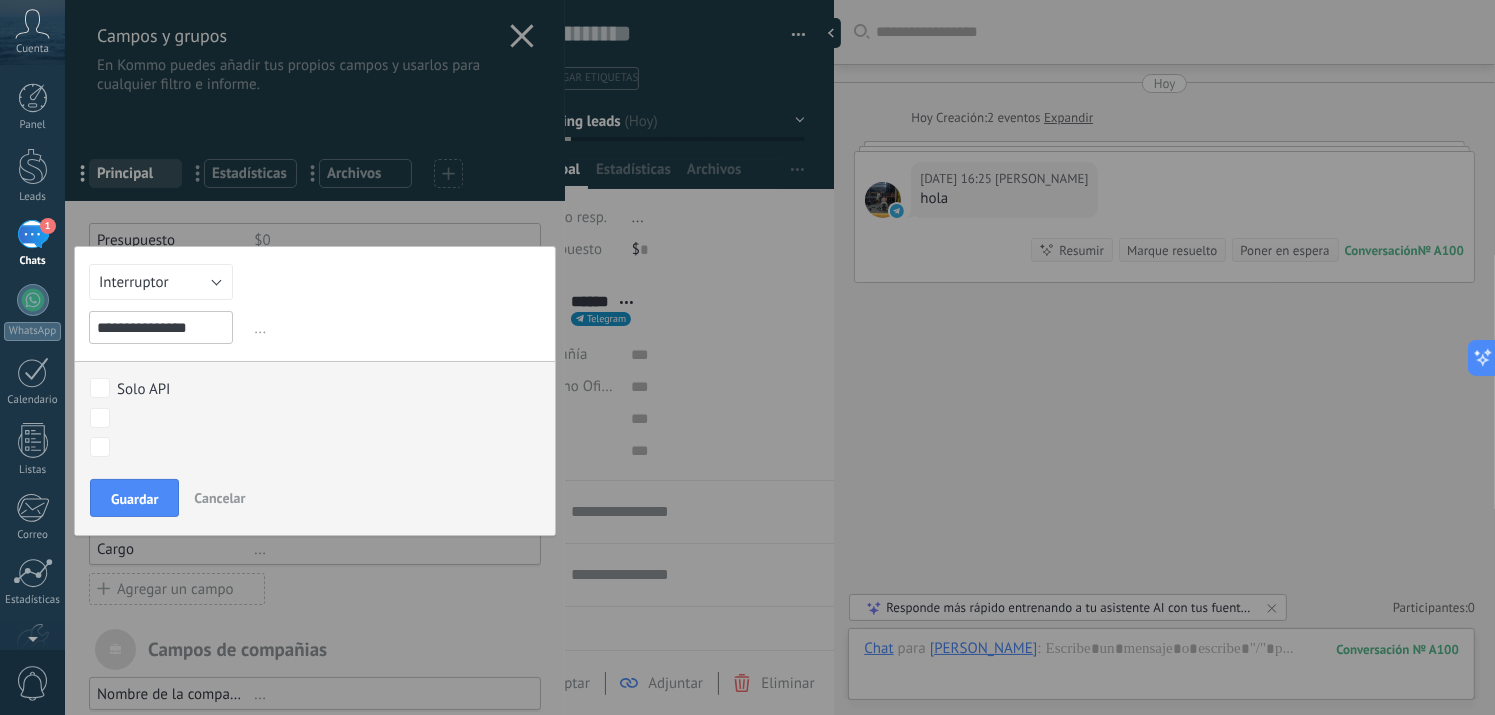type 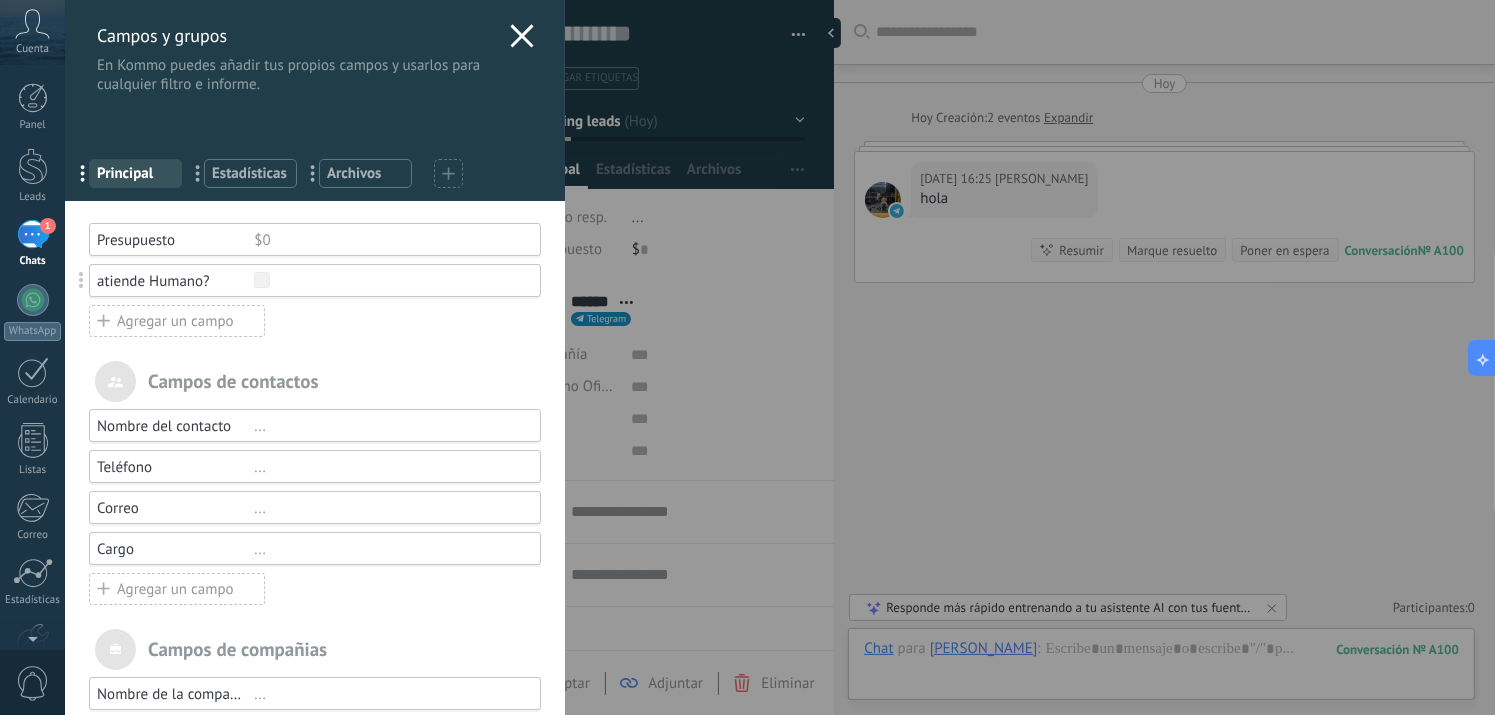 click on "Agregar un campo" at bounding box center (177, 321) 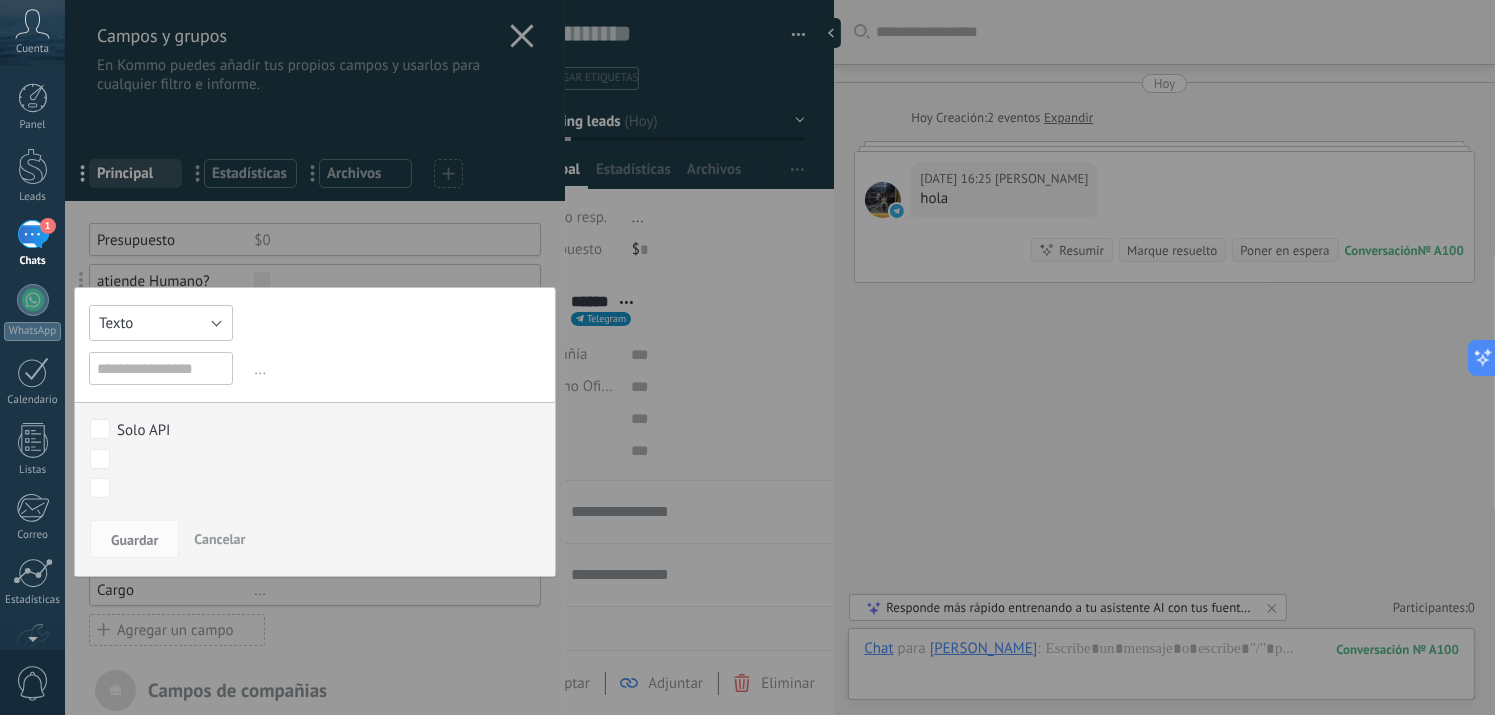 click on "Texto" at bounding box center (161, 323) 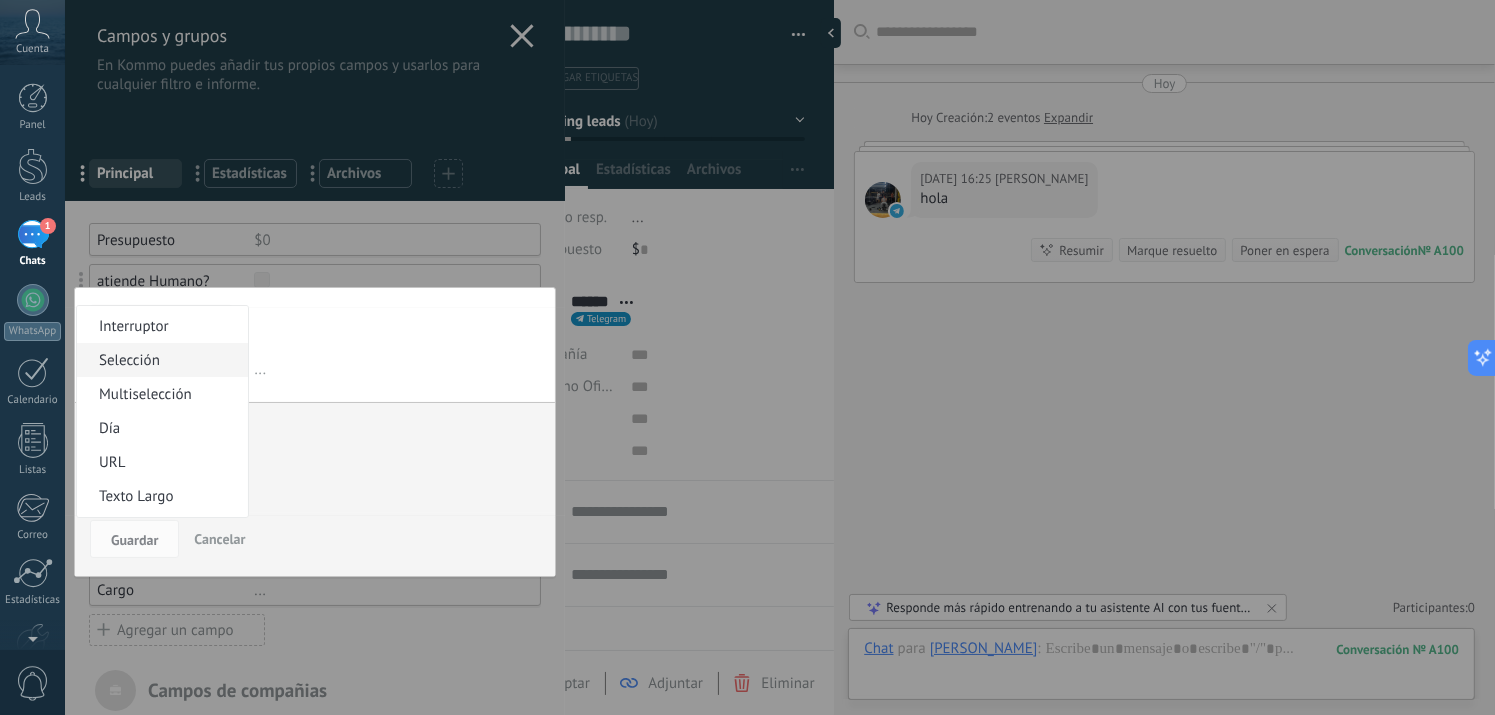 scroll, scrollTop: 100, scrollLeft: 0, axis: vertical 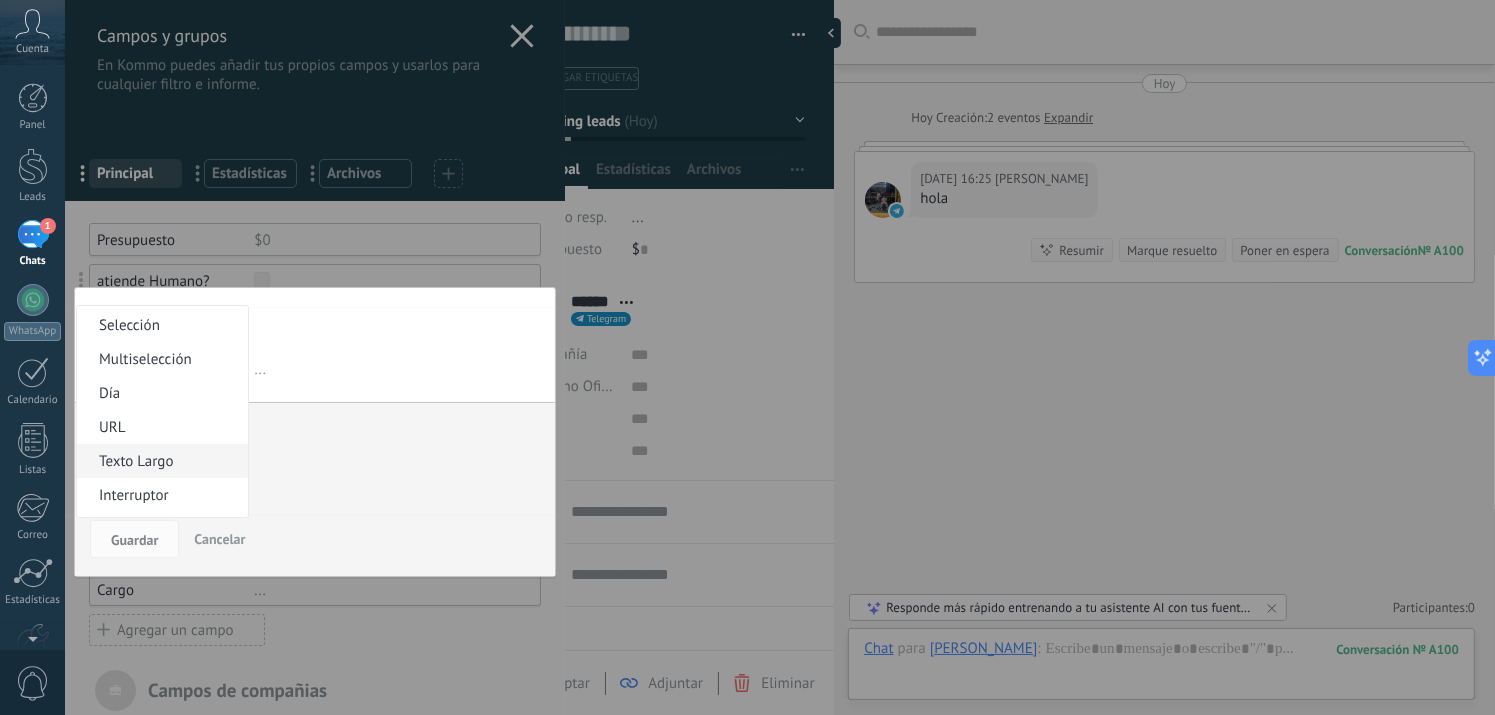 click on "Texto Largo" at bounding box center [159, 461] 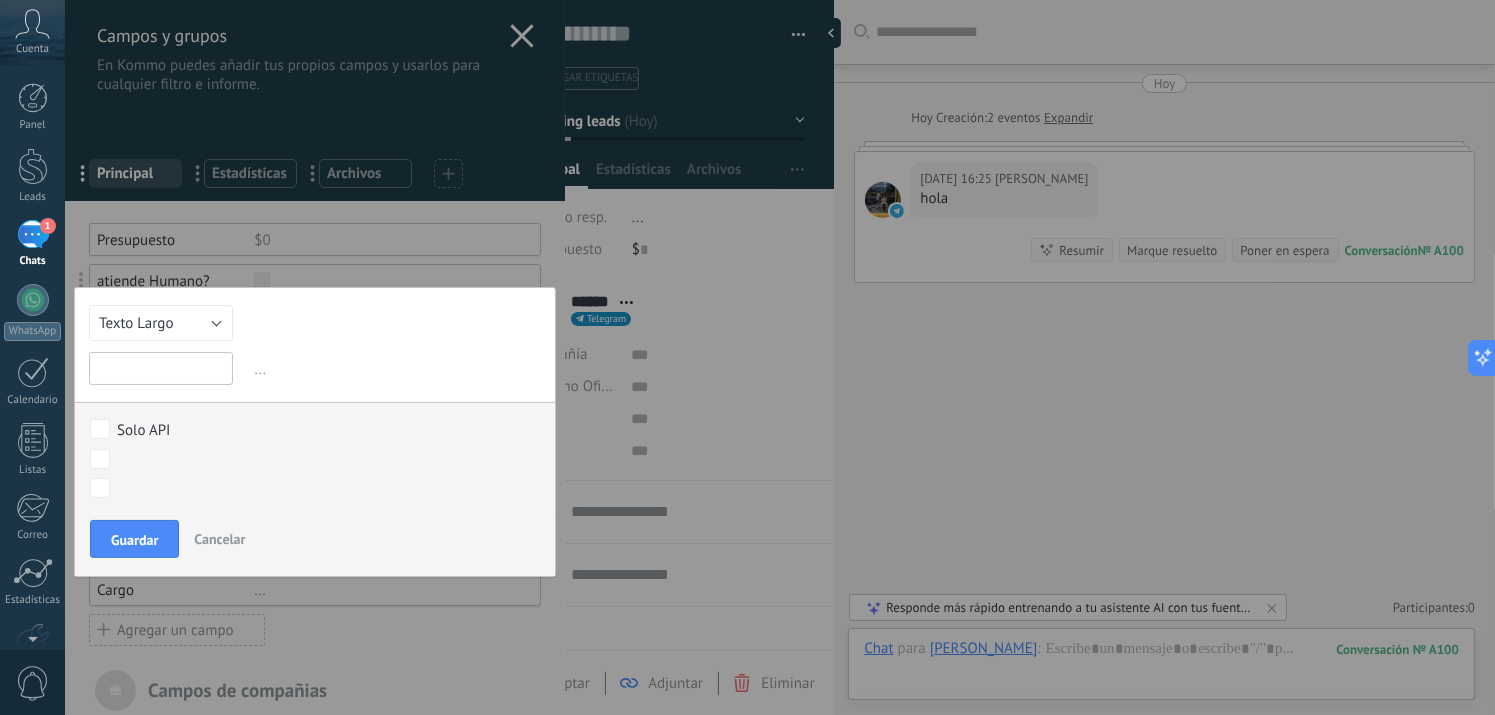 click at bounding box center [161, 368] 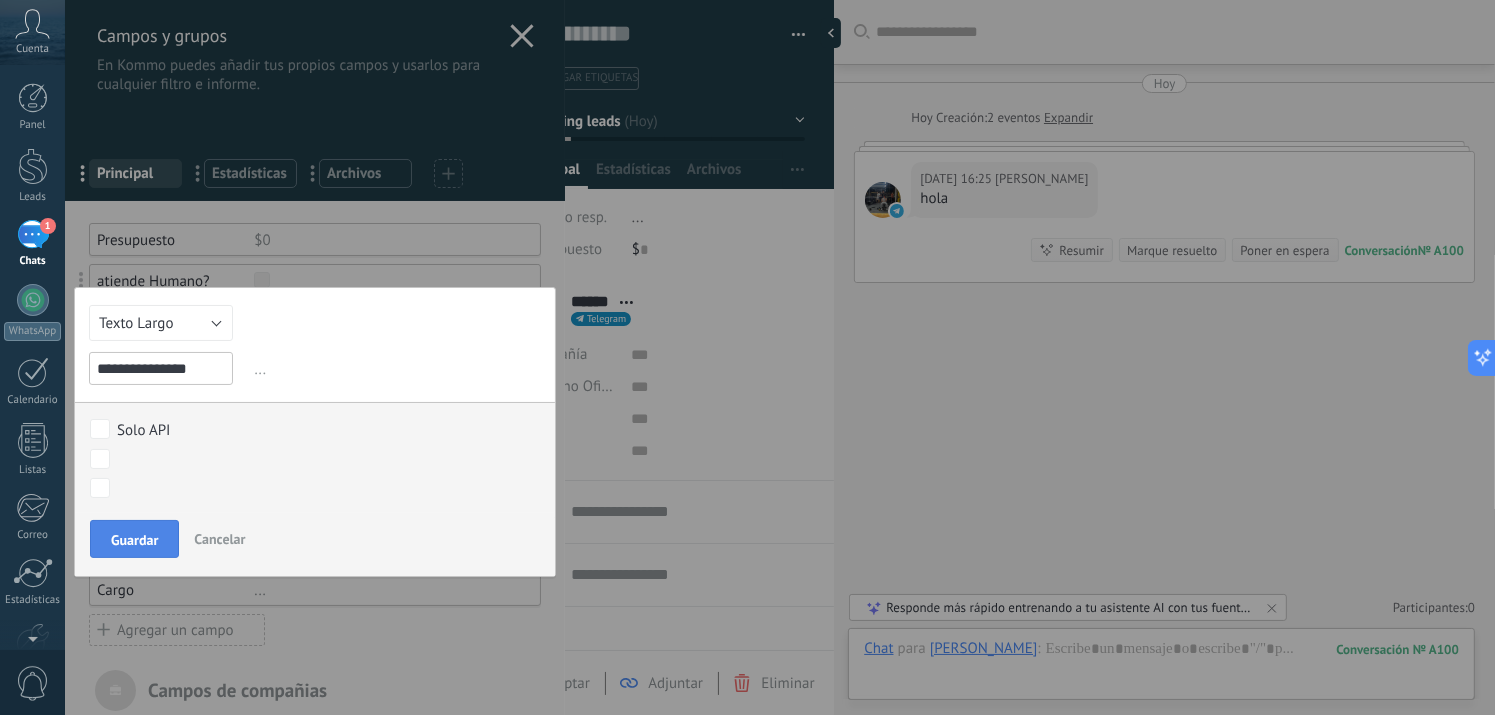 type on "**********" 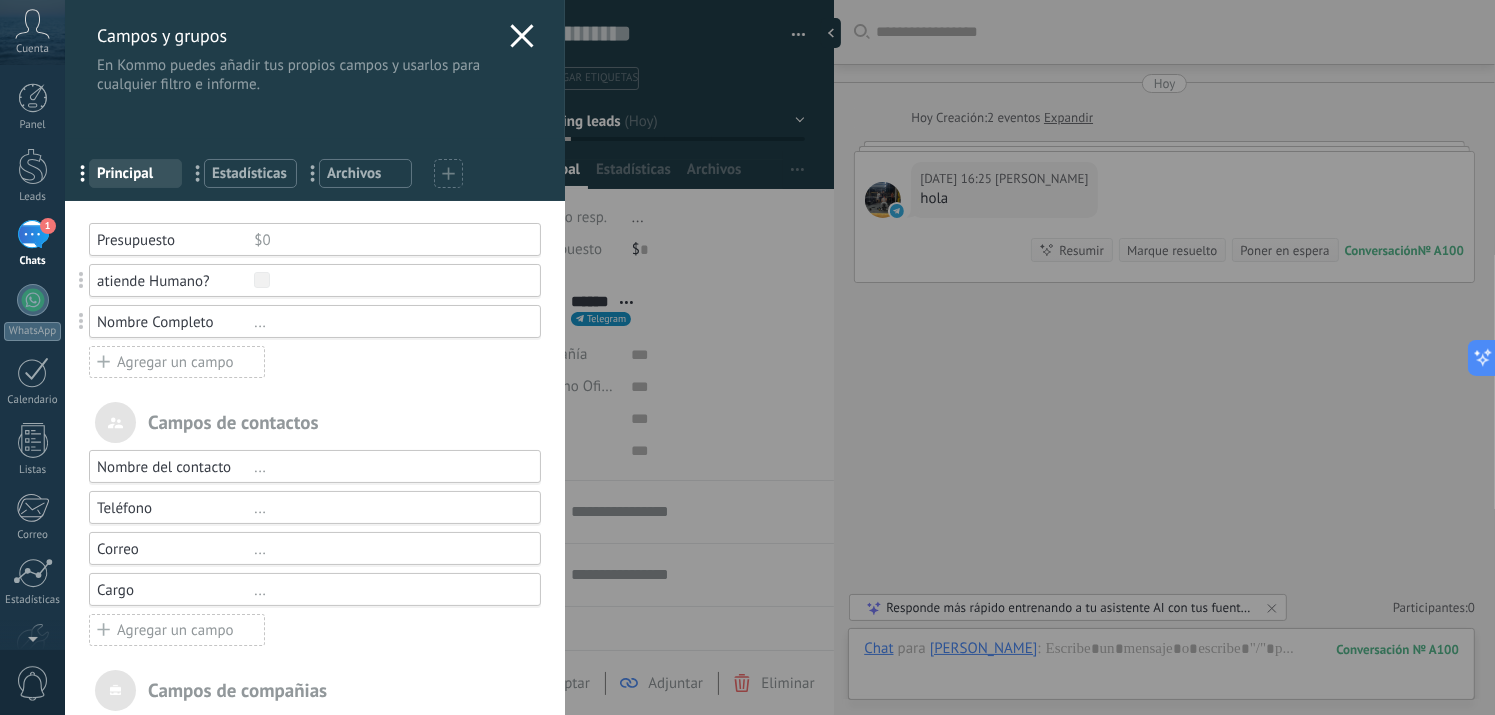 click on "Agregar un campo" at bounding box center [177, 362] 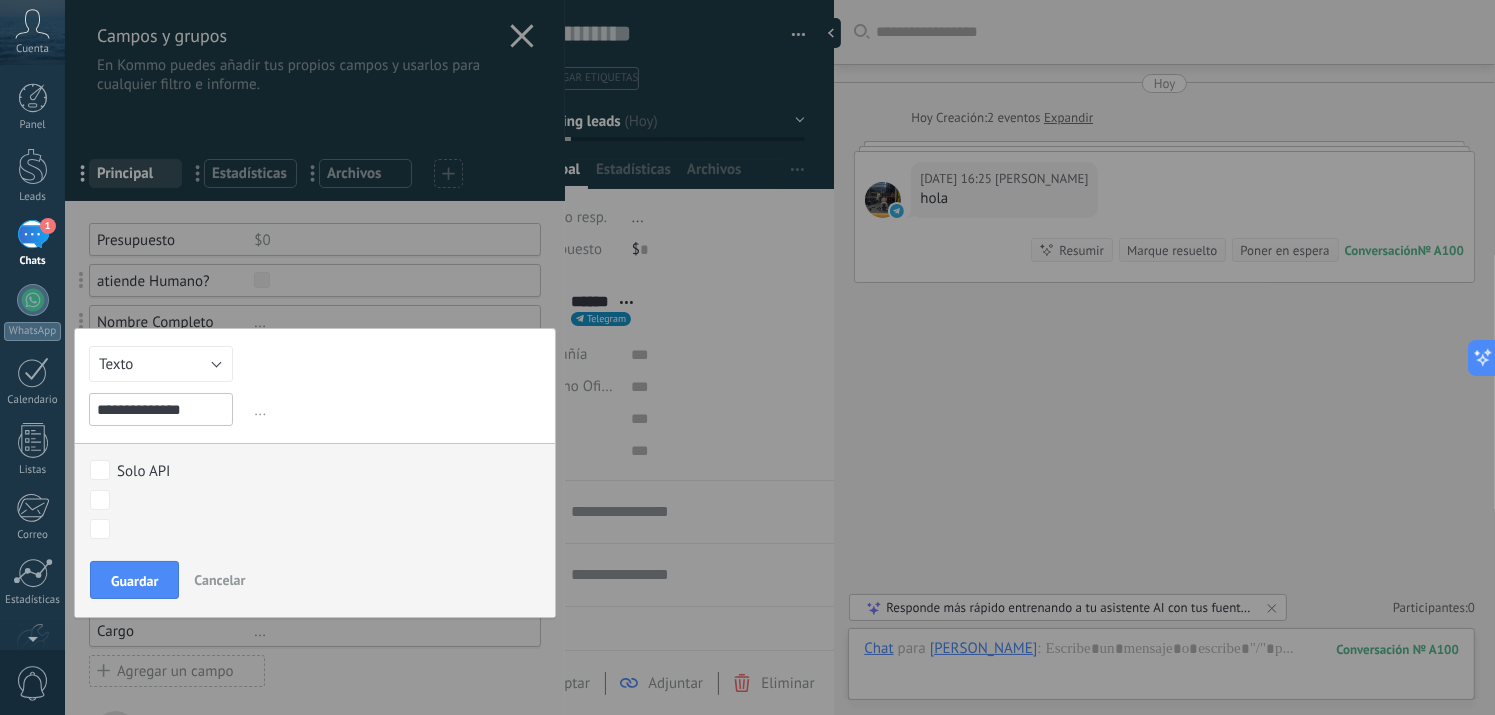 type on "**********" 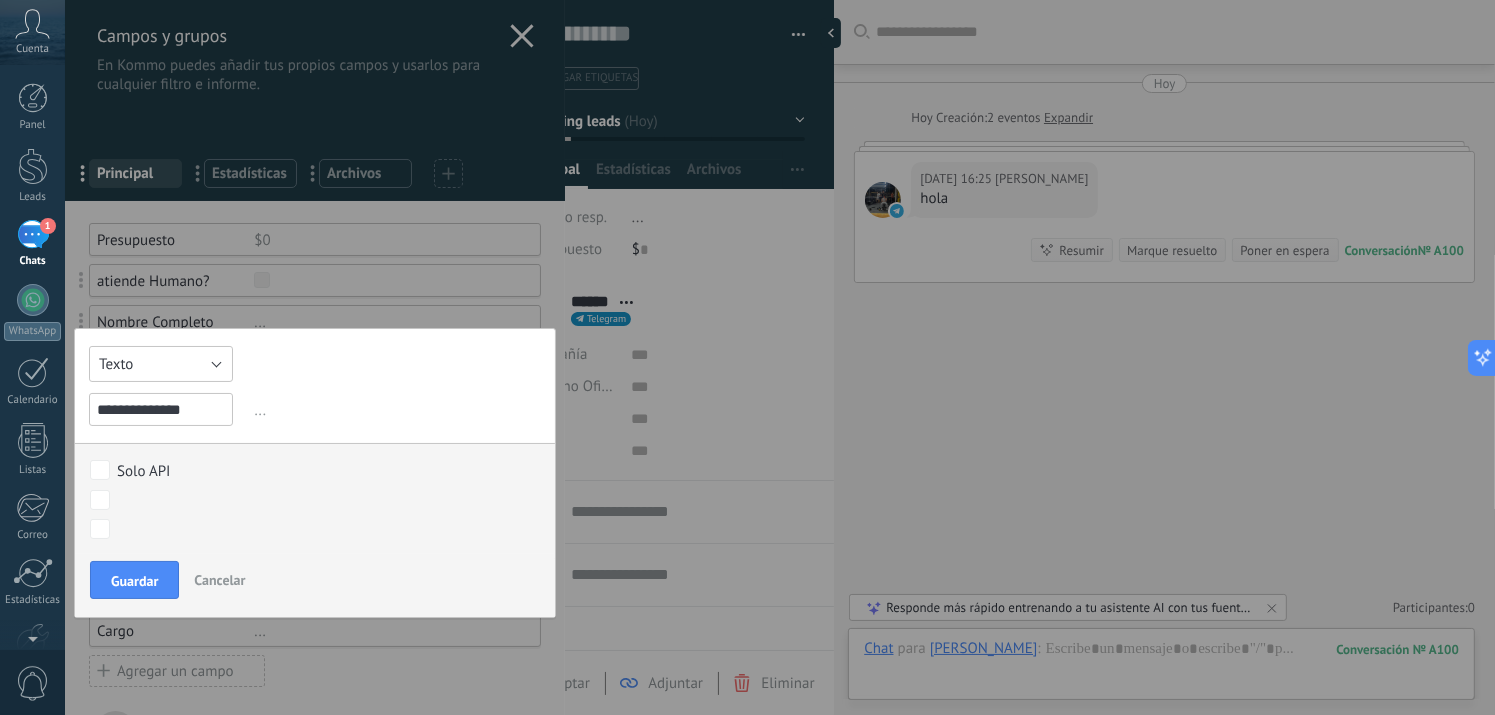 click on "Texto" at bounding box center (161, 364) 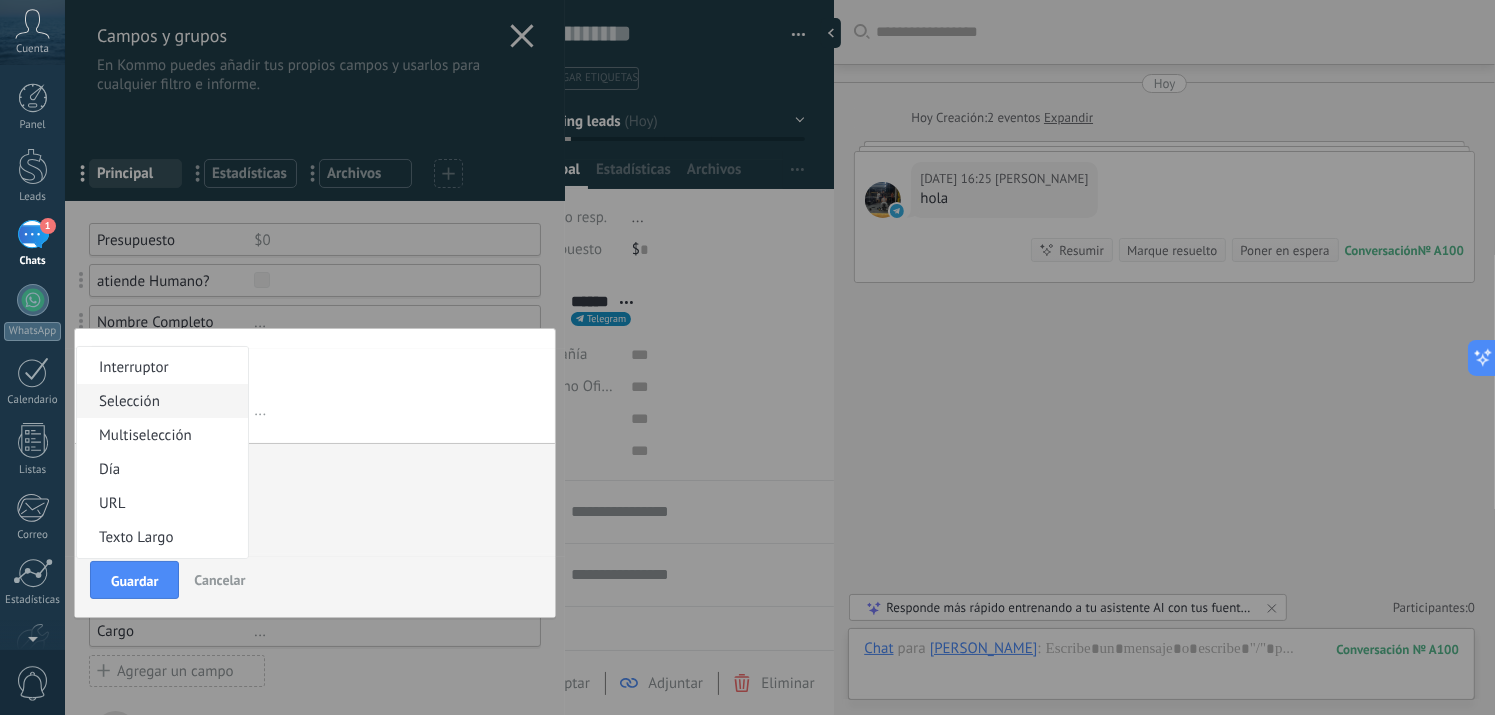 scroll, scrollTop: 100, scrollLeft: 0, axis: vertical 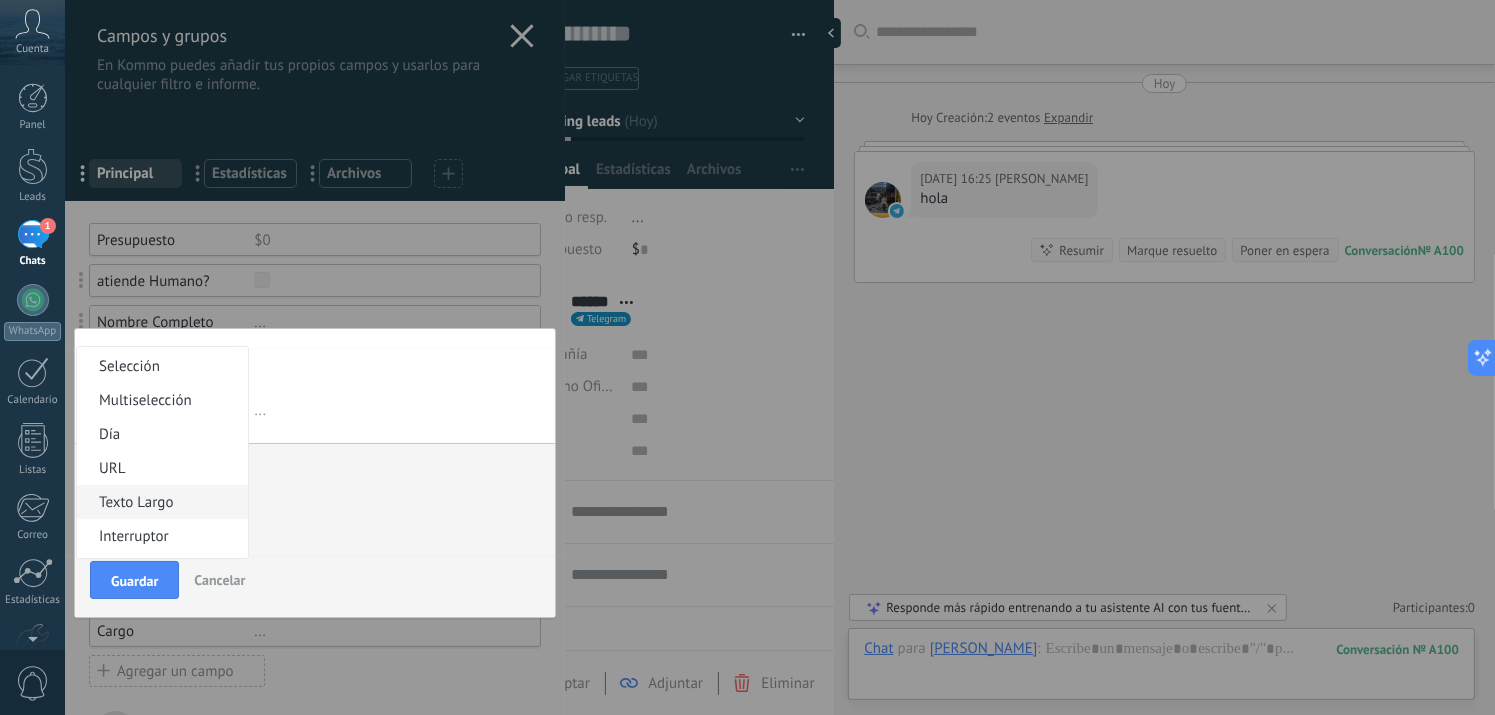 click on "Texto Largo" at bounding box center [162, 502] 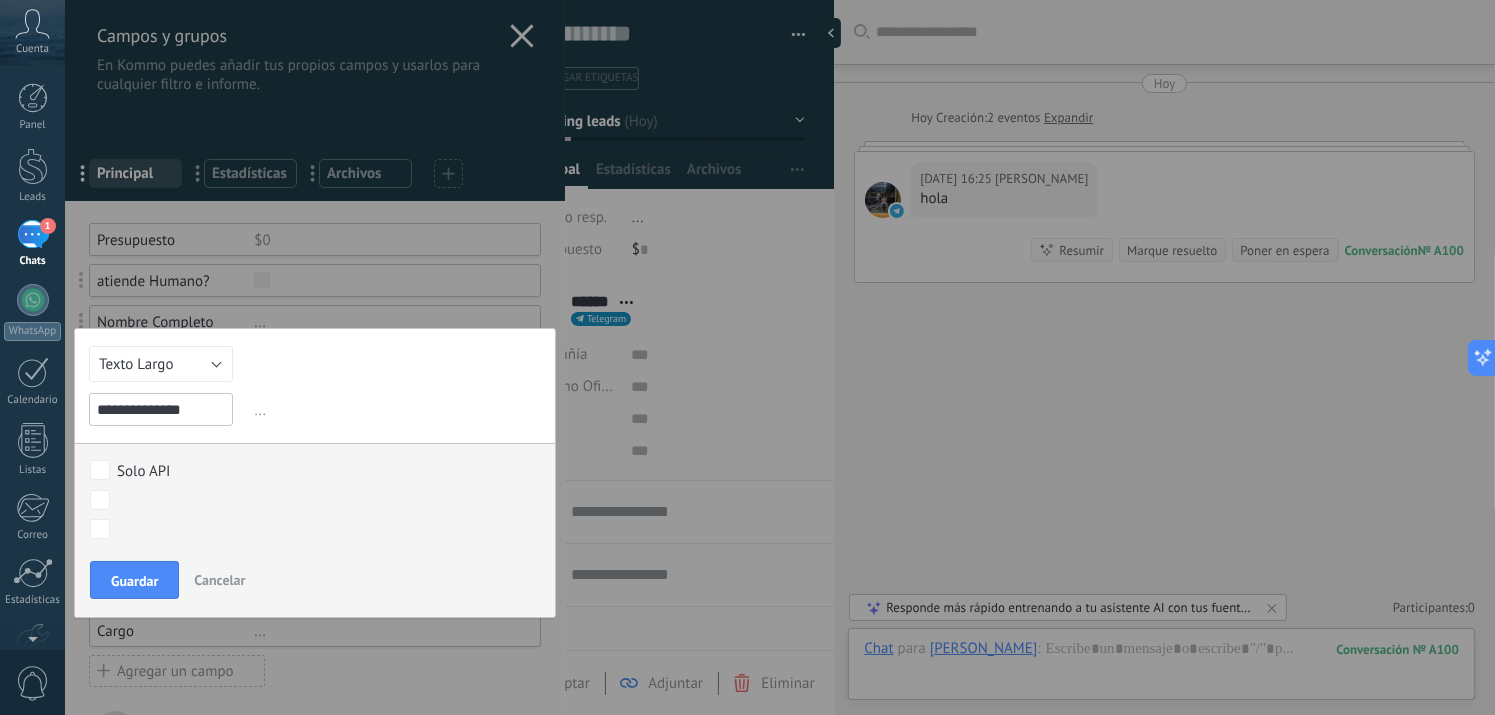 click on "Guardar" at bounding box center [134, 581] 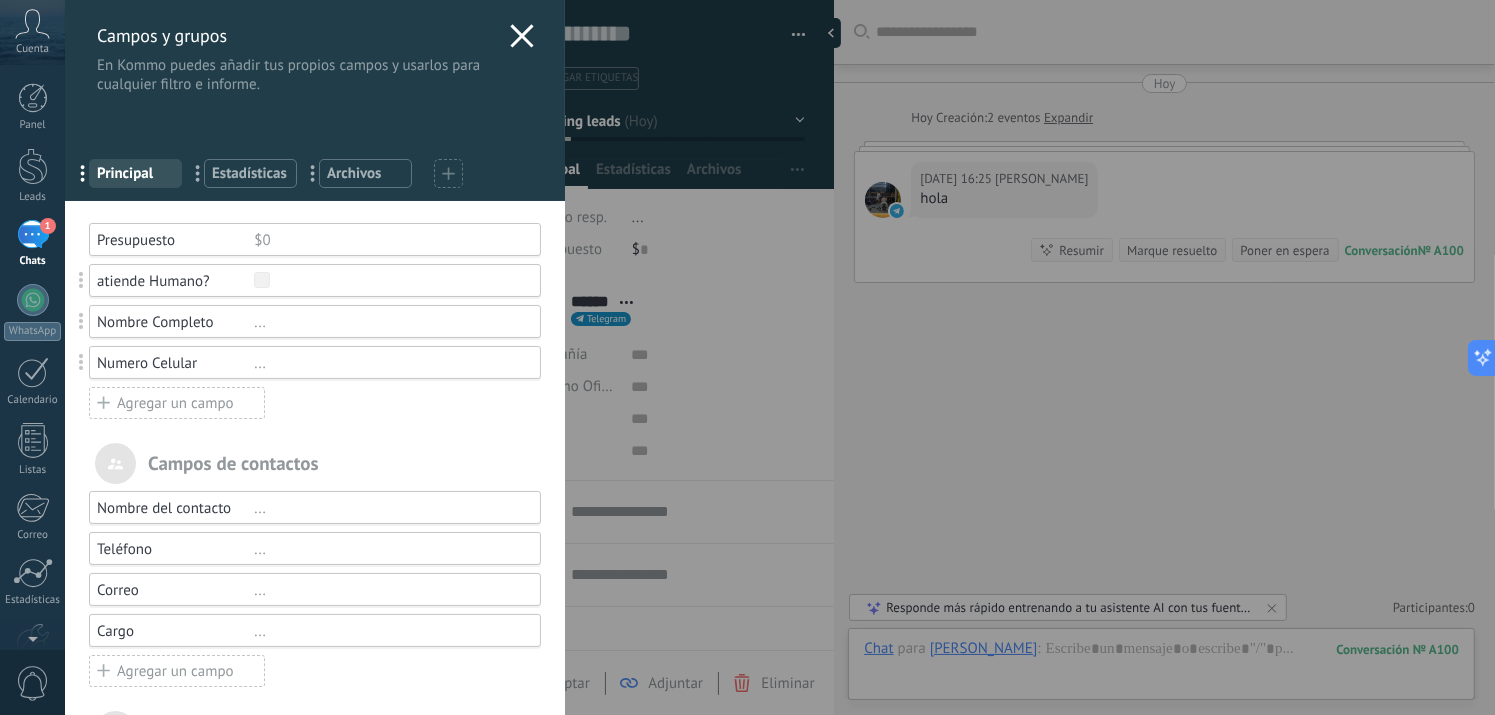 click on "Agregar un campo" at bounding box center [177, 403] 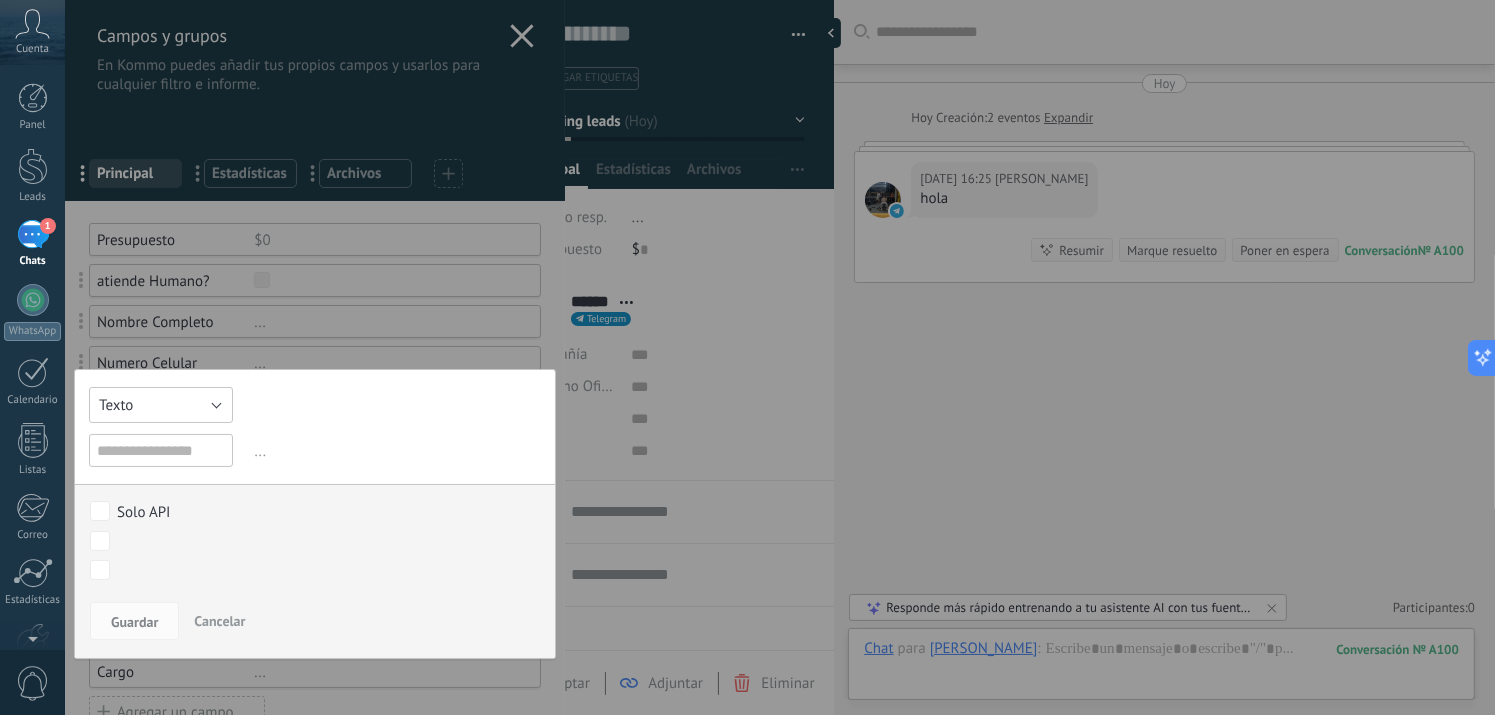 click on "Texto" at bounding box center (161, 405) 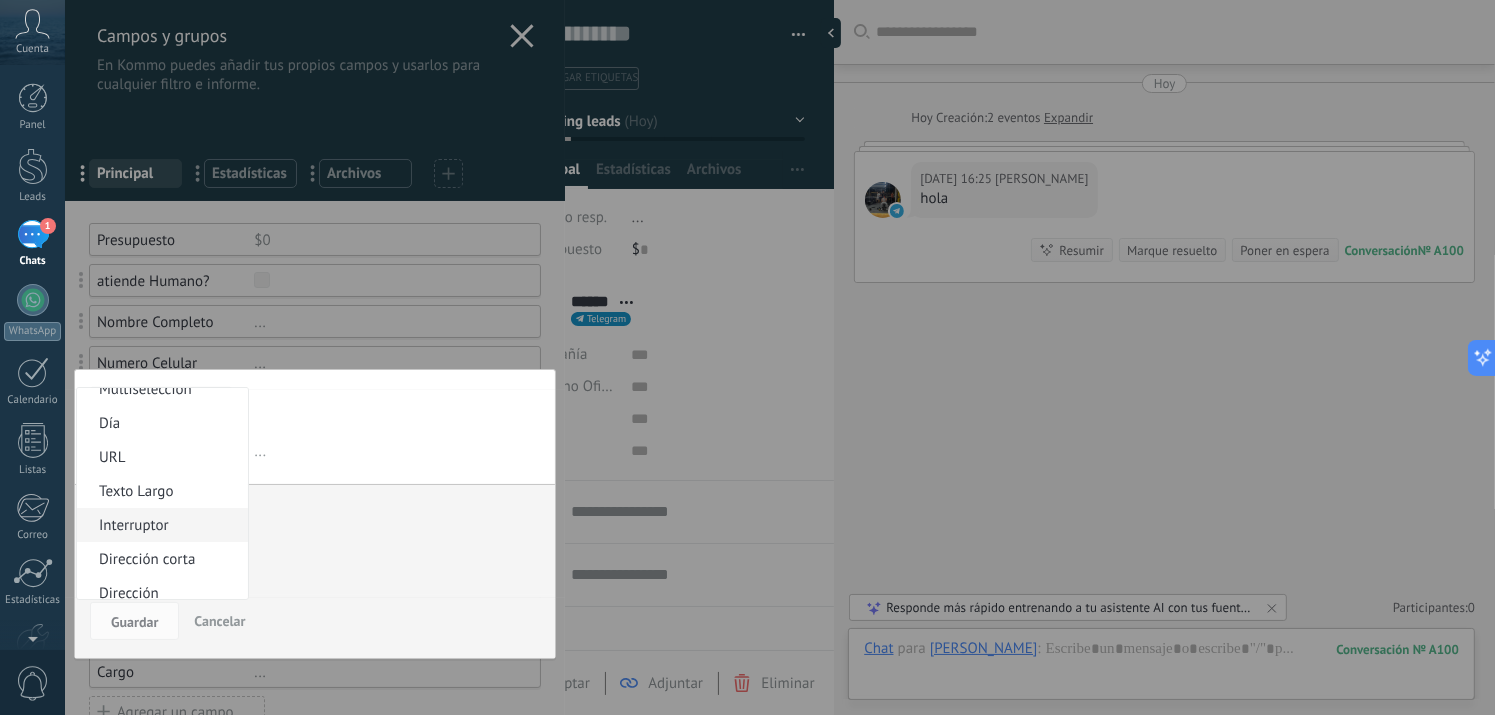 scroll, scrollTop: 200, scrollLeft: 0, axis: vertical 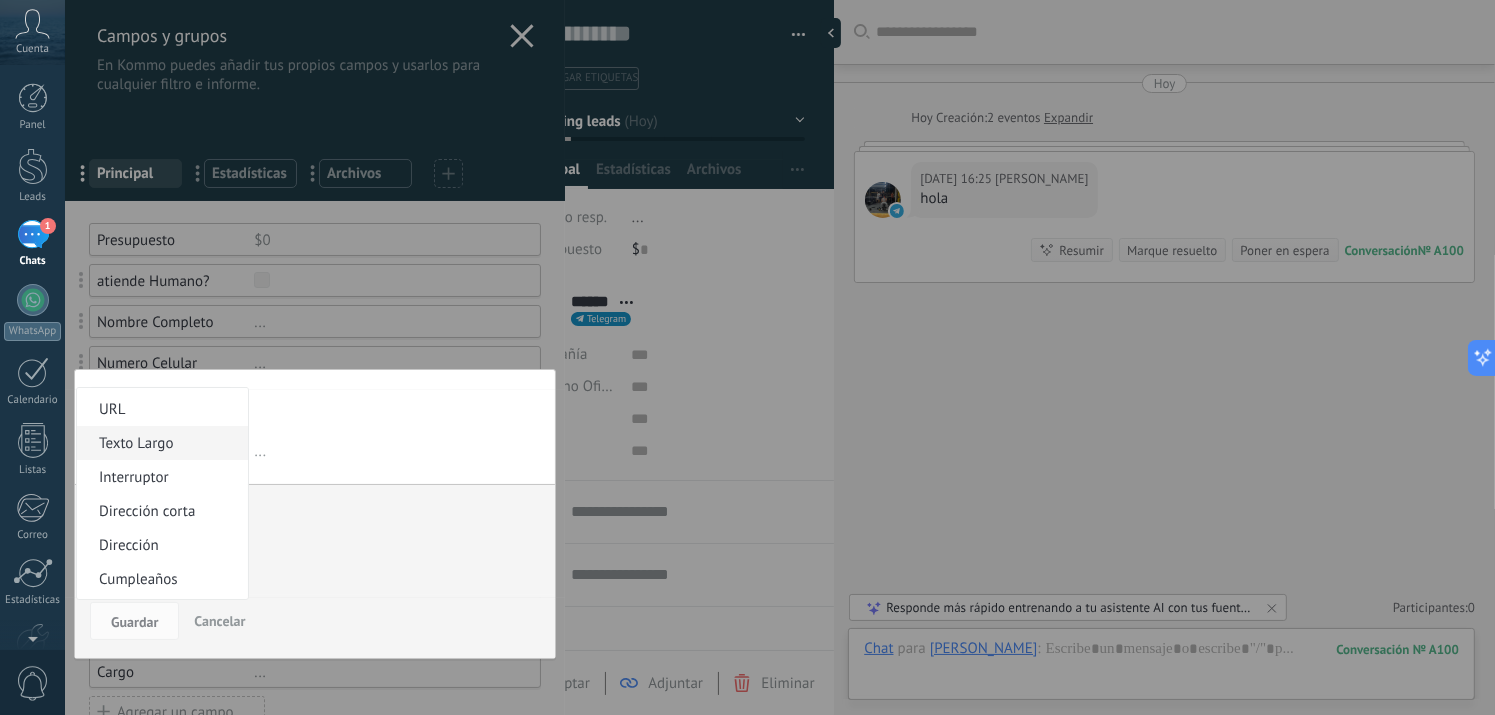 click on "Texto Largo" at bounding box center (159, 443) 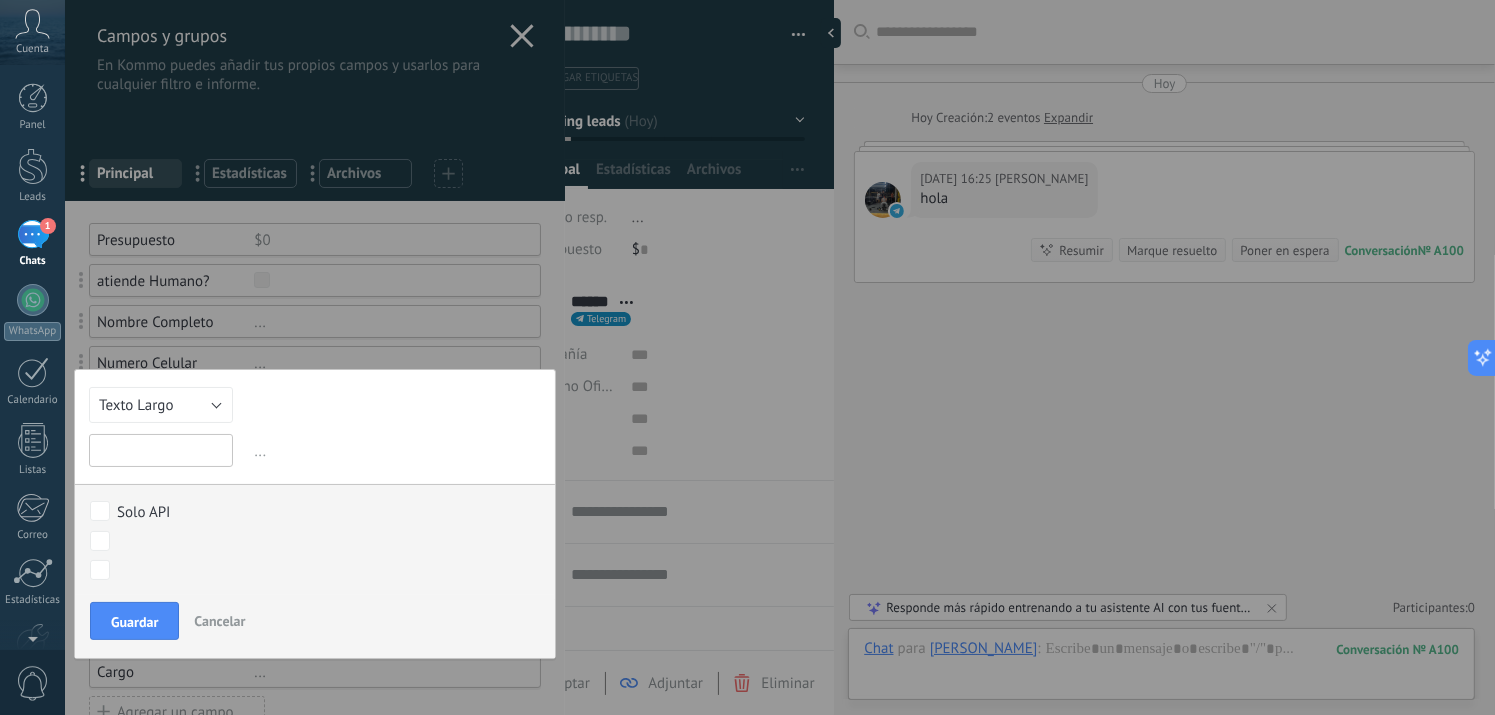 click at bounding box center (161, 450) 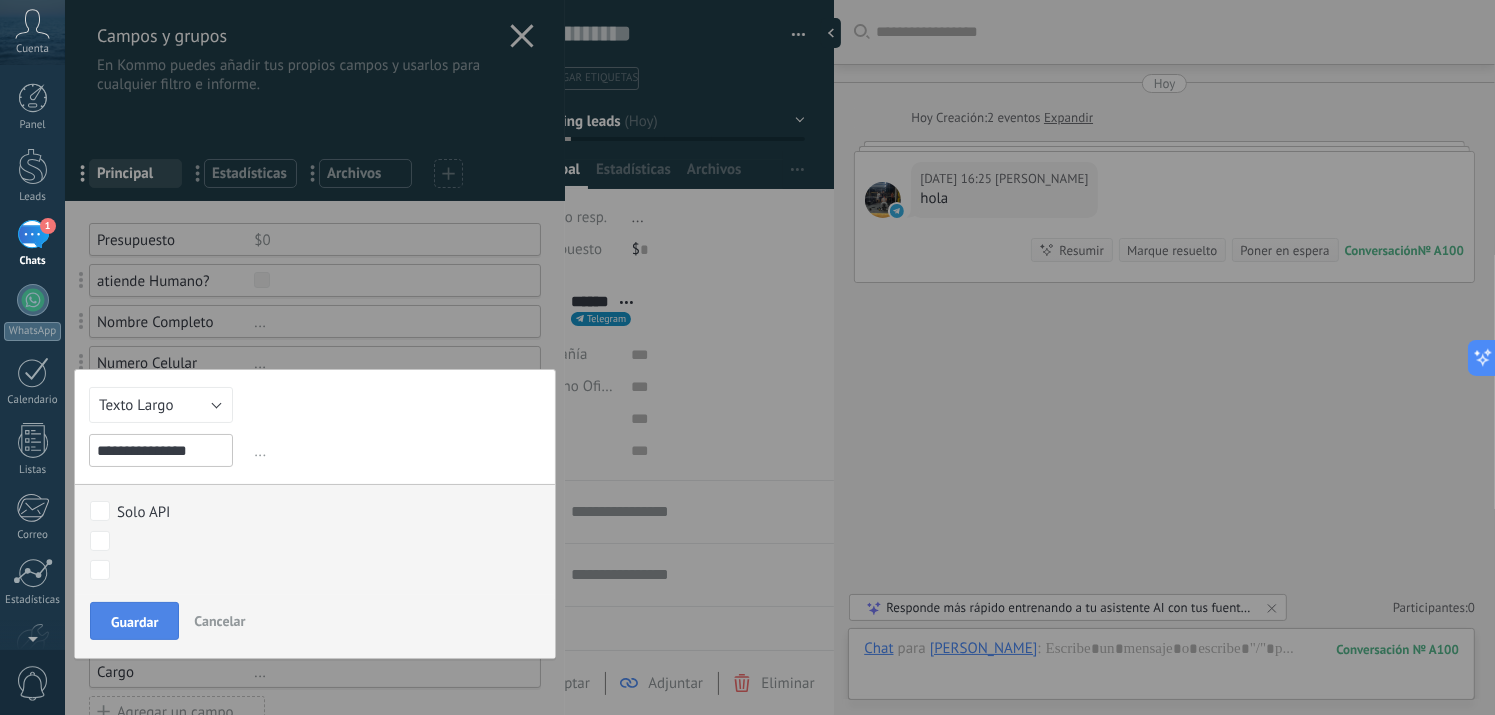 type on "**********" 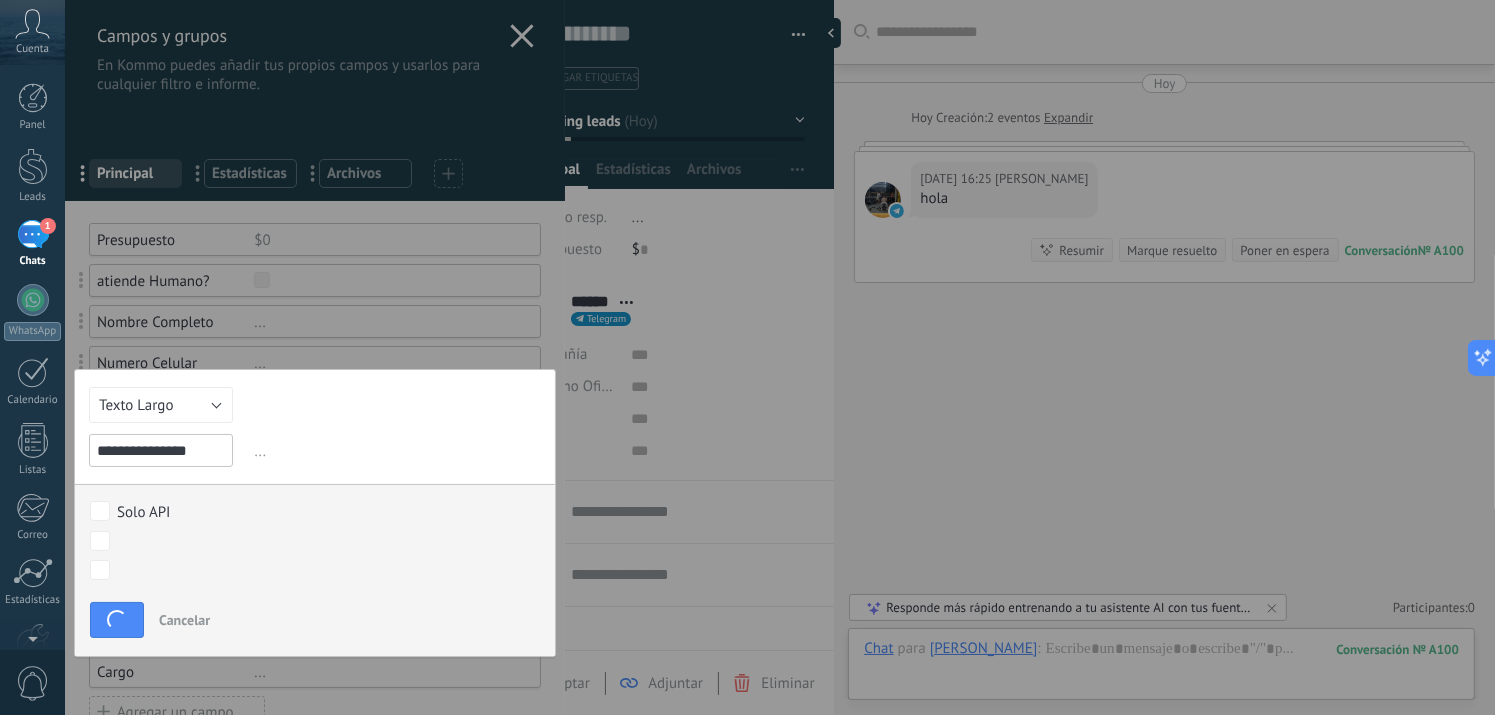 type 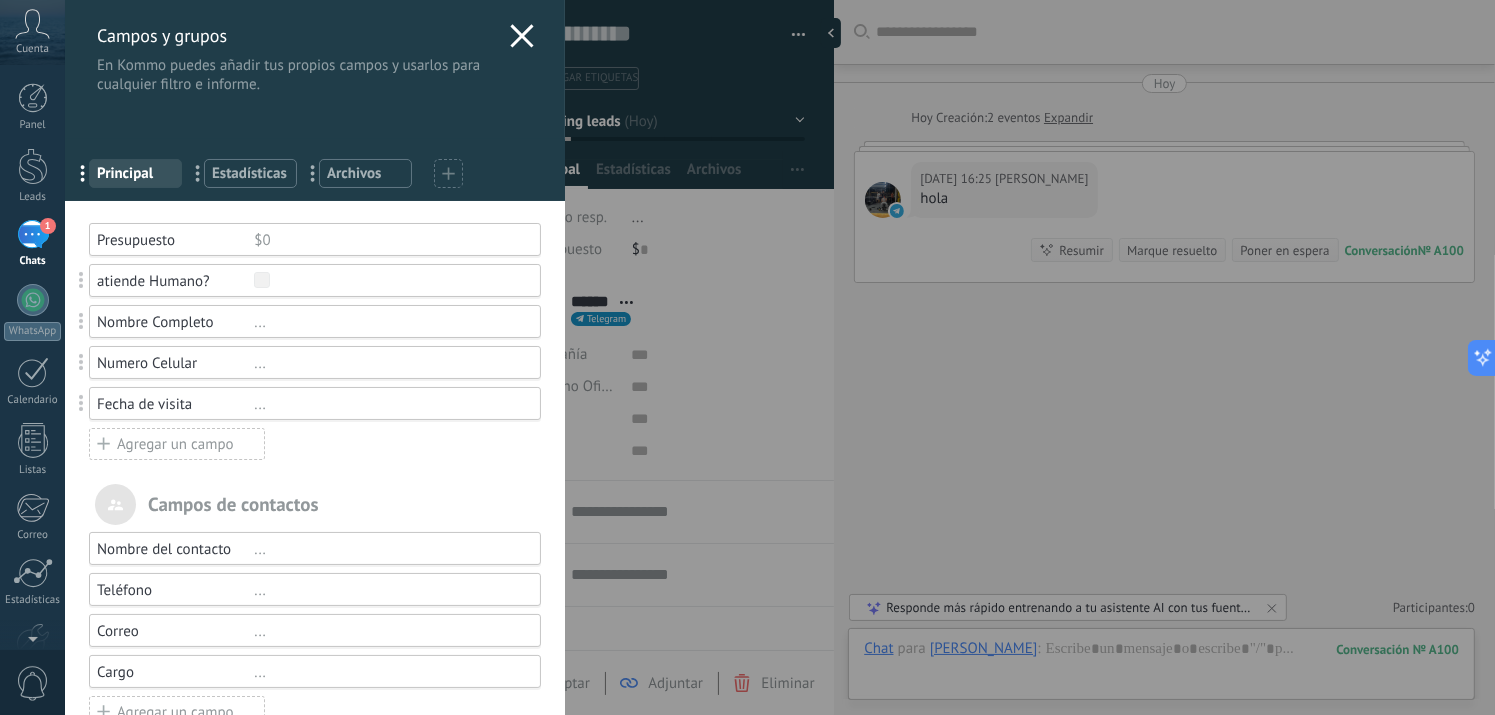 click on "Agregar un campo" at bounding box center (177, 444) 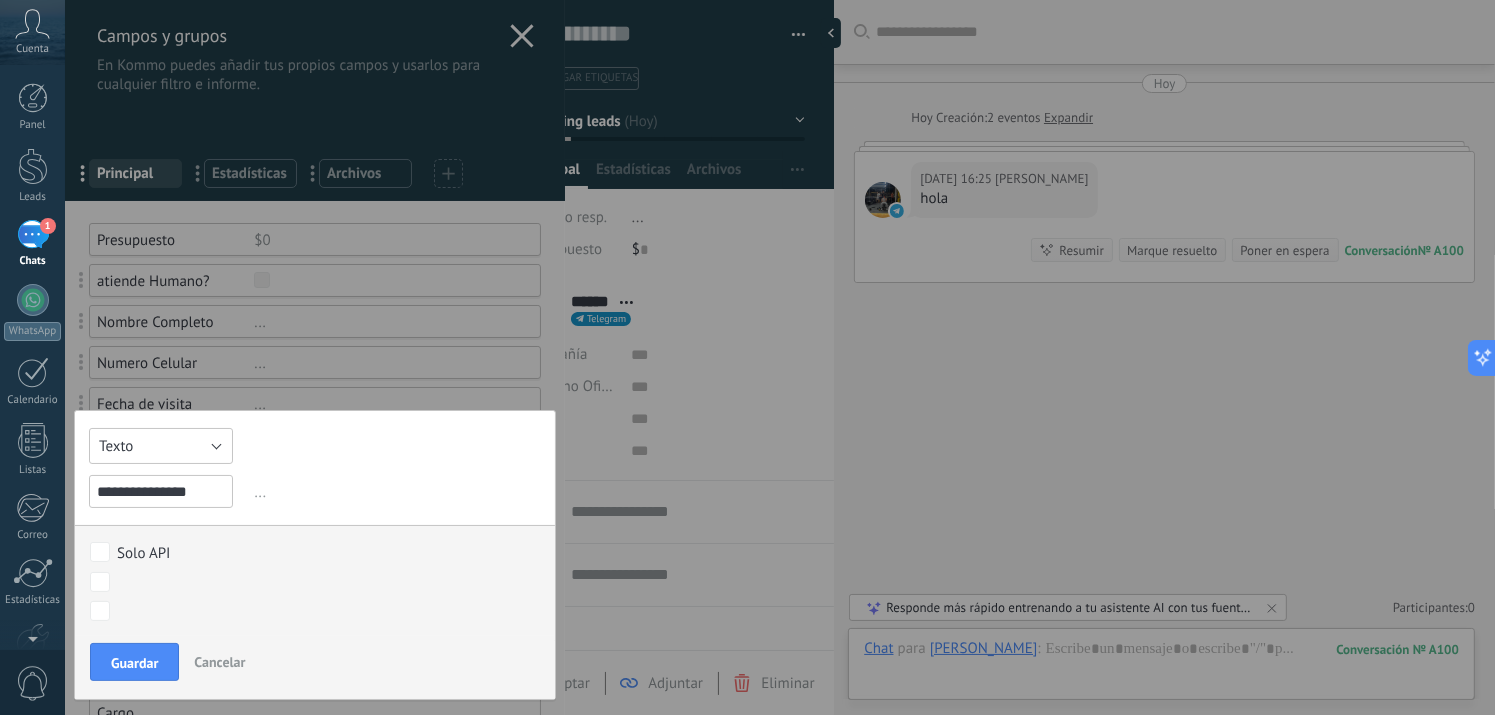 click on "Texto" at bounding box center [161, 446] 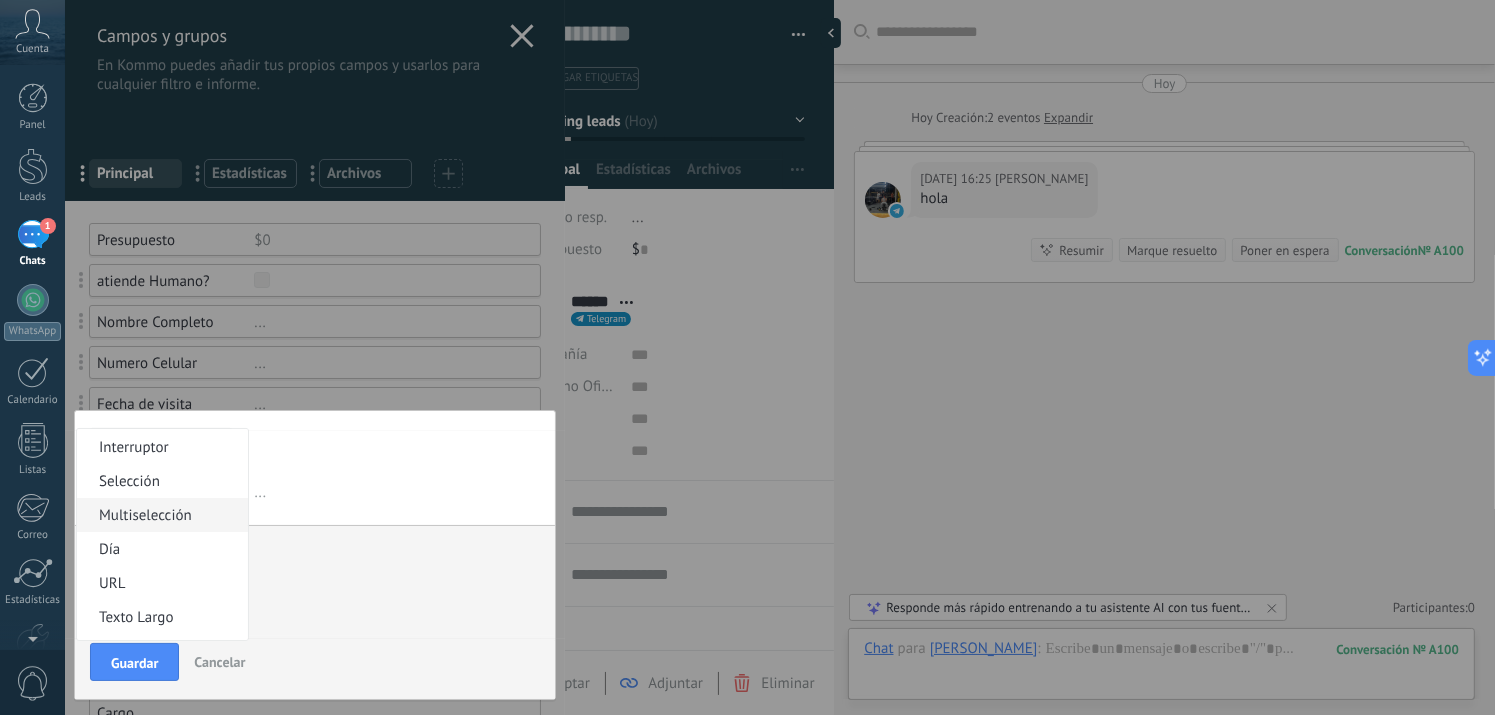 scroll, scrollTop: 100, scrollLeft: 0, axis: vertical 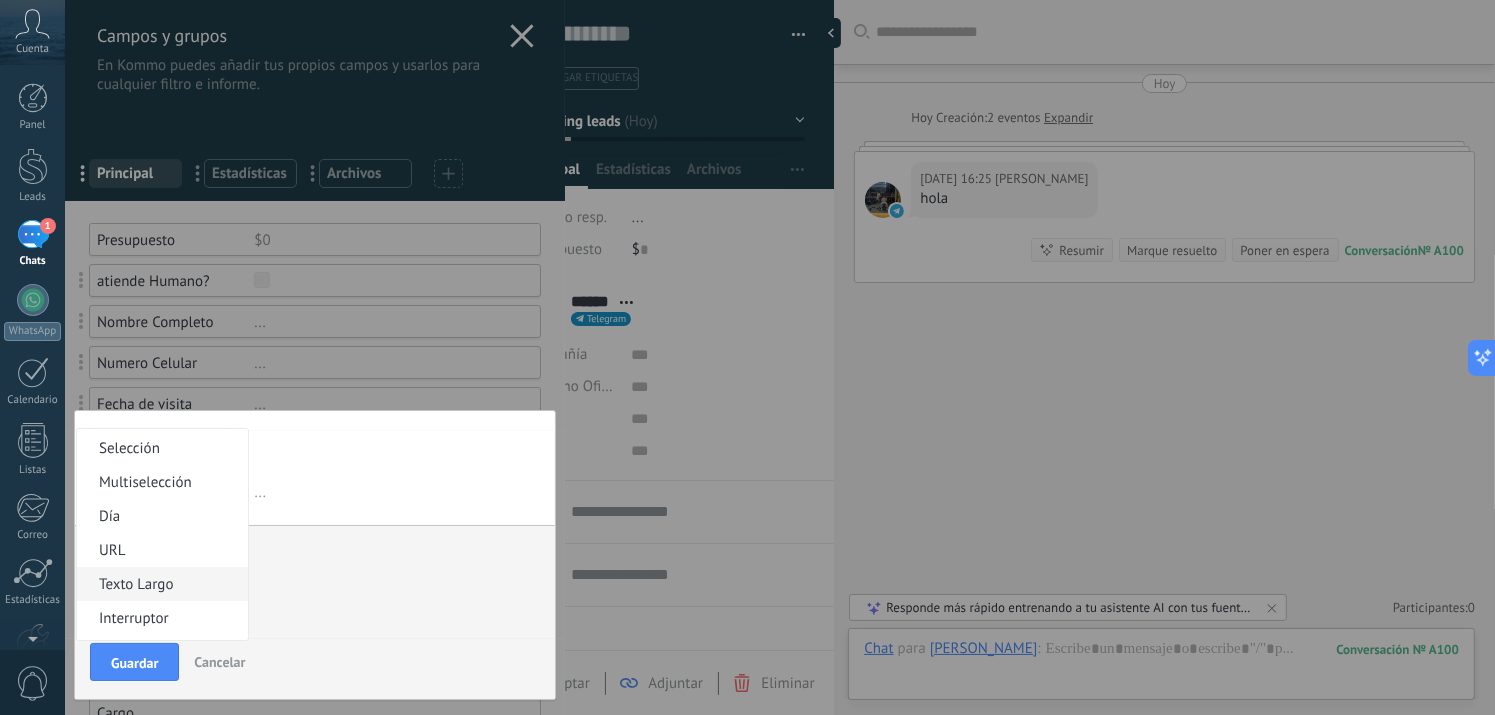 click on "Texto Largo" at bounding box center [162, 584] 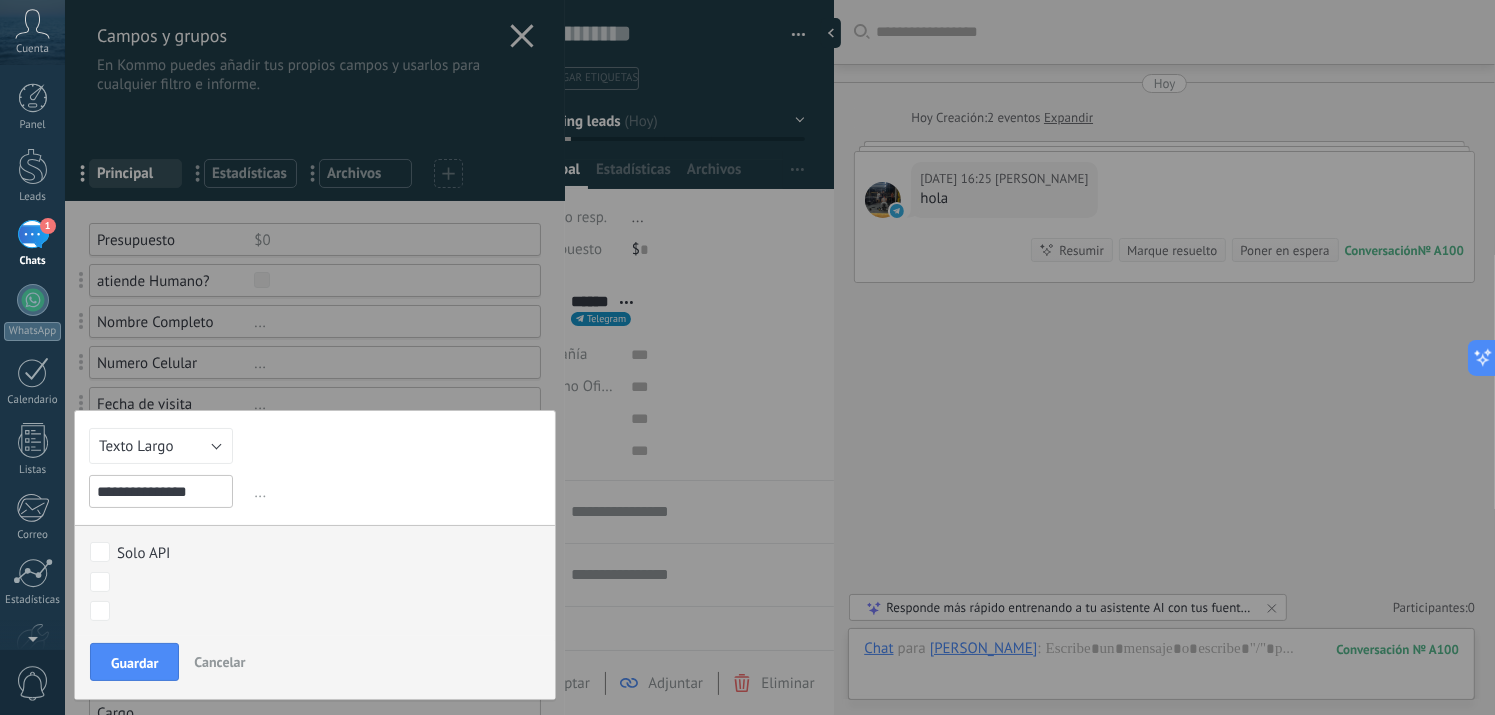drag, startPoint x: 131, startPoint y: 487, endPoint x: -41, endPoint y: 478, distance: 172.2353 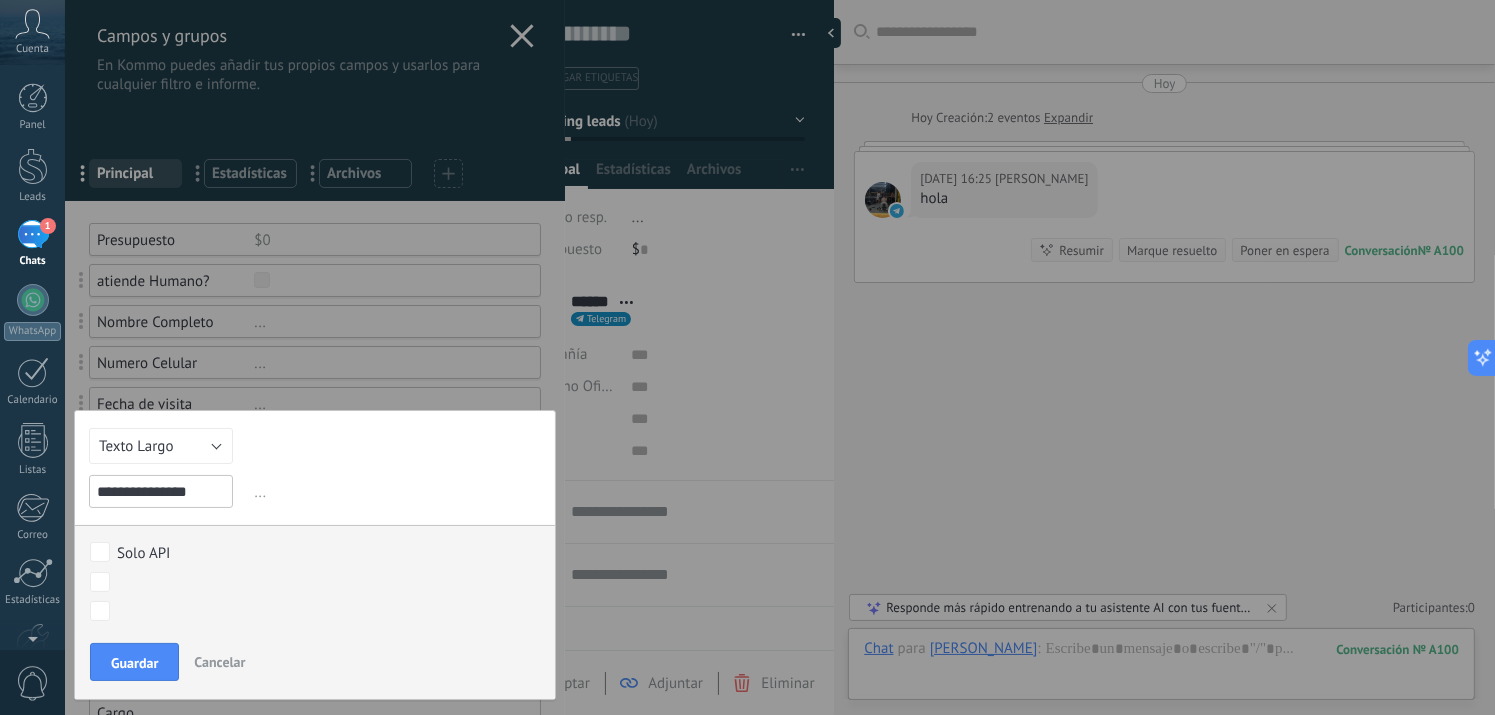 click on ".abccls-1,.abccls-2{fill-rule:evenodd}.abccls-2{fill:#fff} .abfcls-1{fill:none}.abfcls-2{fill:#fff} .abncls-1{isolation:isolate}.abncls-2{opacity:.06}.abncls-2,.abncls-3,.abncls-6{mix-blend-mode:multiply}.abncls-3{opacity:.15}.abncls-4,.abncls-8{fill:#fff}.abncls-5{fill:url(#abnlinear-gradient)}.abncls-6{opacity:.04}.abncls-7{fill:url(#abnlinear-gradient-2)}.abncls-8{fill-rule:evenodd} .abqst0{fill:#ffa200} .abwcls-1{fill:#252525} .cls-1{isolation:isolate} .acicls-1{fill:none} .aclcls-1{fill:#232323} .acnst0{display:none} .addcls-1,.addcls-2{fill:none;stroke-miterlimit:10}.addcls-1{stroke:#dfe0e5}.addcls-2{stroke:#a1a7ab} .adecls-1,.adecls-2{fill:none;stroke-miterlimit:10}.adecls-1{stroke:#dfe0e5}.adecls-2{stroke:#a1a7ab} .adqcls-1{fill:#8591a5;fill-rule:evenodd} .aeccls-1{fill:#5c9f37} .aeecls-1{fill:#f86161} .aejcls-1{fill:#8591a5;fill-rule:evenodd} .aekcls-1{fill-rule:evenodd} .aelcls-1{fill-rule:evenodd;fill:currentColor} .aemcls-1{fill-rule:evenodd;fill:currentColor} .aercls-2{fill:#24bc8c}" at bounding box center (747, 357) 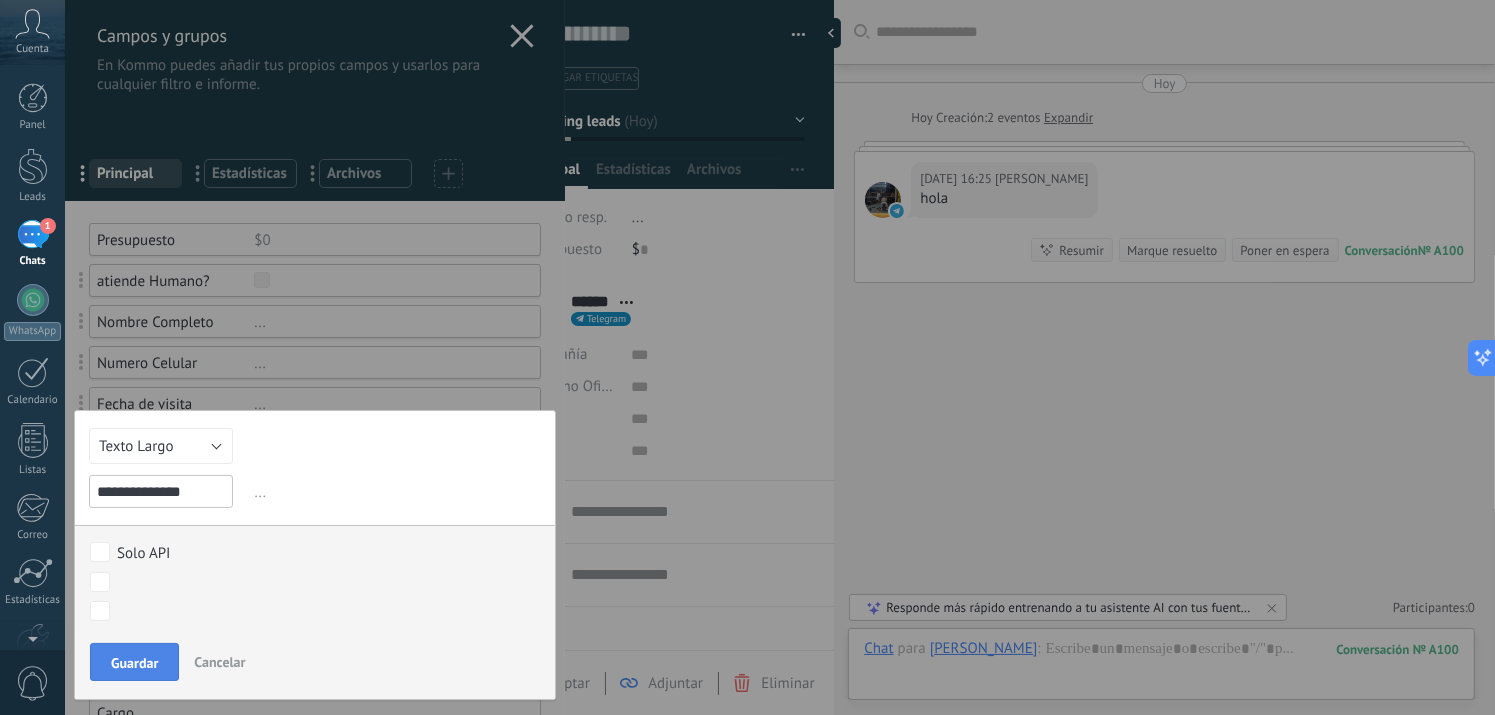 type on "**********" 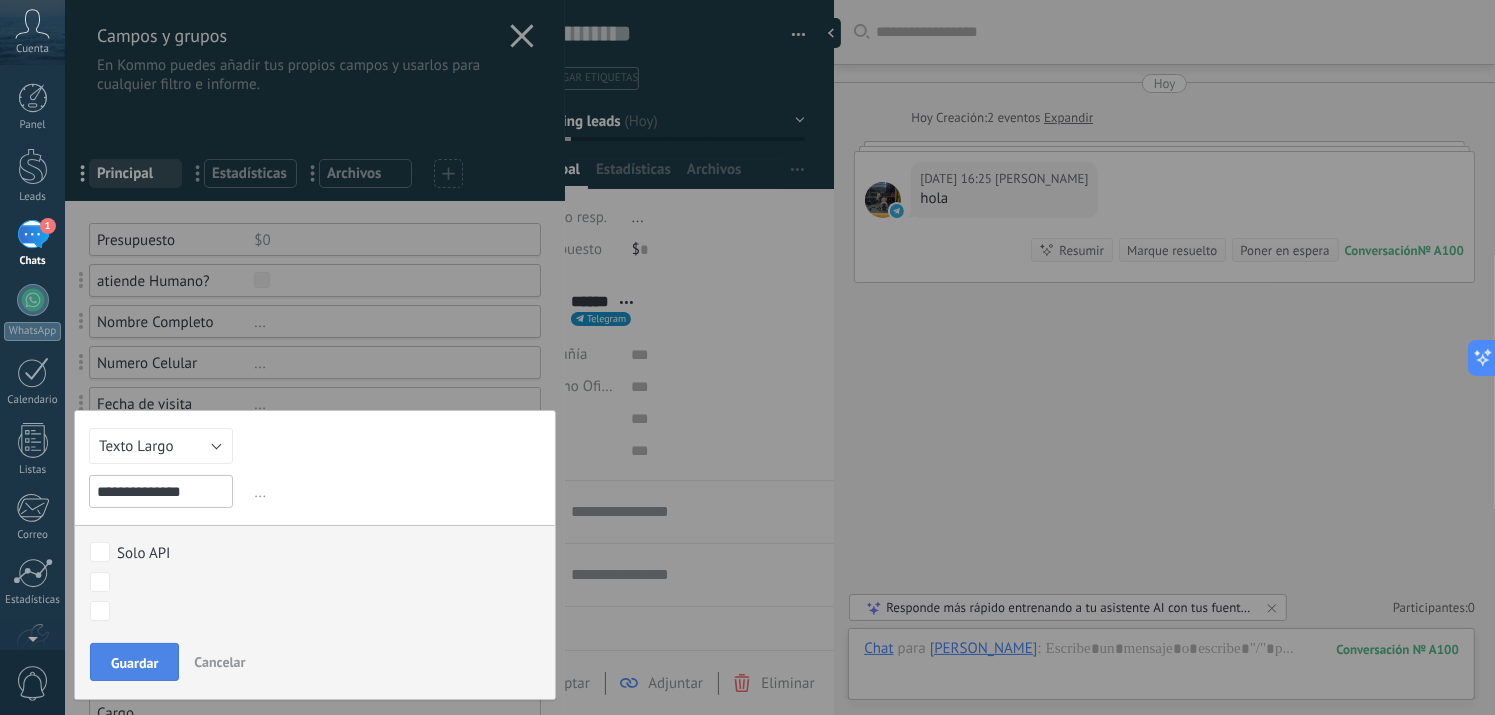 click on "Guardar" at bounding box center [134, 662] 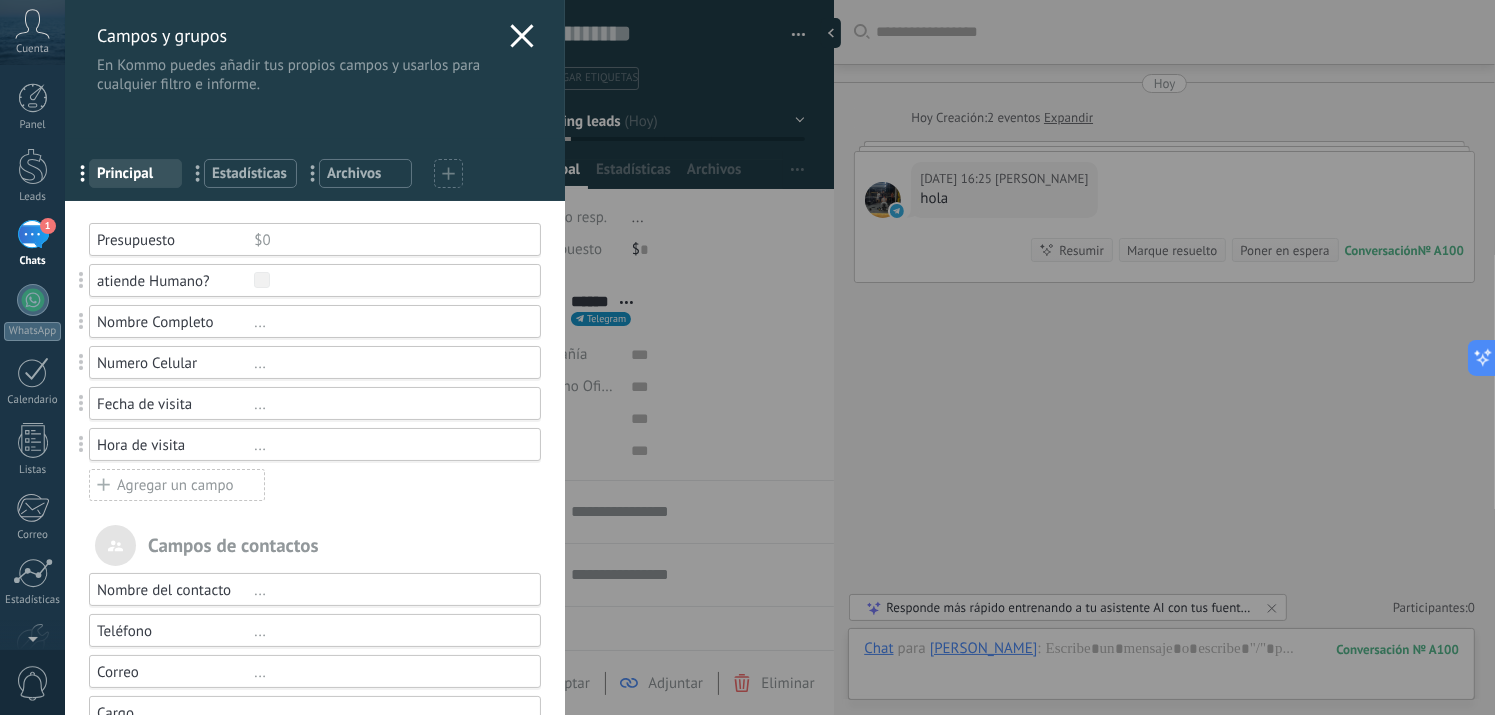 click on "Agregar un campo" at bounding box center (177, 485) 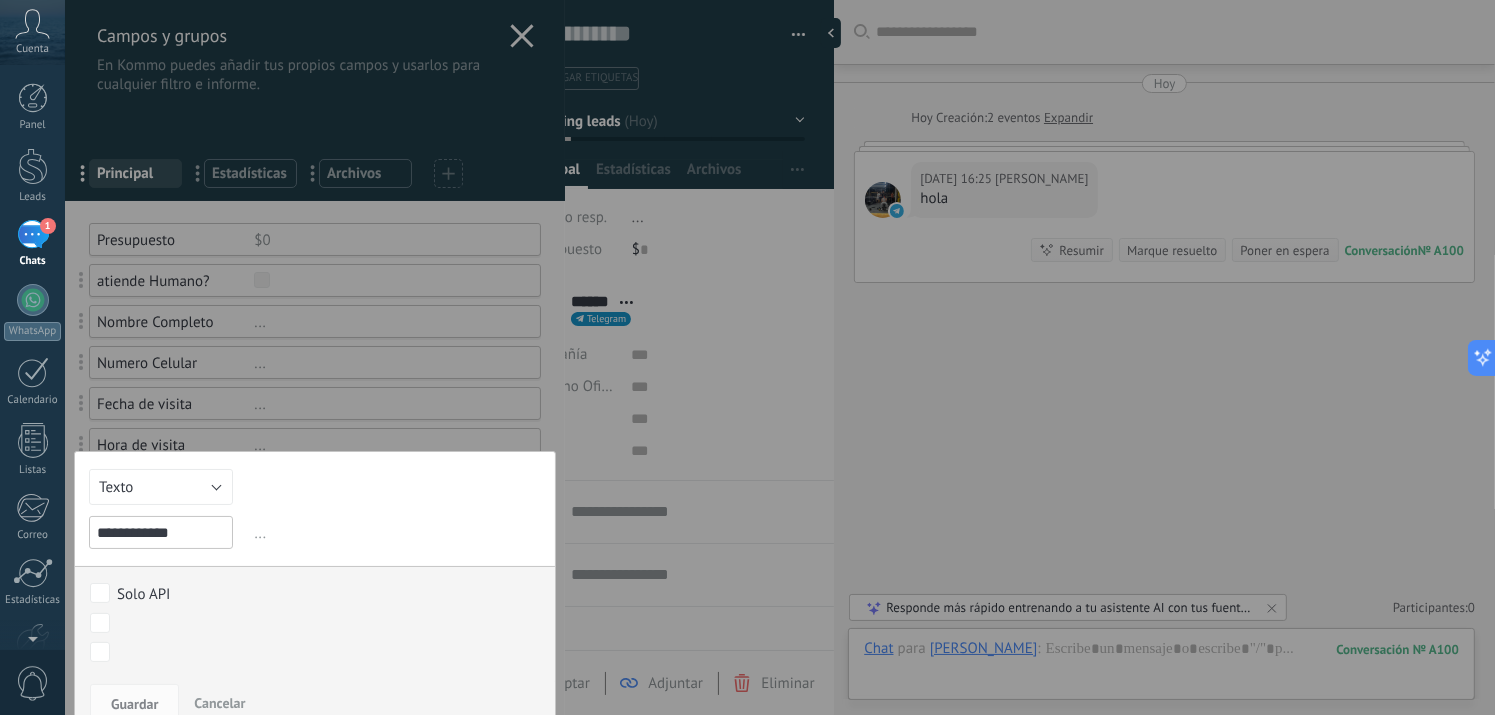 type on "**********" 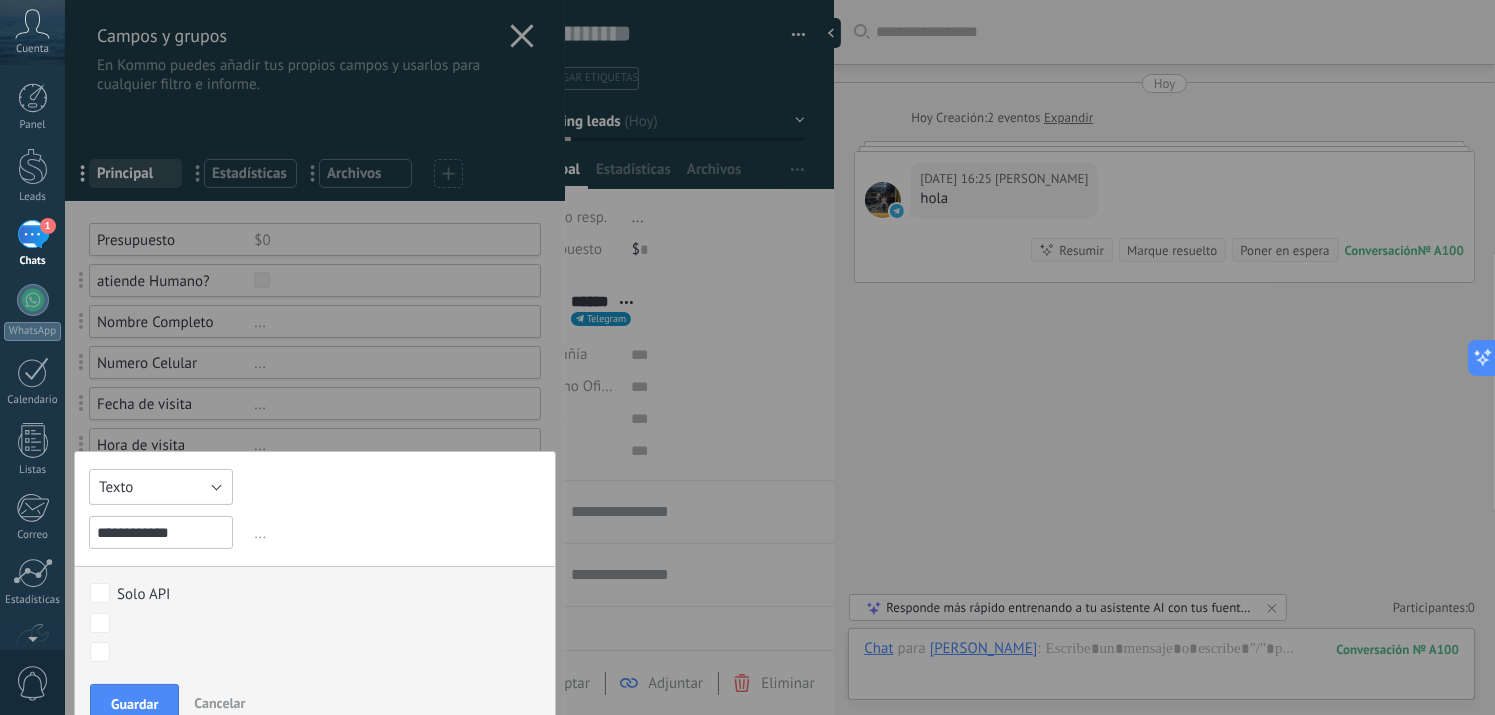 click on "Texto" at bounding box center [161, 487] 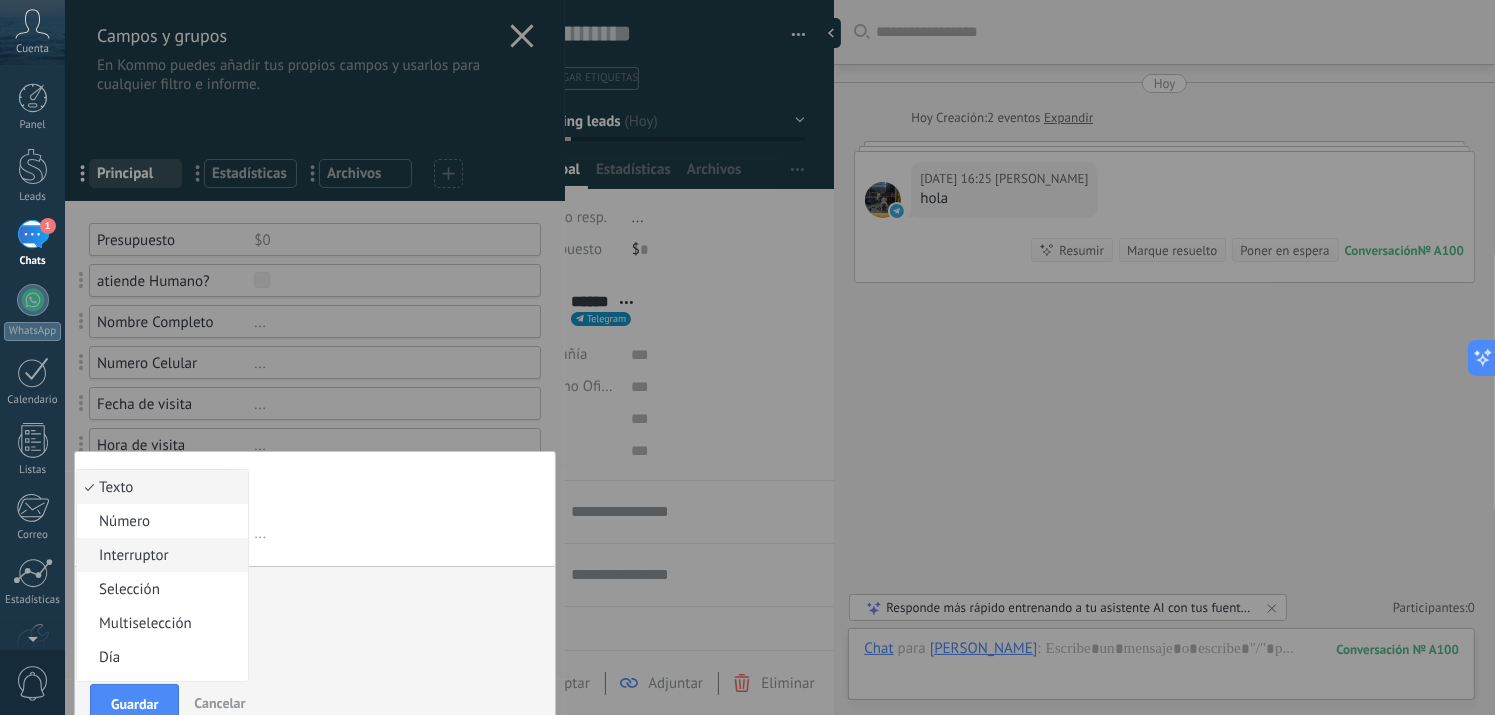 scroll, scrollTop: 100, scrollLeft: 0, axis: vertical 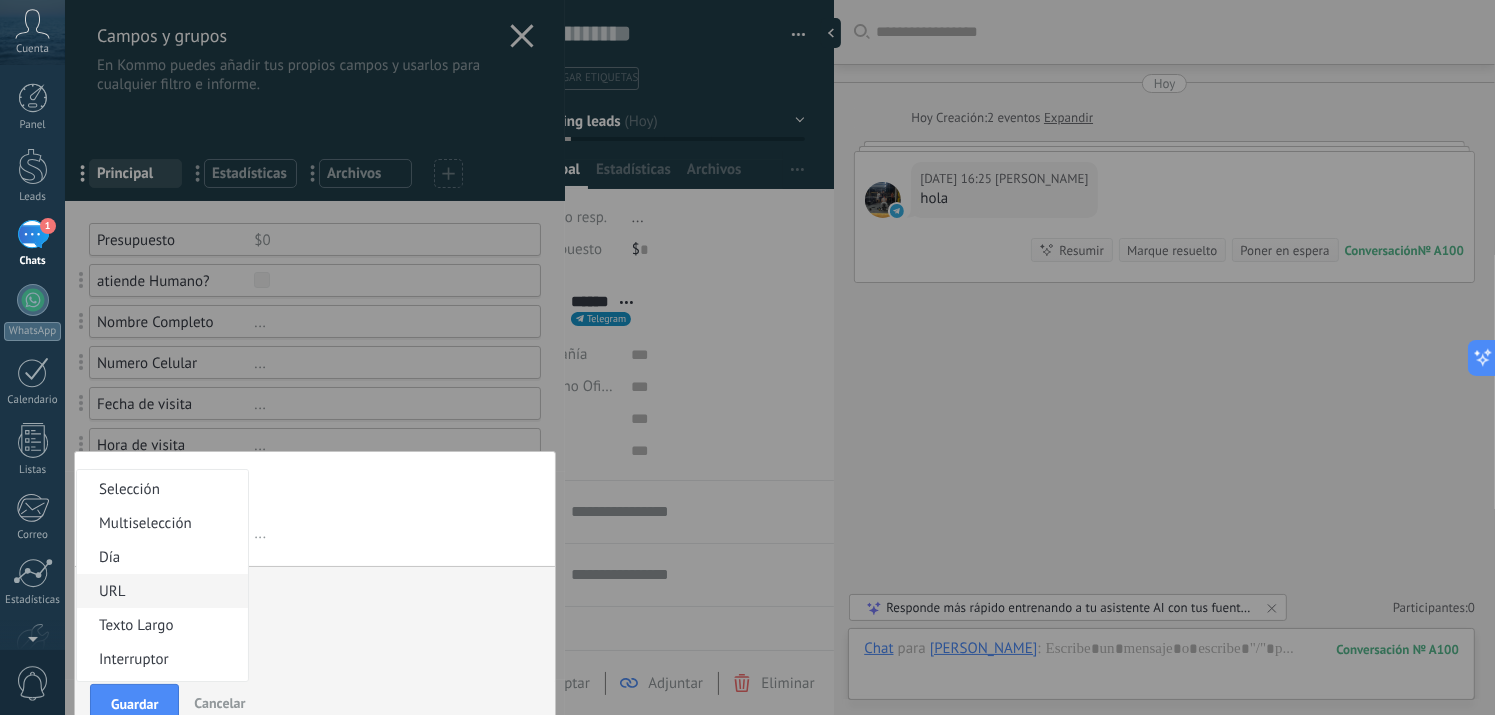 click on "URL" at bounding box center (162, 591) 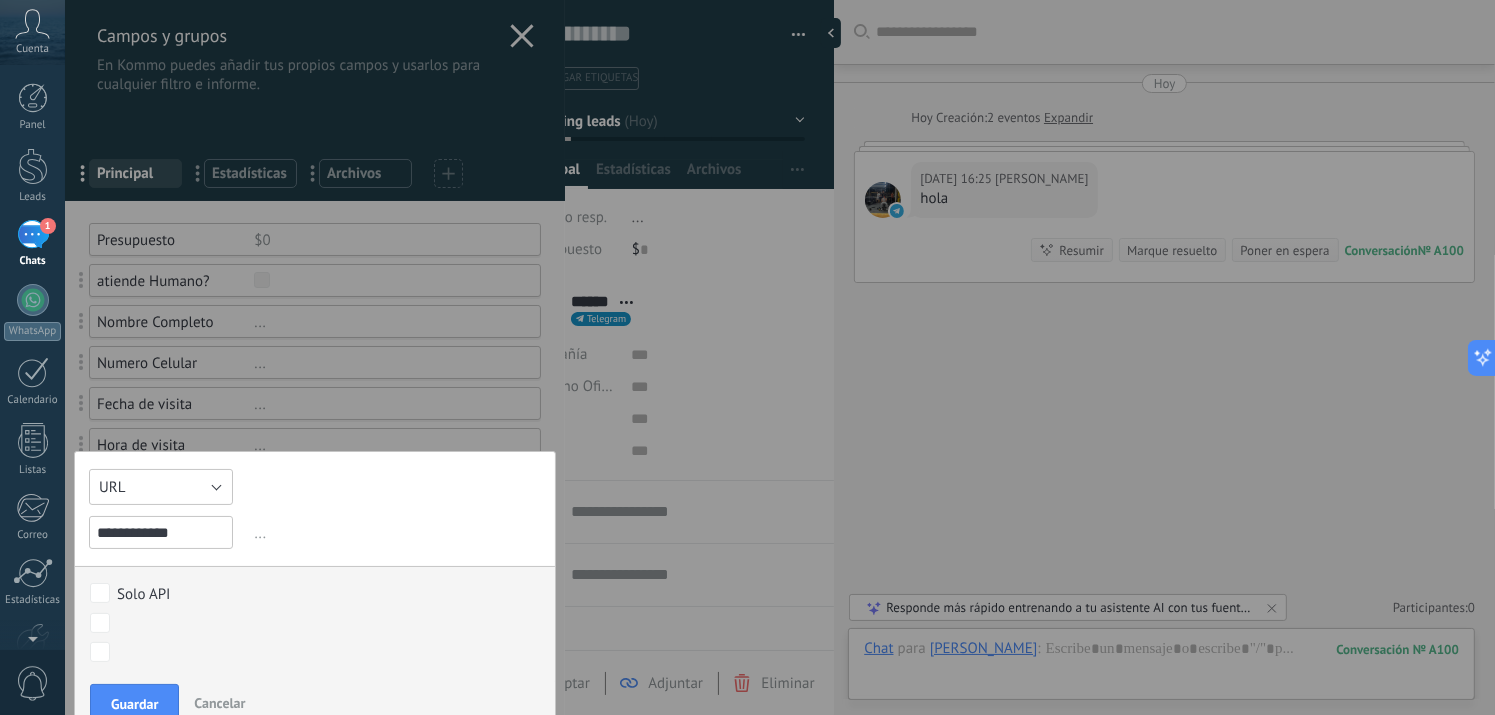 click on "URL" at bounding box center [161, 487] 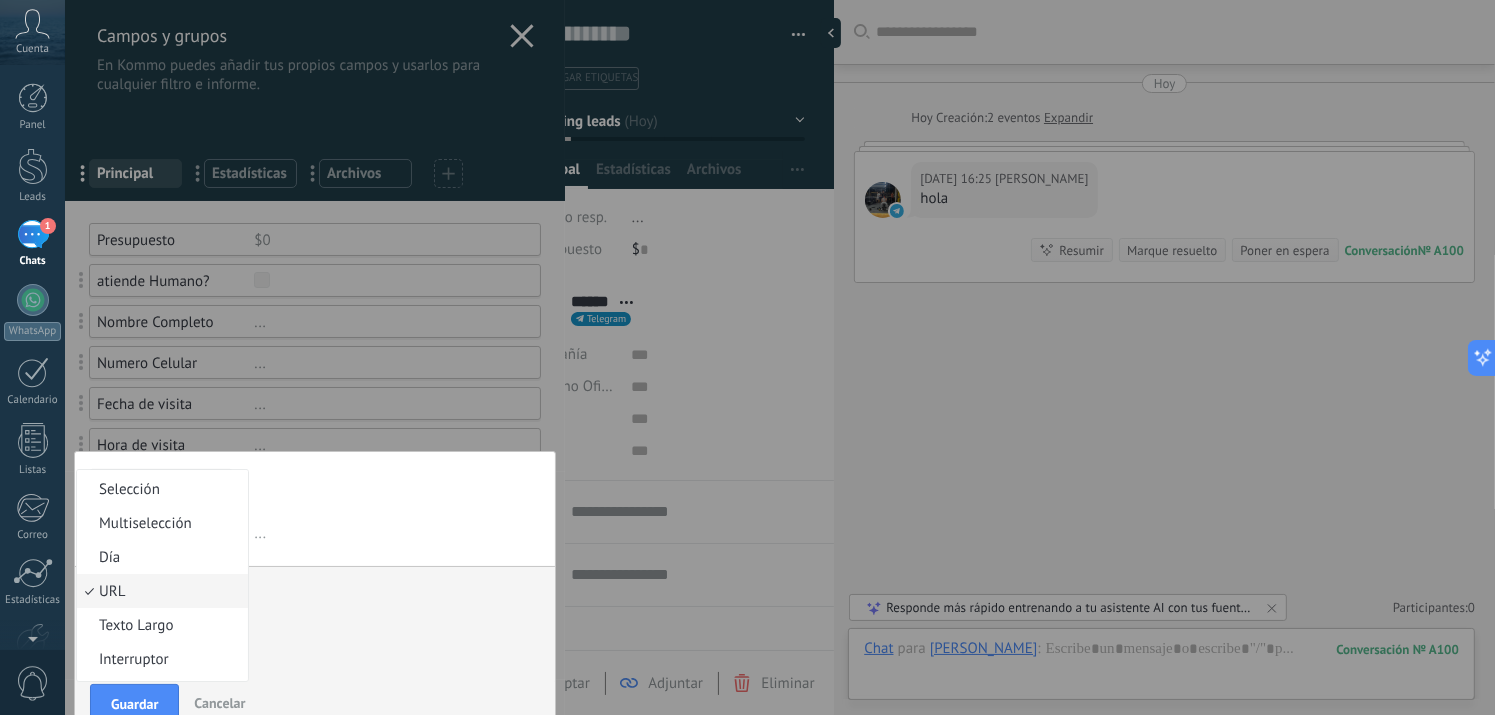 scroll, scrollTop: 118, scrollLeft: 0, axis: vertical 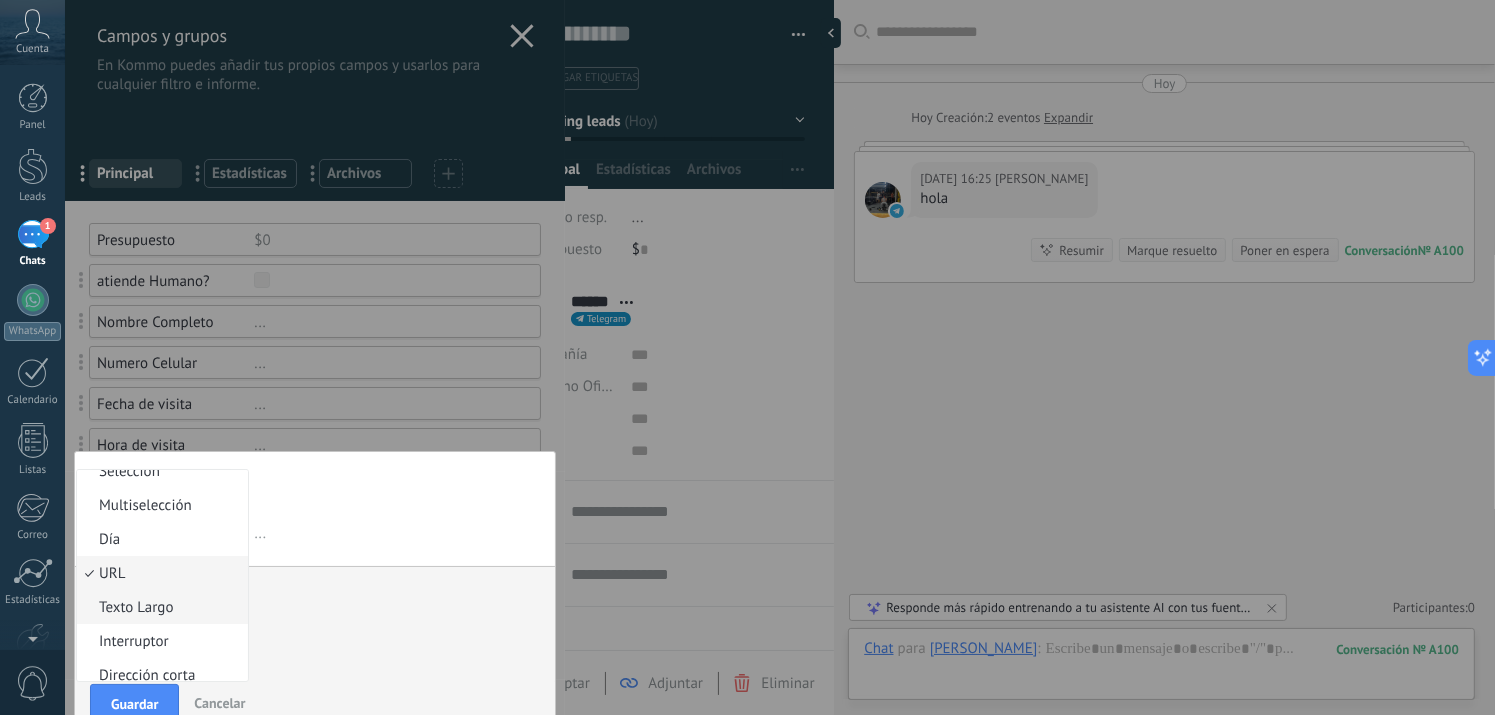 click on "Texto Largo" at bounding box center [159, 607] 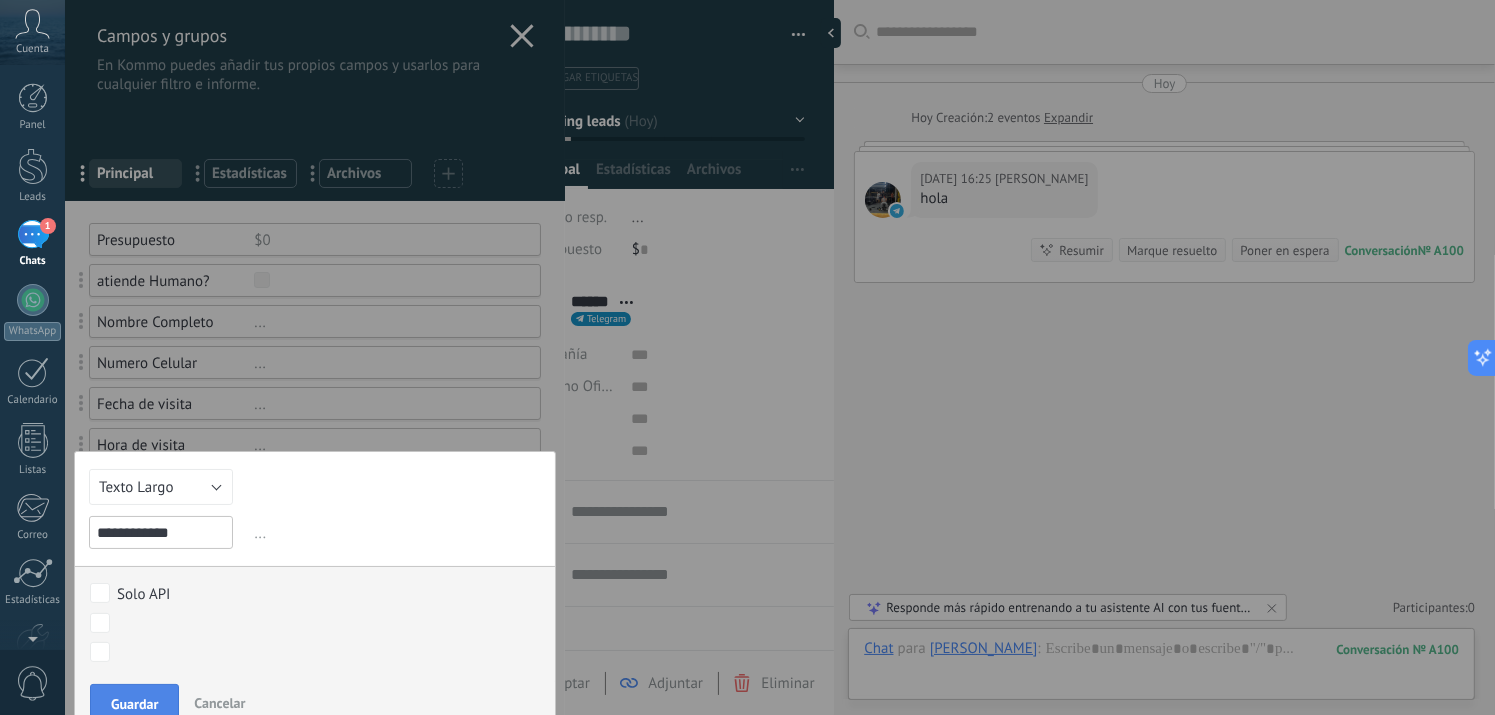 click on "Guardar" at bounding box center (134, 703) 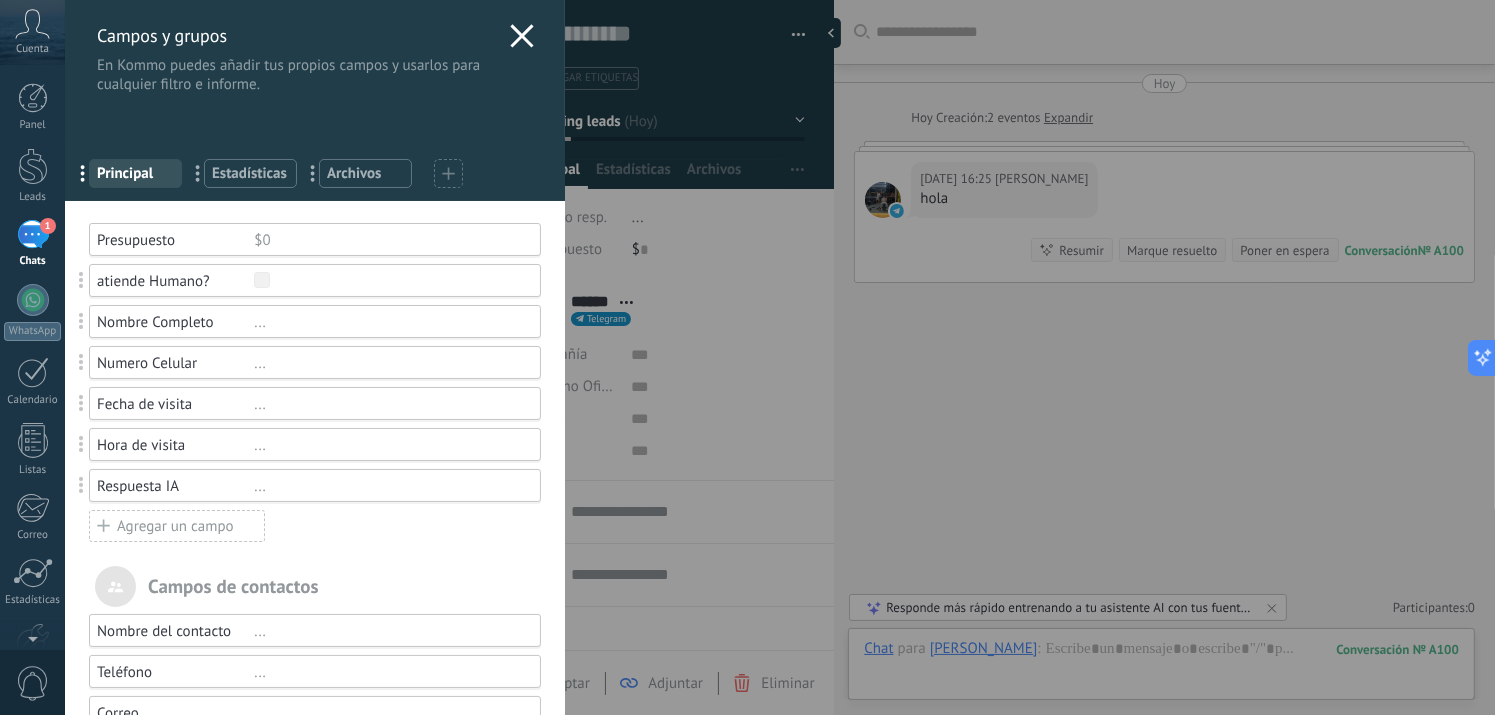 click on "Agregar un campo" at bounding box center (177, 526) 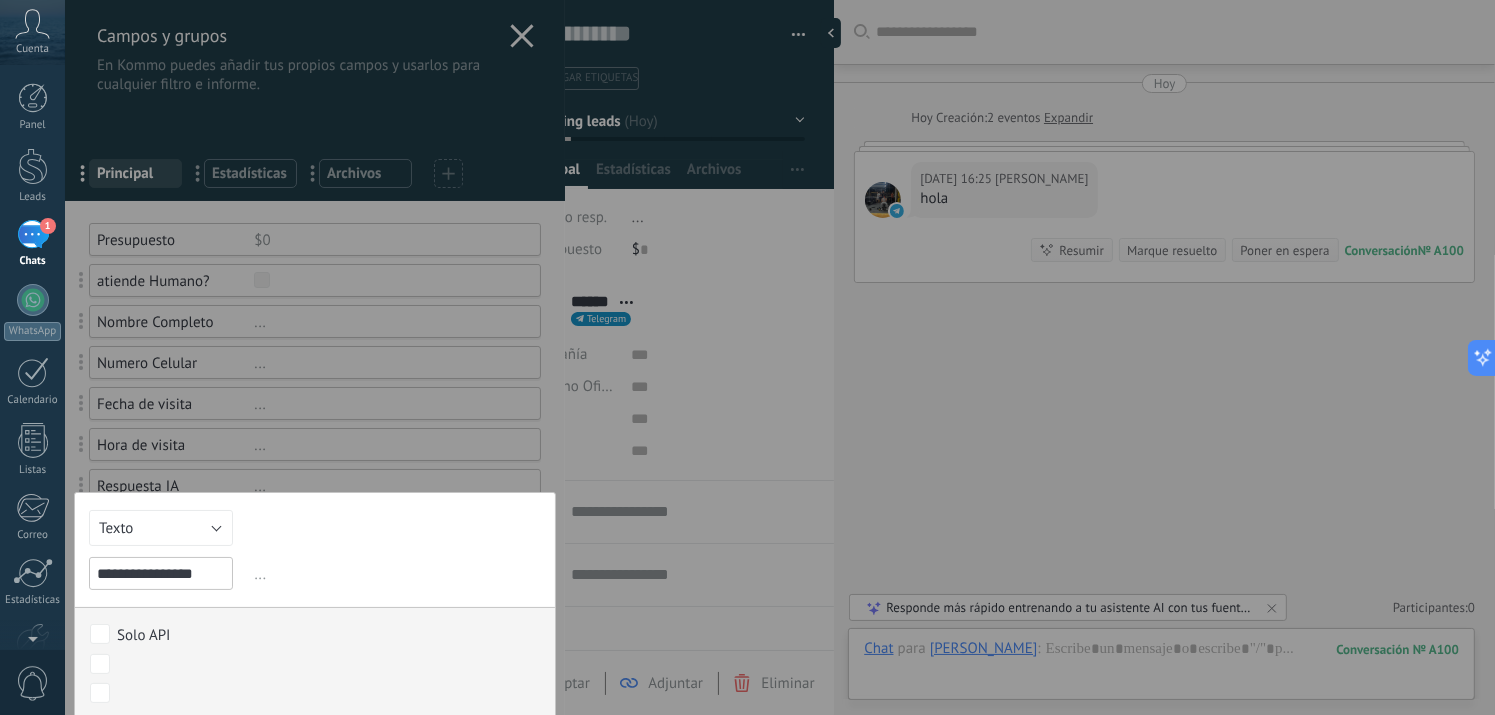 type on "**********" 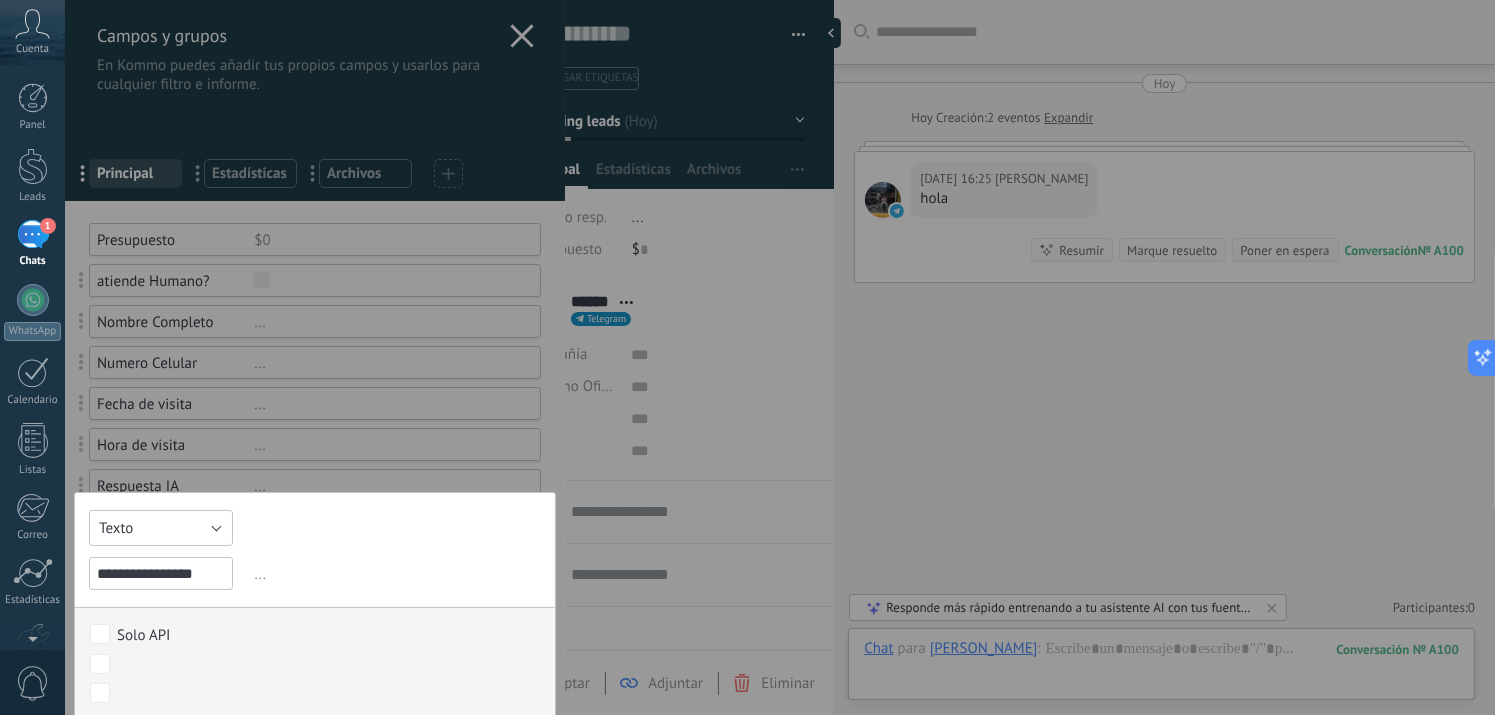 click on "Texto" at bounding box center (161, 528) 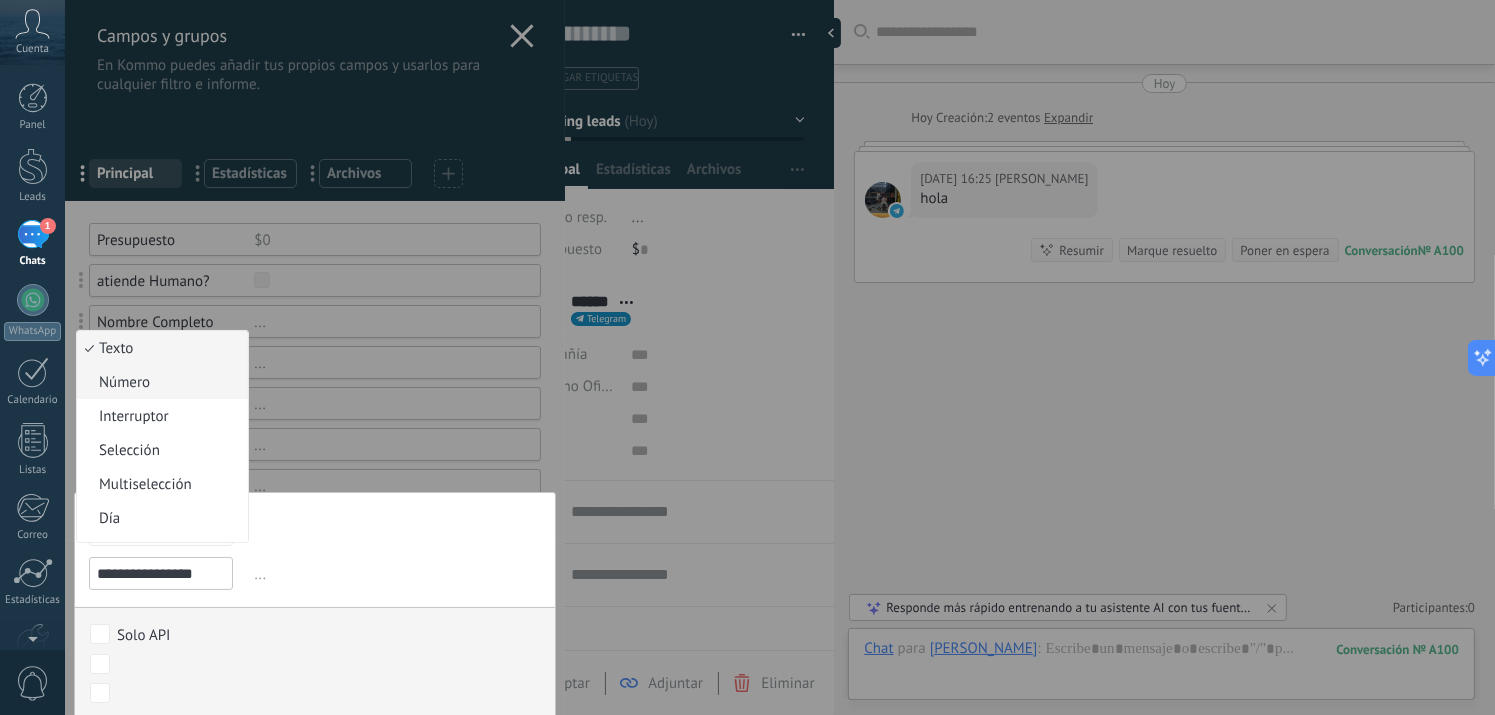 click on "Número" at bounding box center [159, 382] 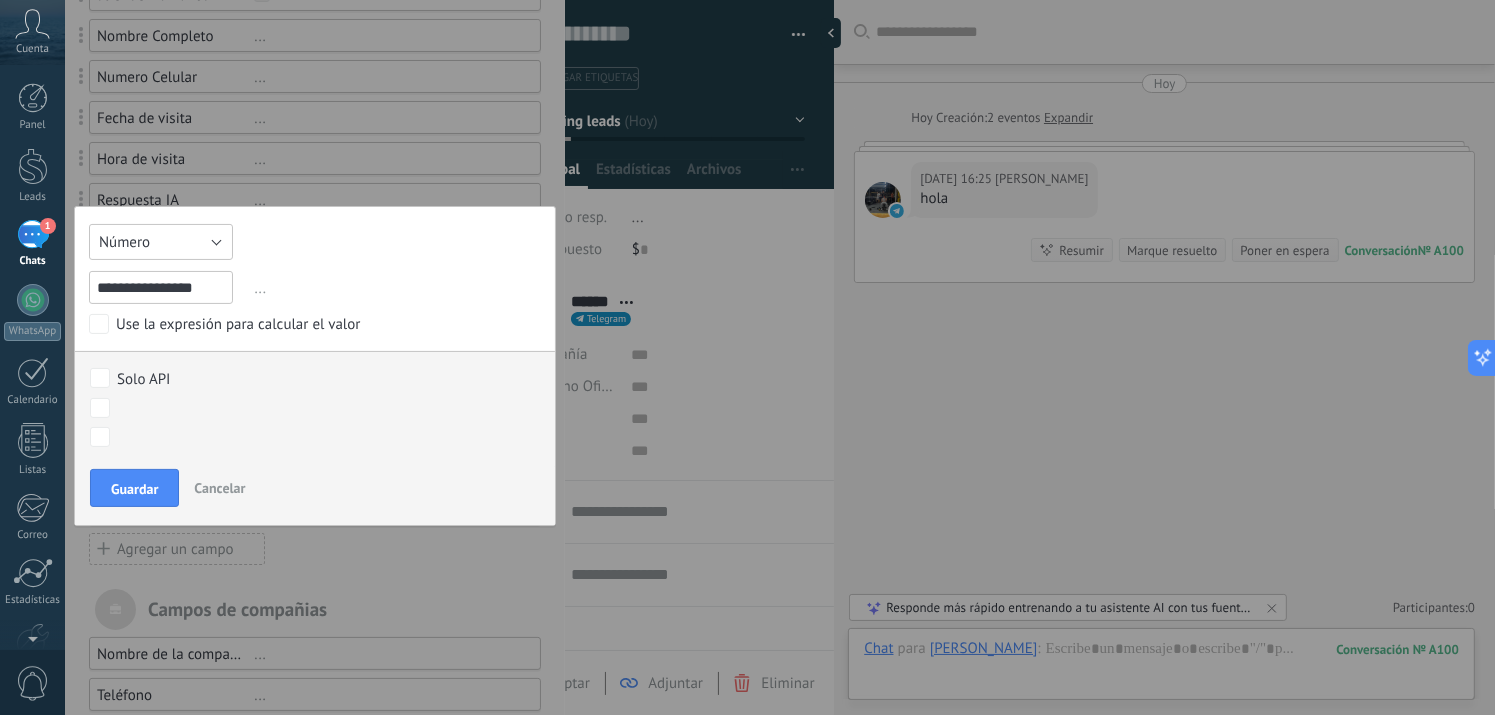 scroll, scrollTop: 300, scrollLeft: 0, axis: vertical 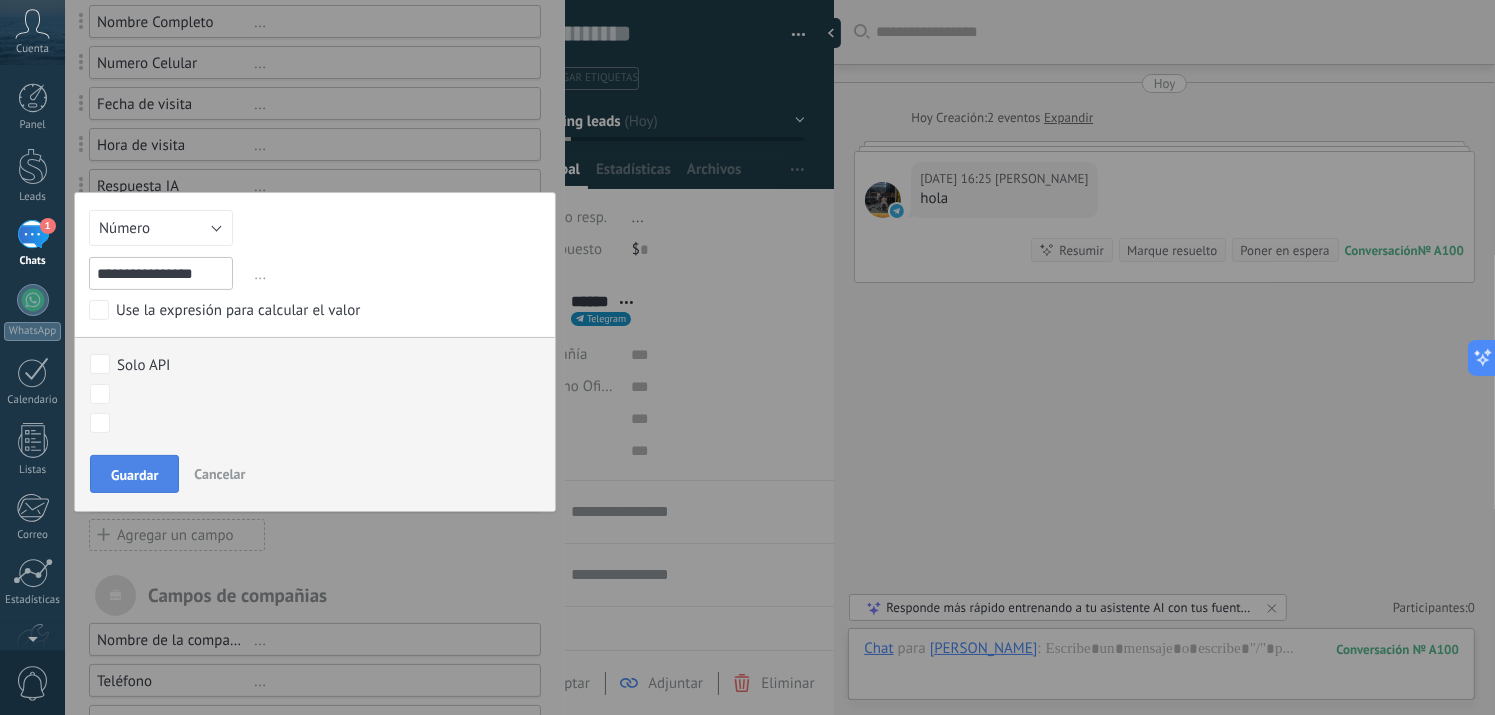 click on "Guardar" at bounding box center [134, 475] 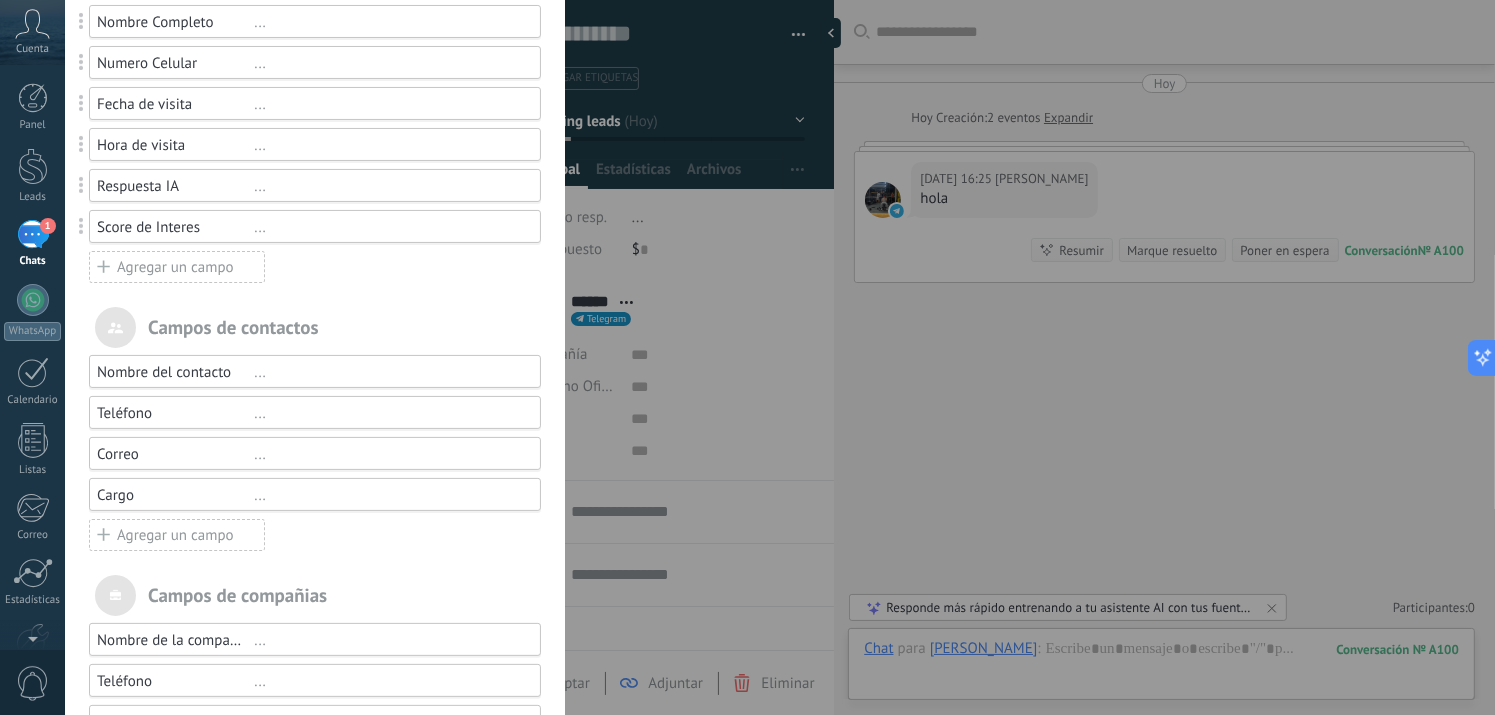 scroll, scrollTop: 100, scrollLeft: 0, axis: vertical 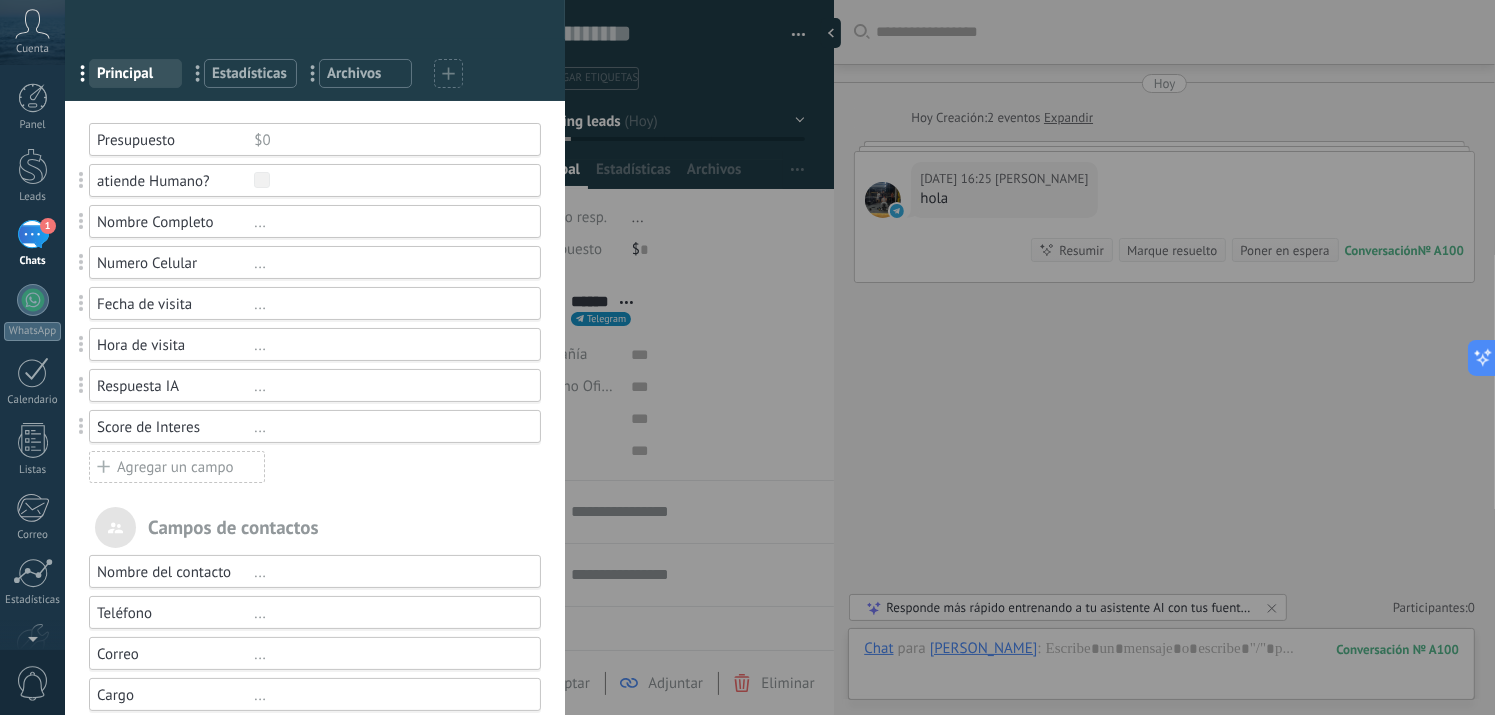 click on "Campos y grupos En Kommo puedes añadir tus propios campos y usarlos para cualquier filtro e informe. ... Principal ... Estadísticas ... Archivos Usted ha alcanzado la cantidad máxima de los campos añadidos en la tarifa Periodo de prueba Presupuesto $0 atiende Humano? Nombre Completo ... Numero Celular ... Fecha de visita ... Hora de visita ... Respuesta IA ... Score de Interes ... Agregar un campo utm_content ... utm_medium ... utm_campaign ... utm_source ... utm_term ... utm_referrer ... referrer ... gclientid ... gclid ... fbclid ... Add meta Campos de contactos Nombre del contacto ... Teléfono ... Correo ... Cargo ... Agregar un campo Campos de compañias Nombre de la compañía ... Teléfono ... Correo ... Página web ... Dirección ... Agregar un campo" at bounding box center [780, 357] 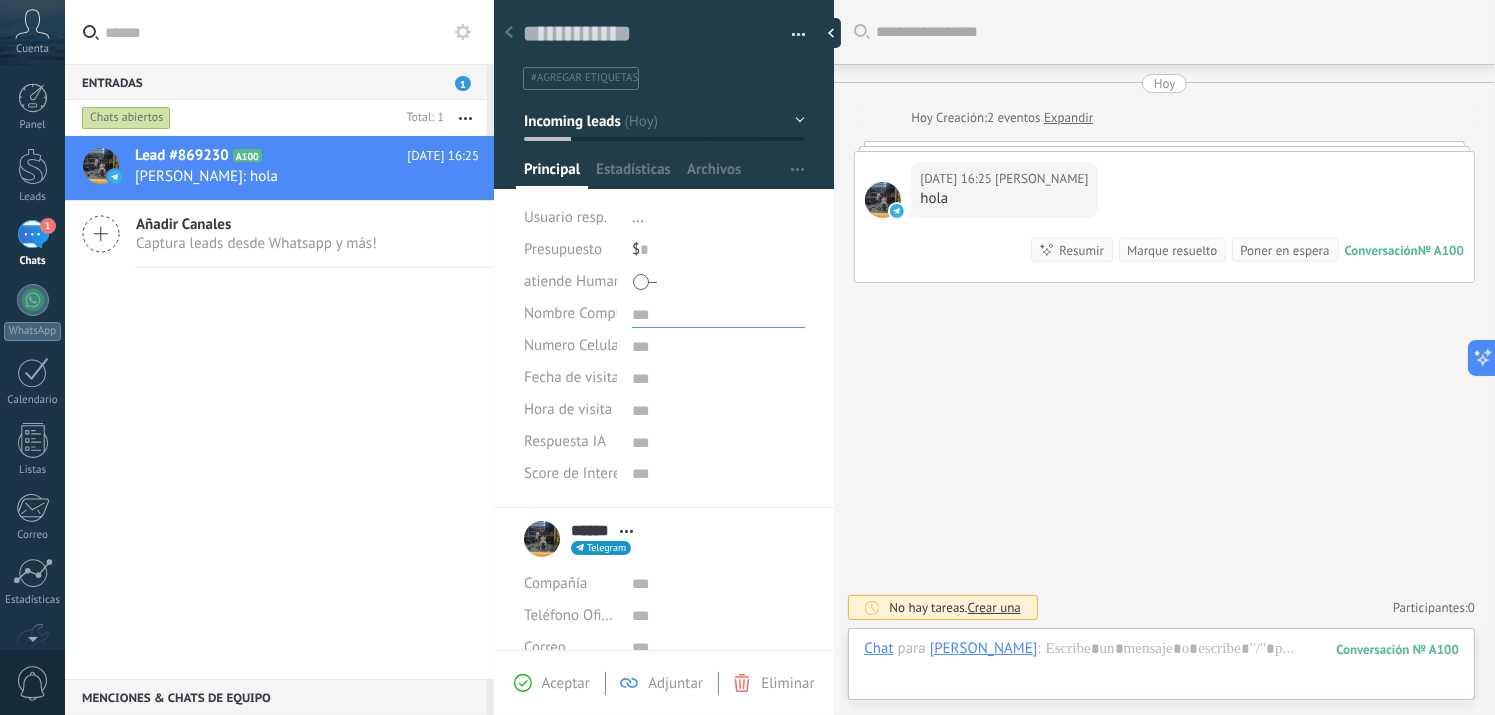 click at bounding box center (718, 313) 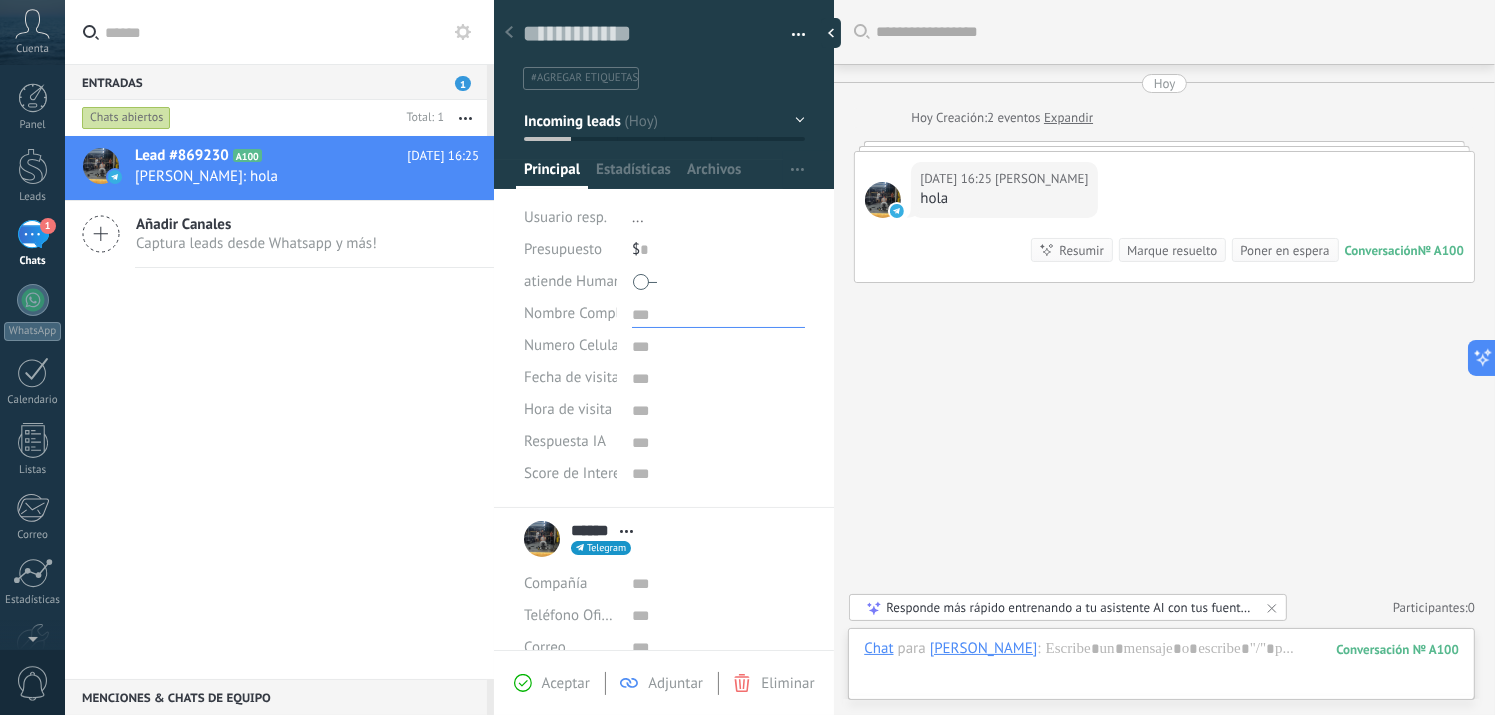 type on "*" 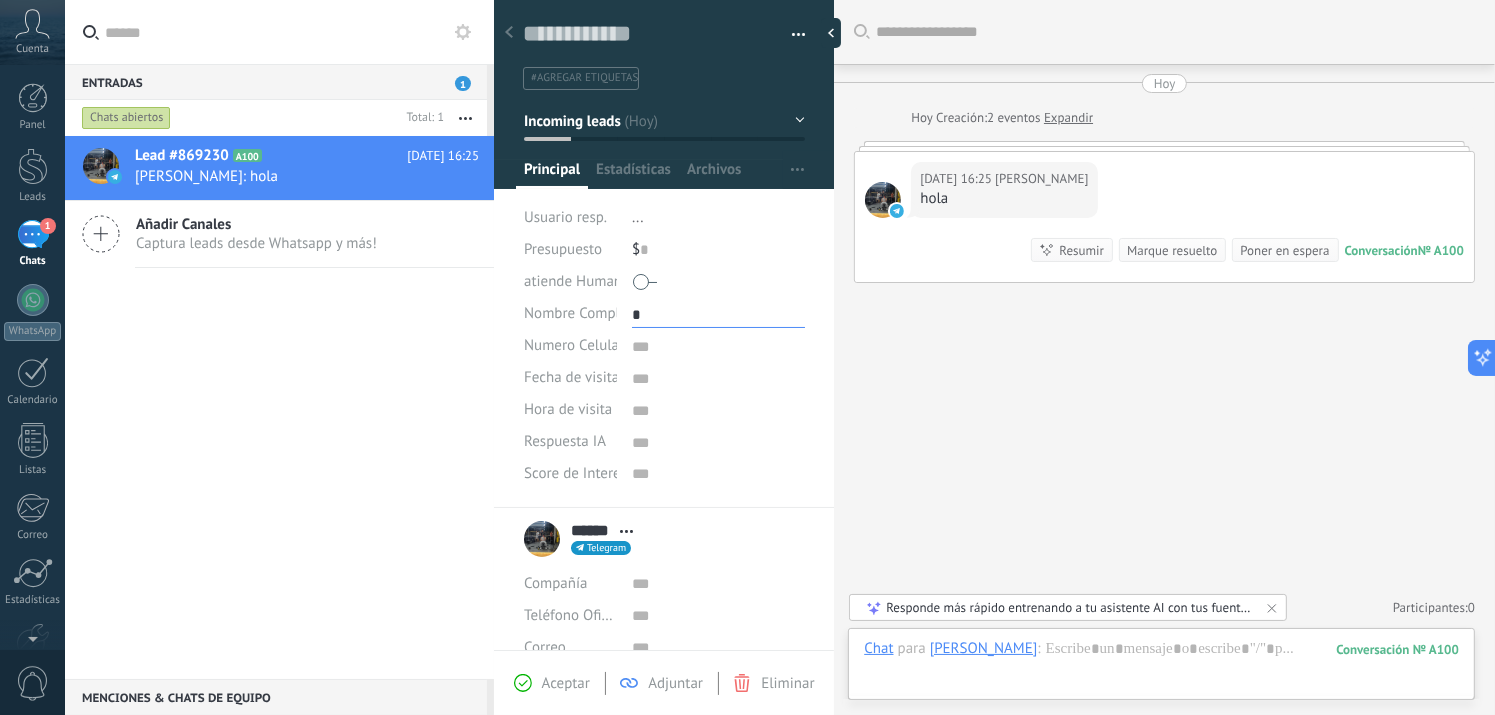 type on "**" 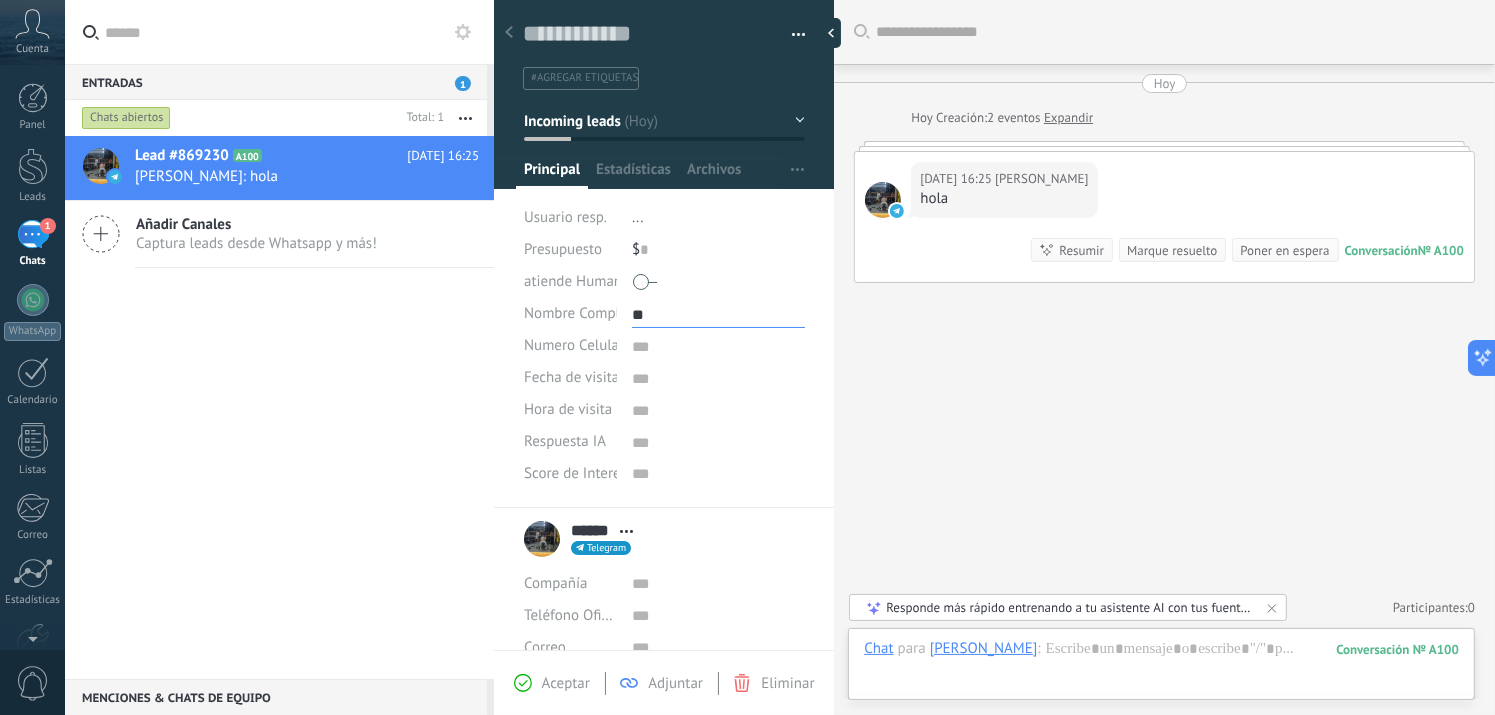 type on "***" 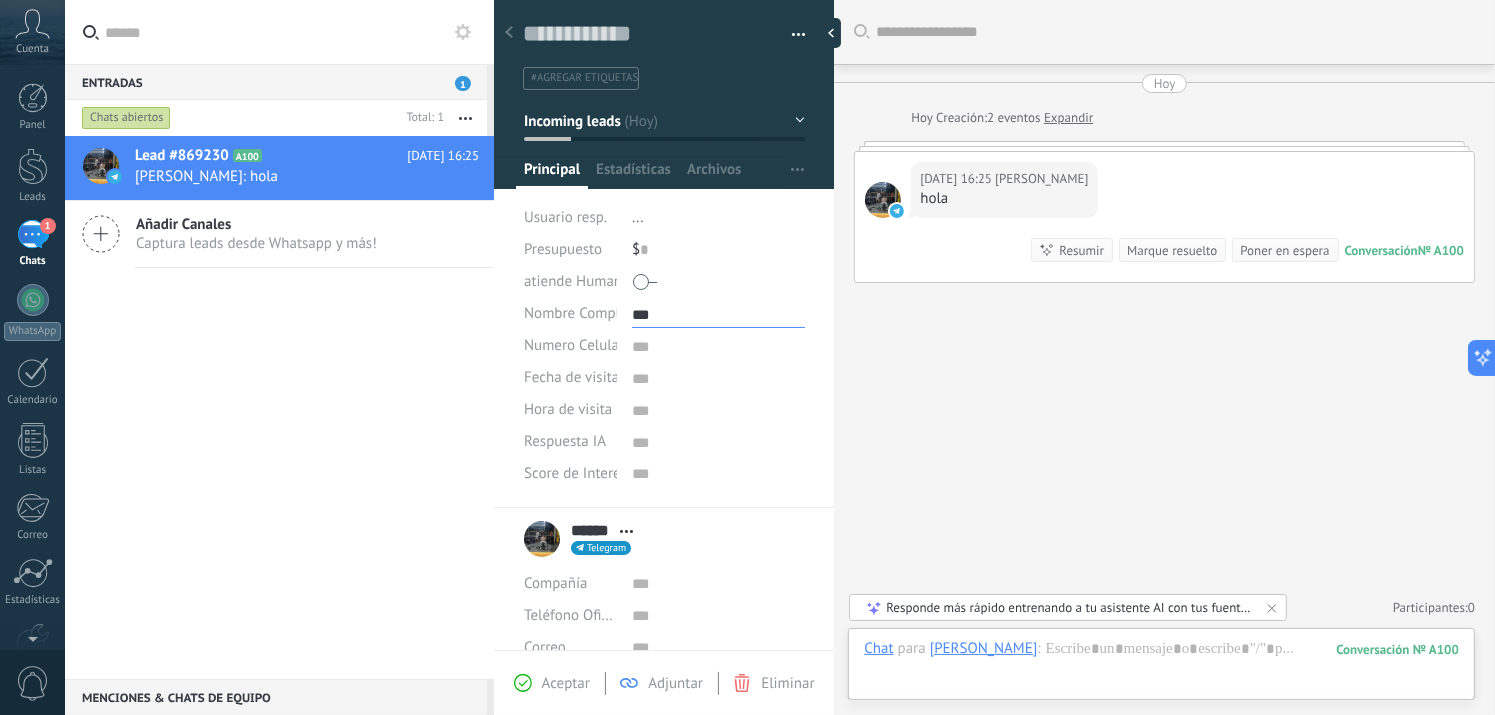 type on "***" 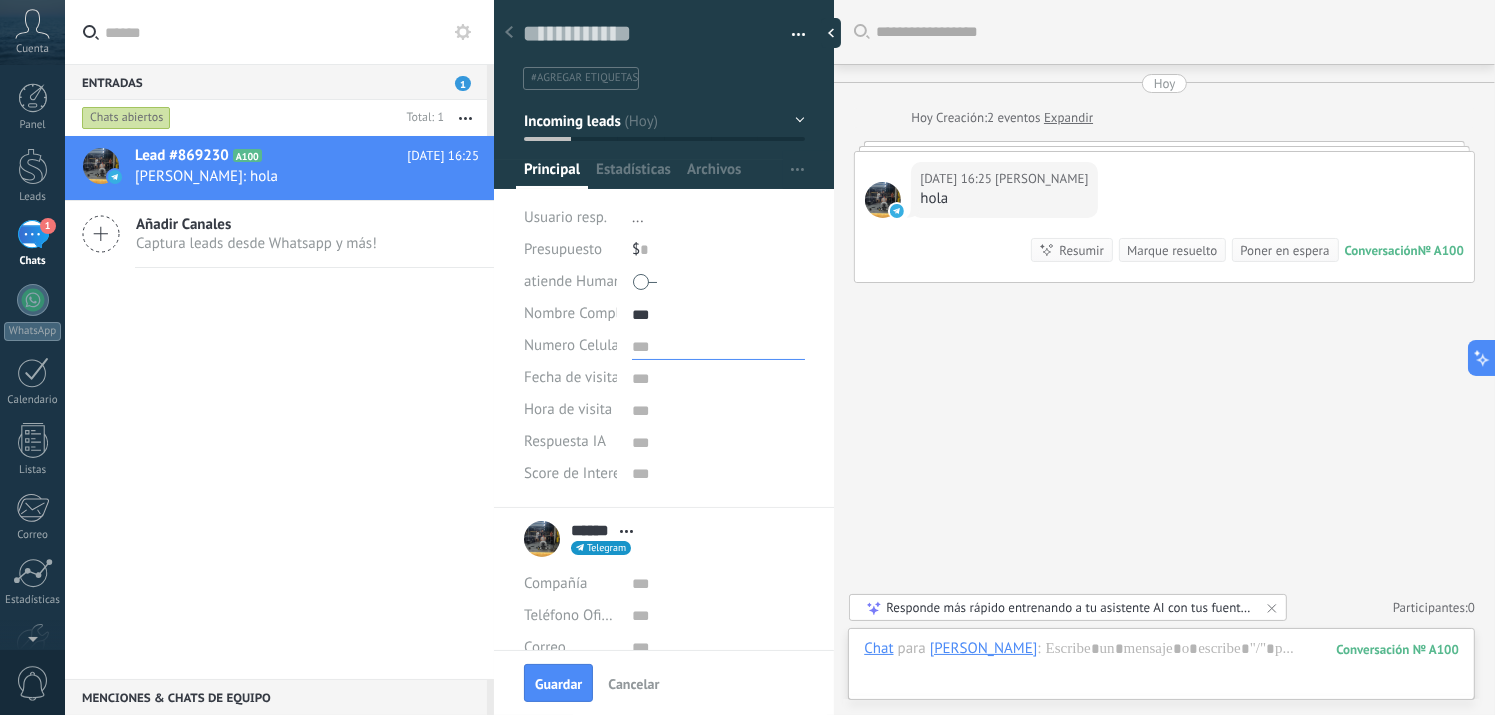 click at bounding box center [718, 345] 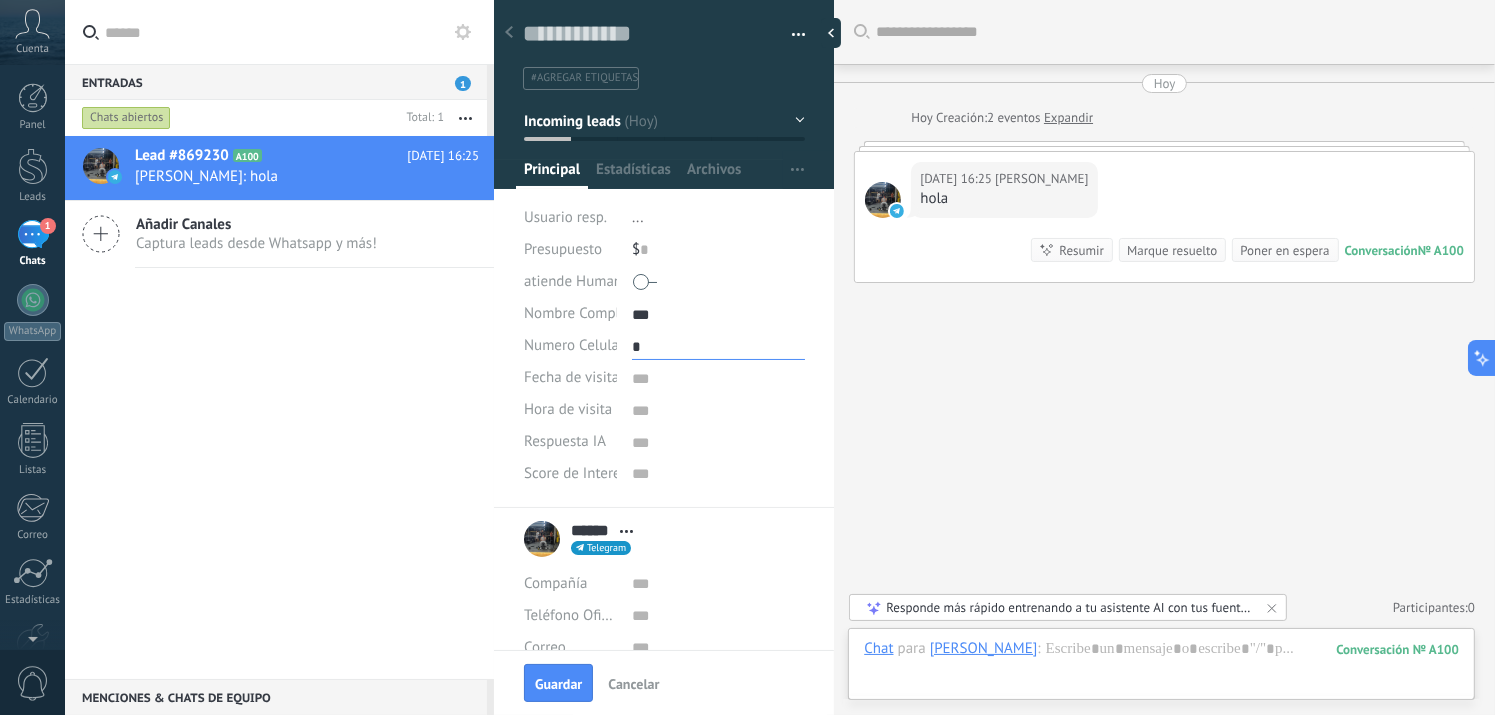 type on "**" 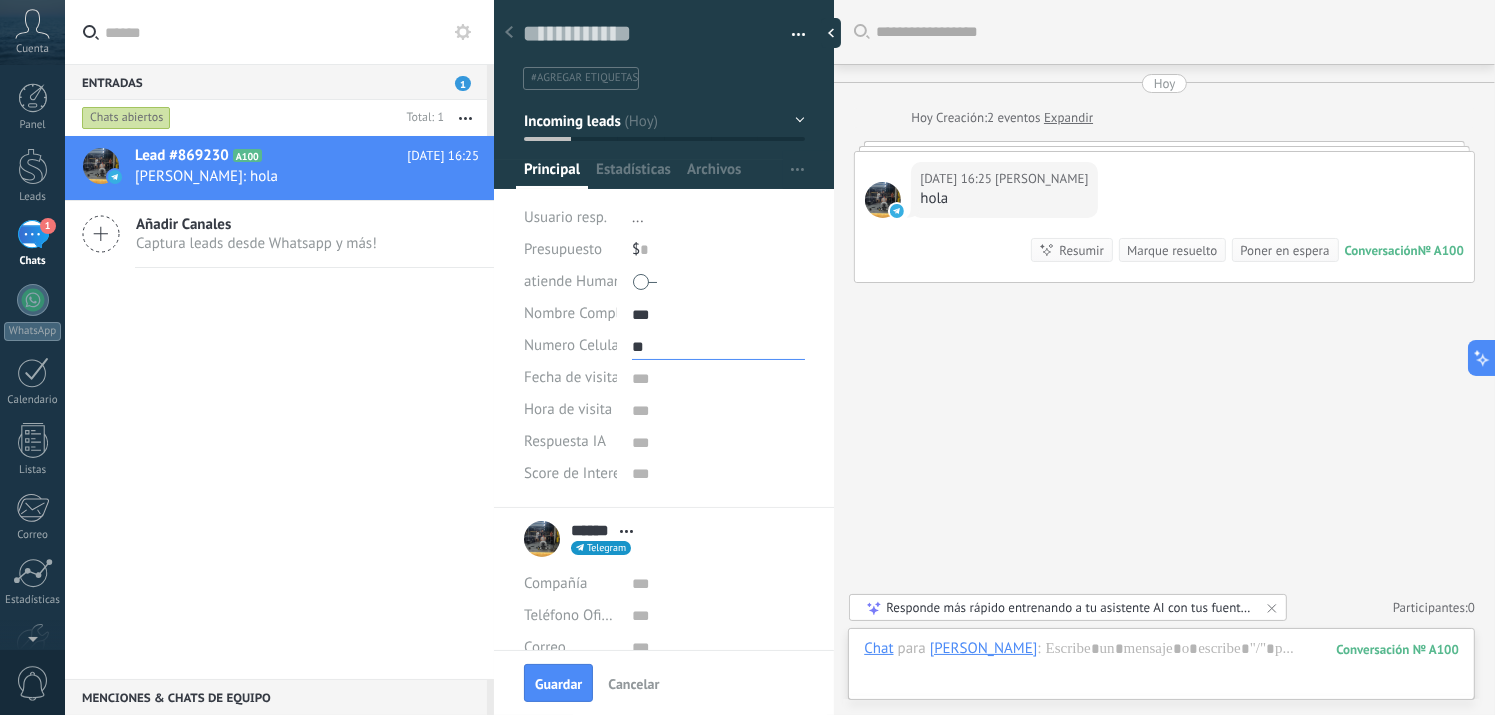 type on "***" 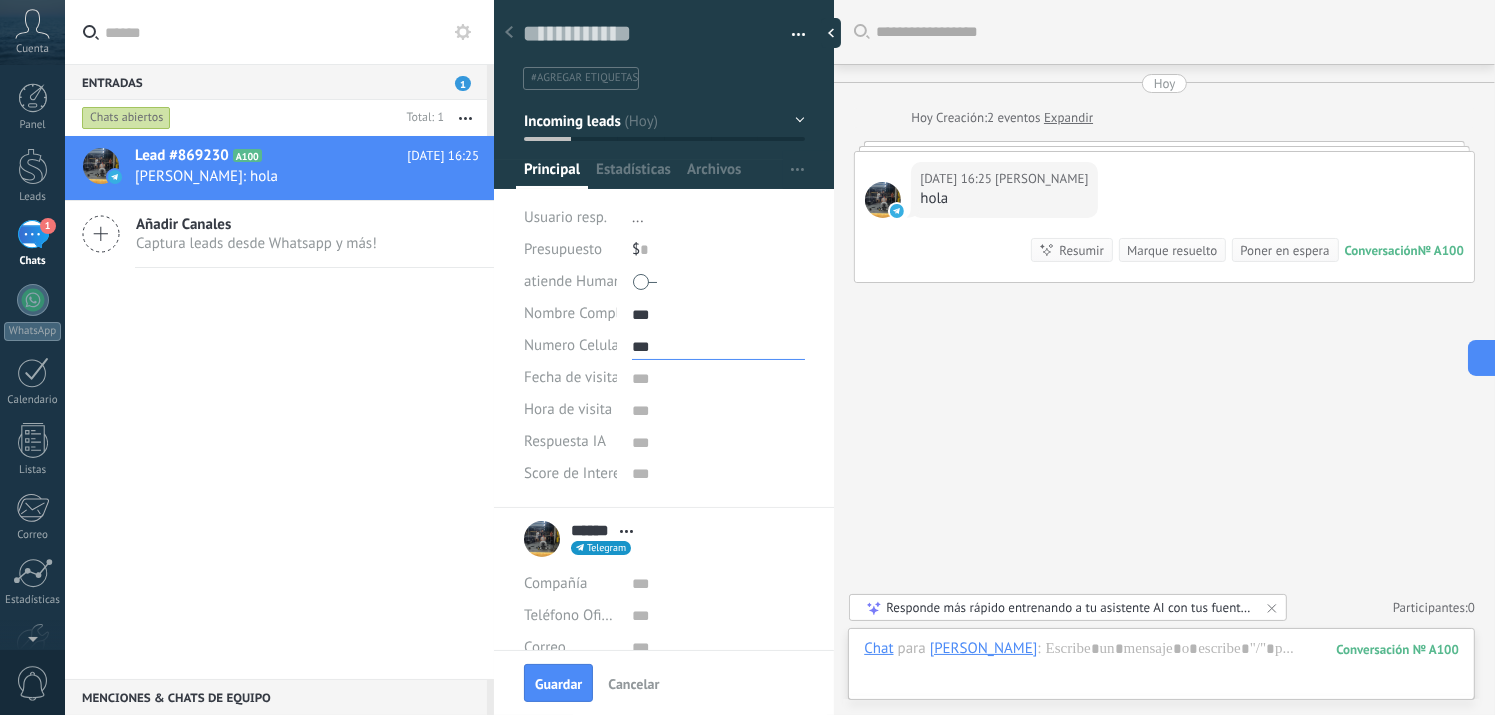type on "****" 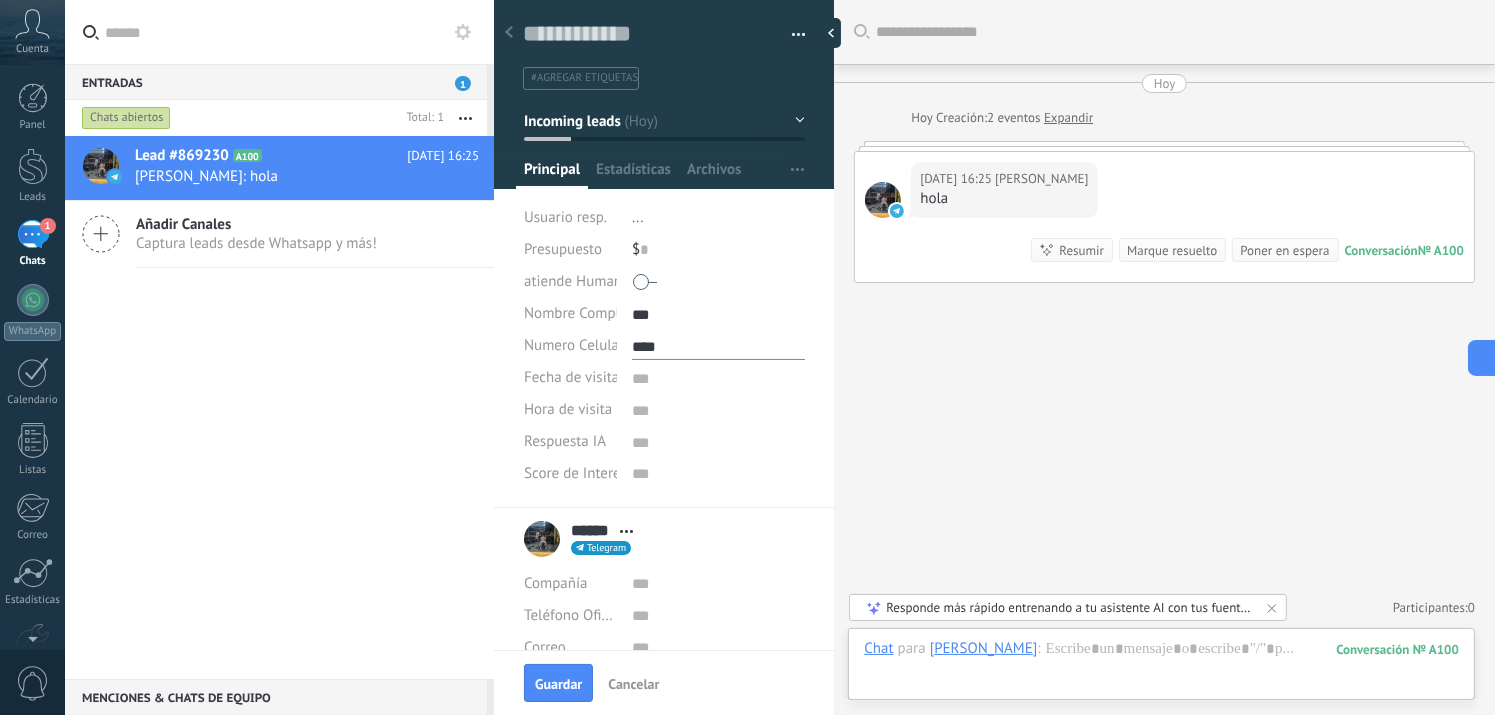 type on "****" 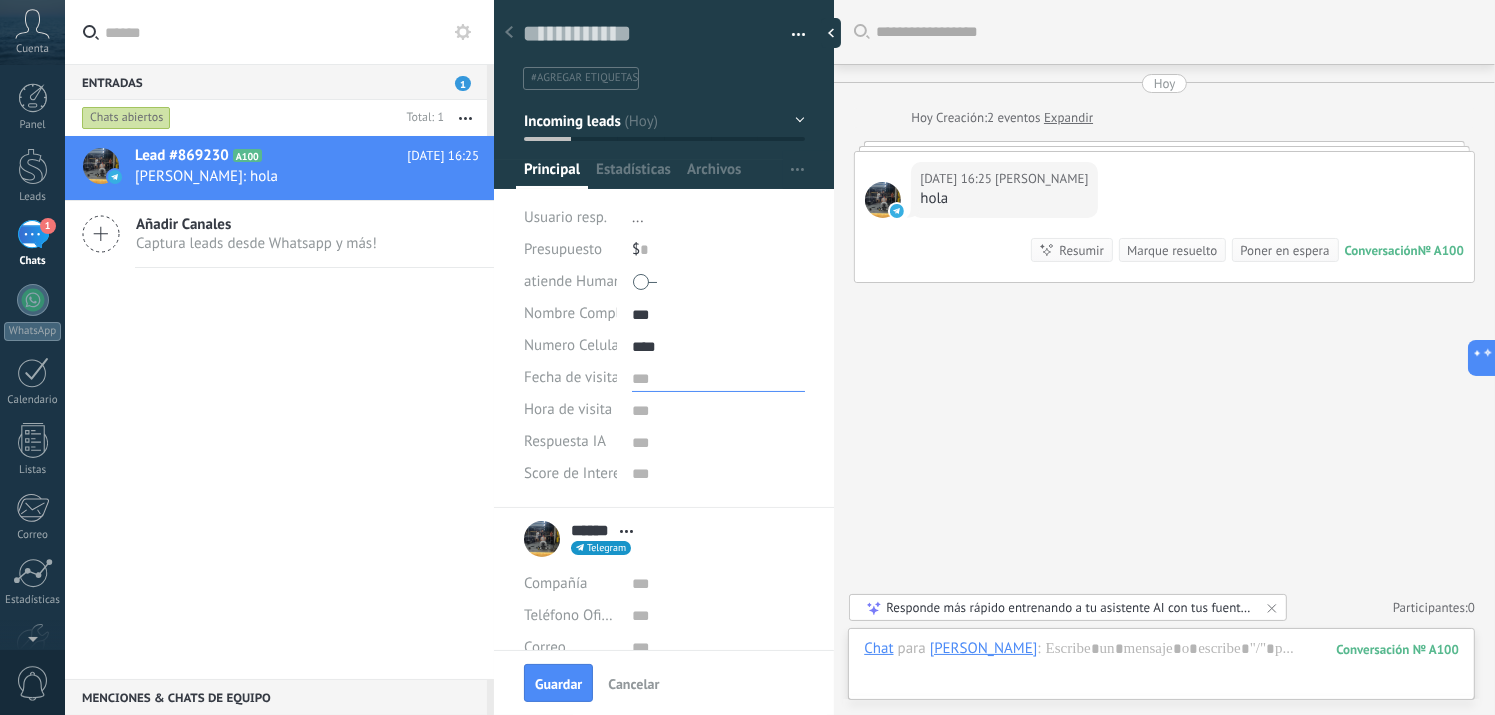 click at bounding box center [718, 377] 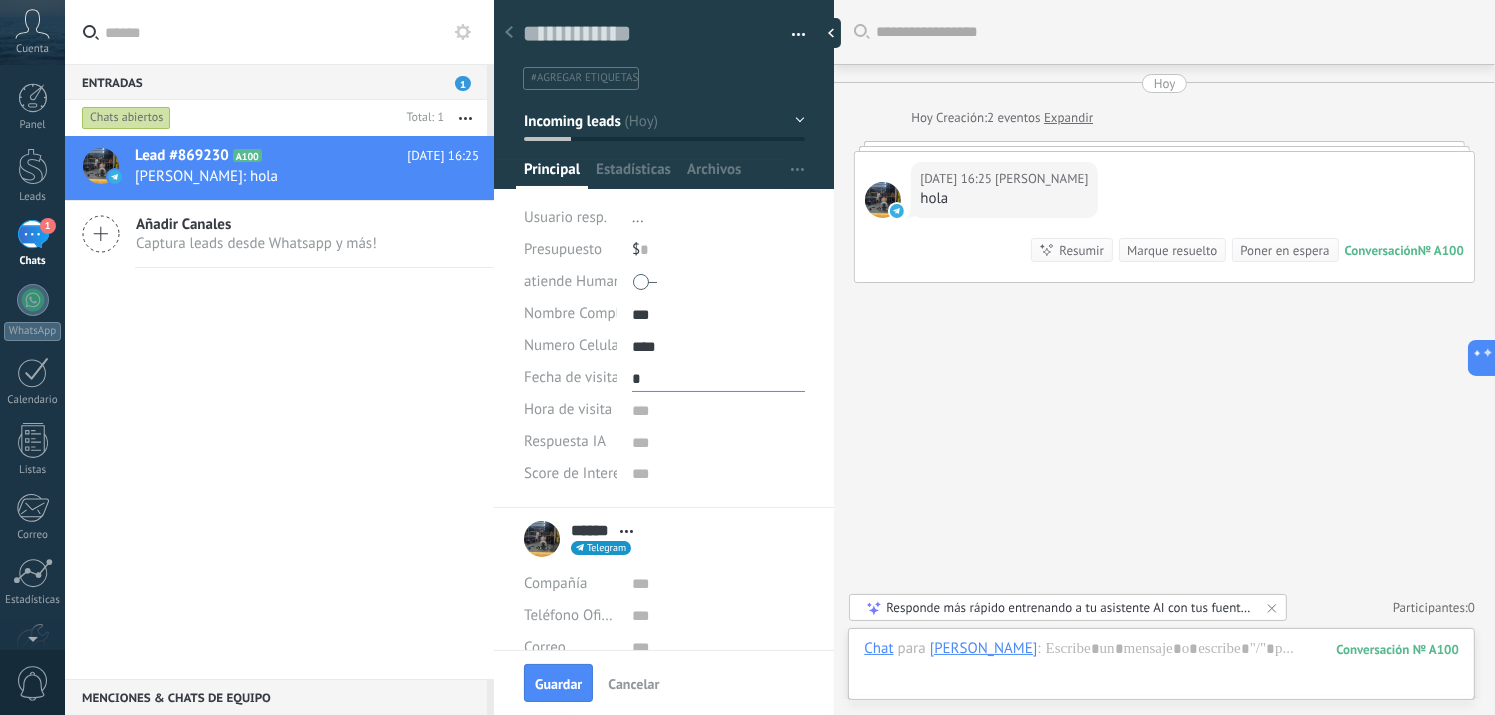 type on "**" 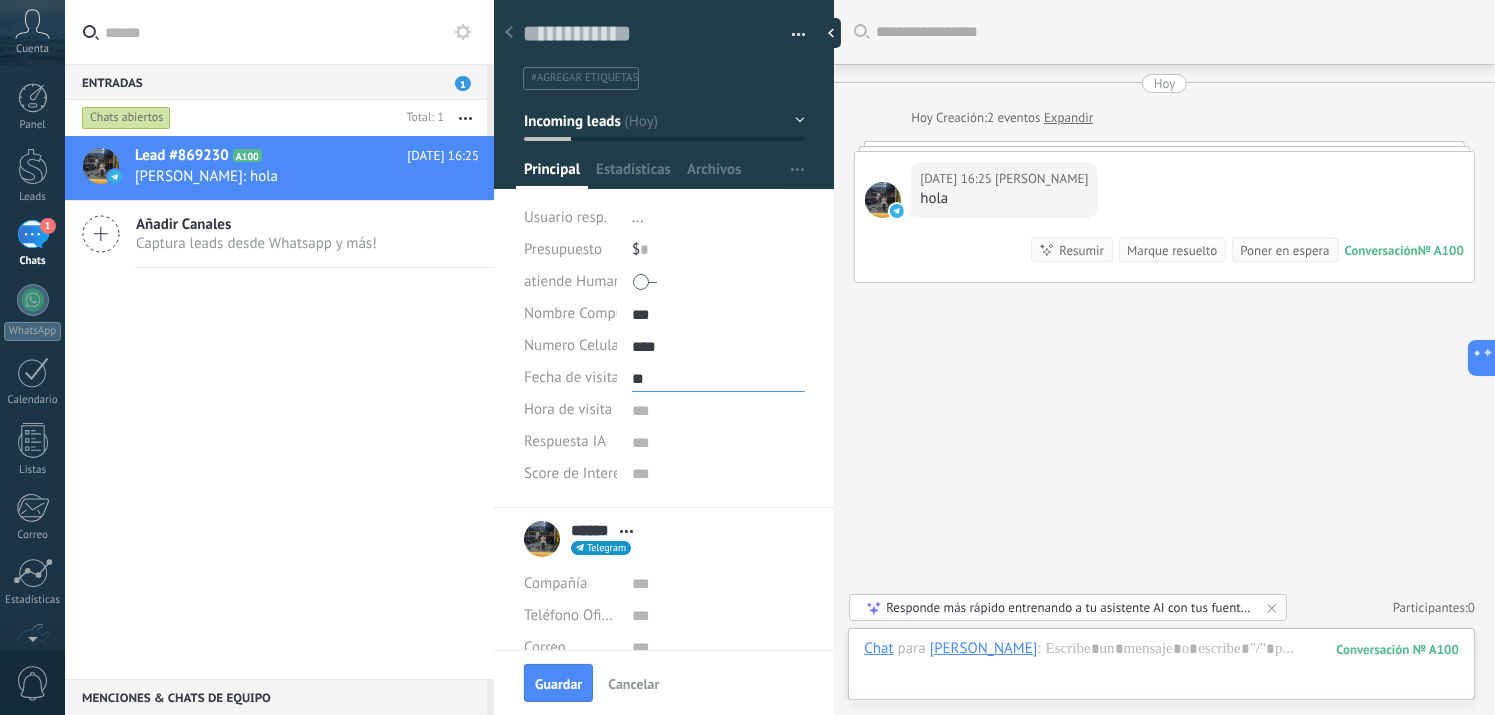 type on "***" 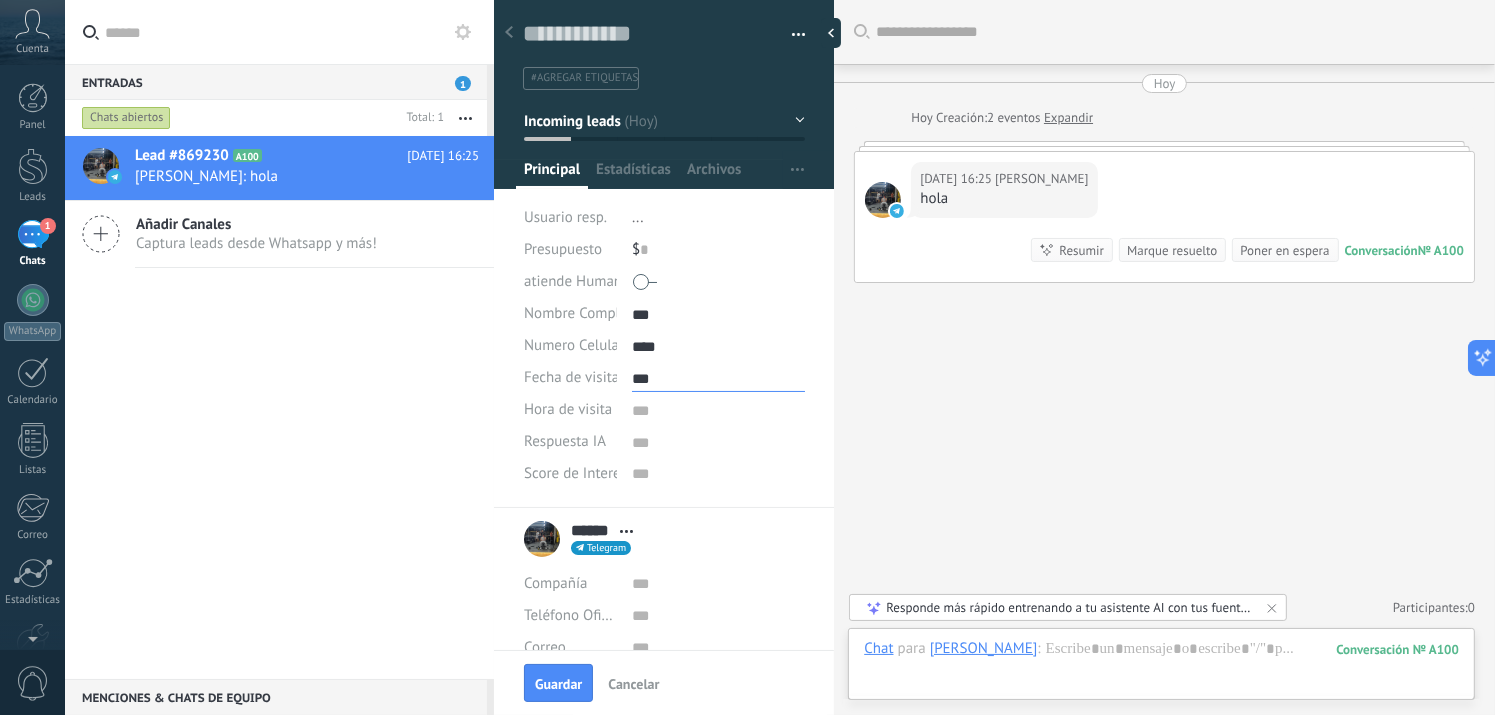 type on "****" 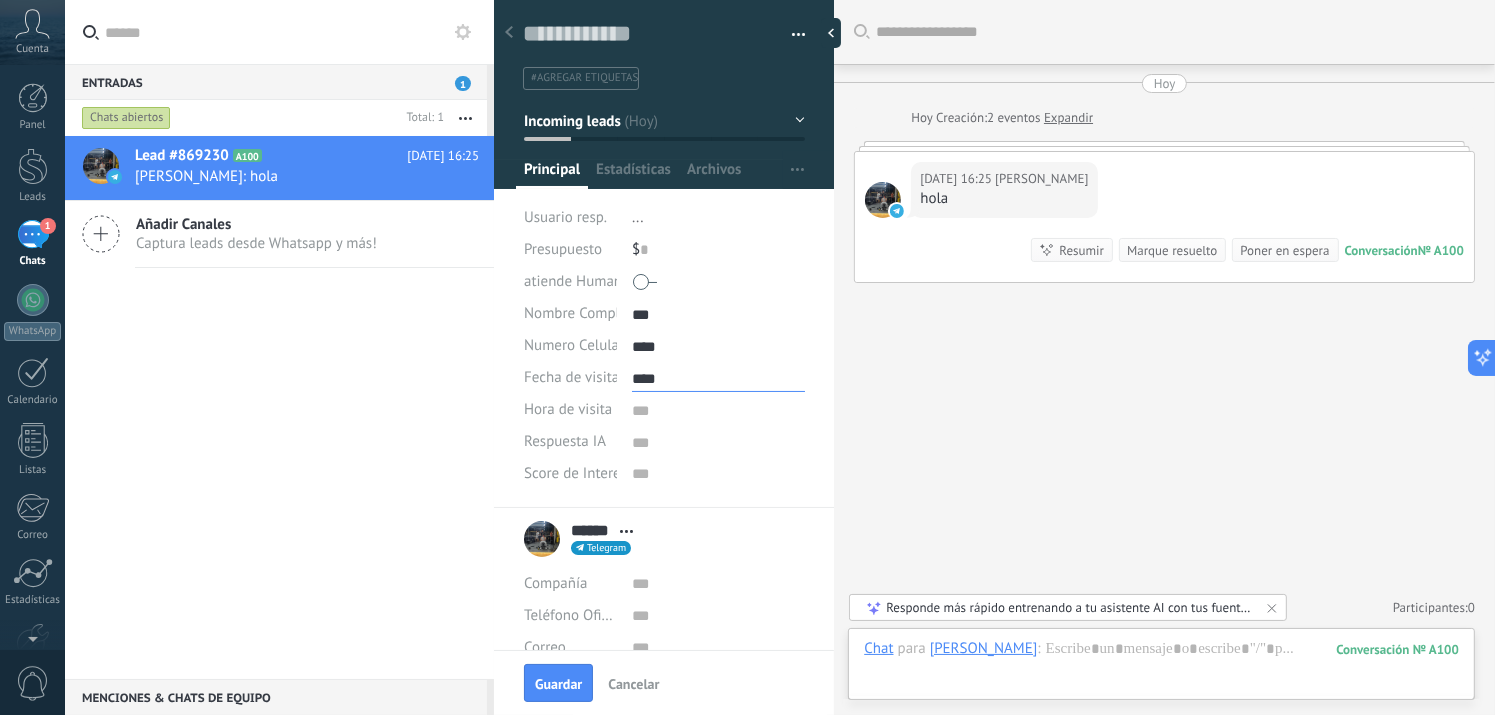 type on "****" 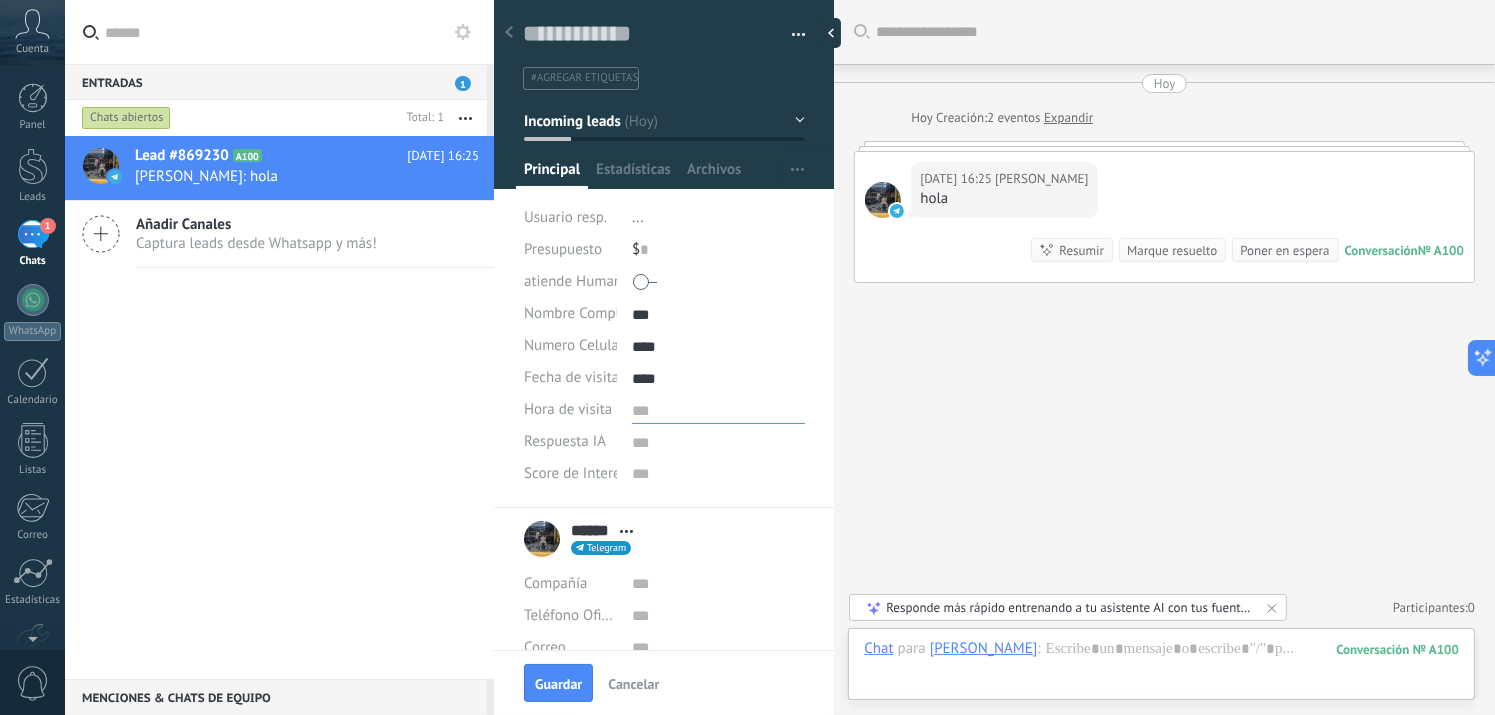 click at bounding box center (718, 409) 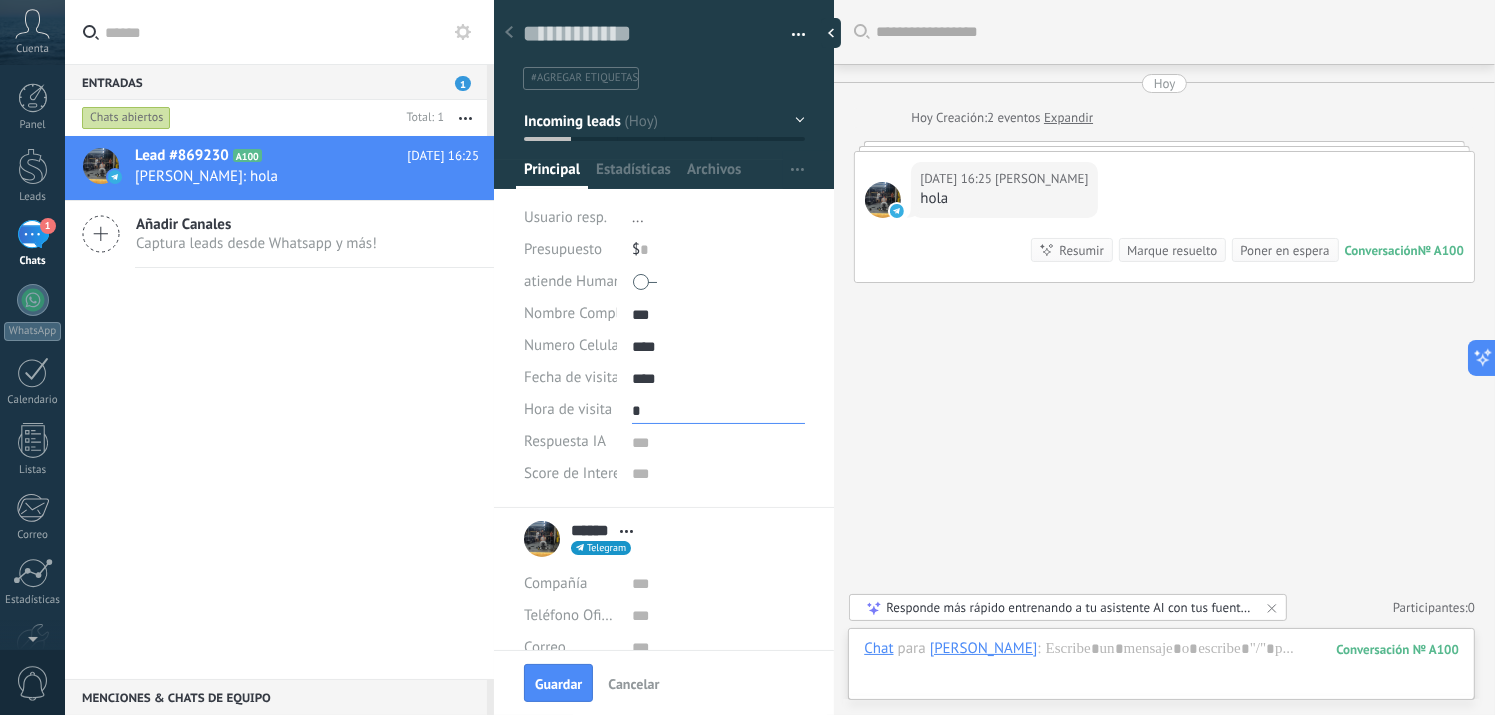 type on "**" 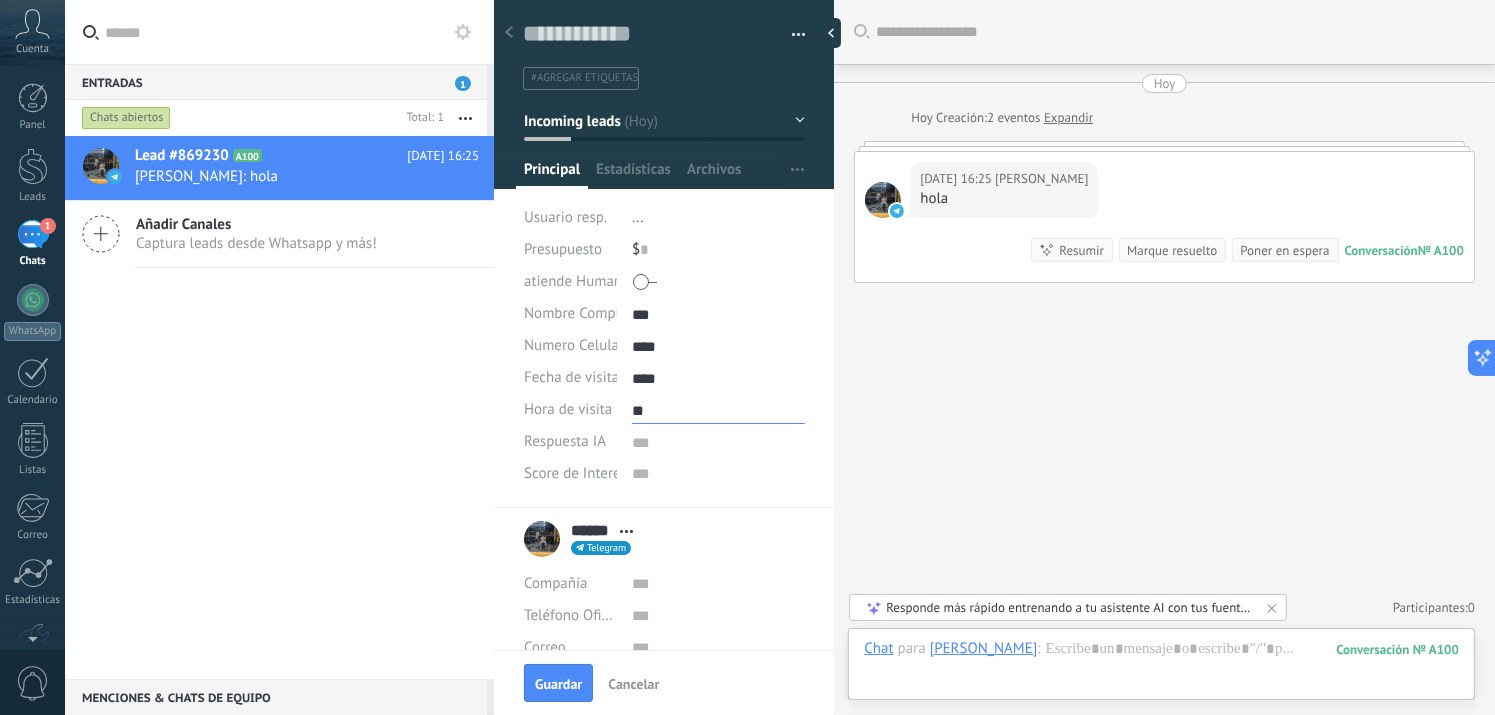 type on "***" 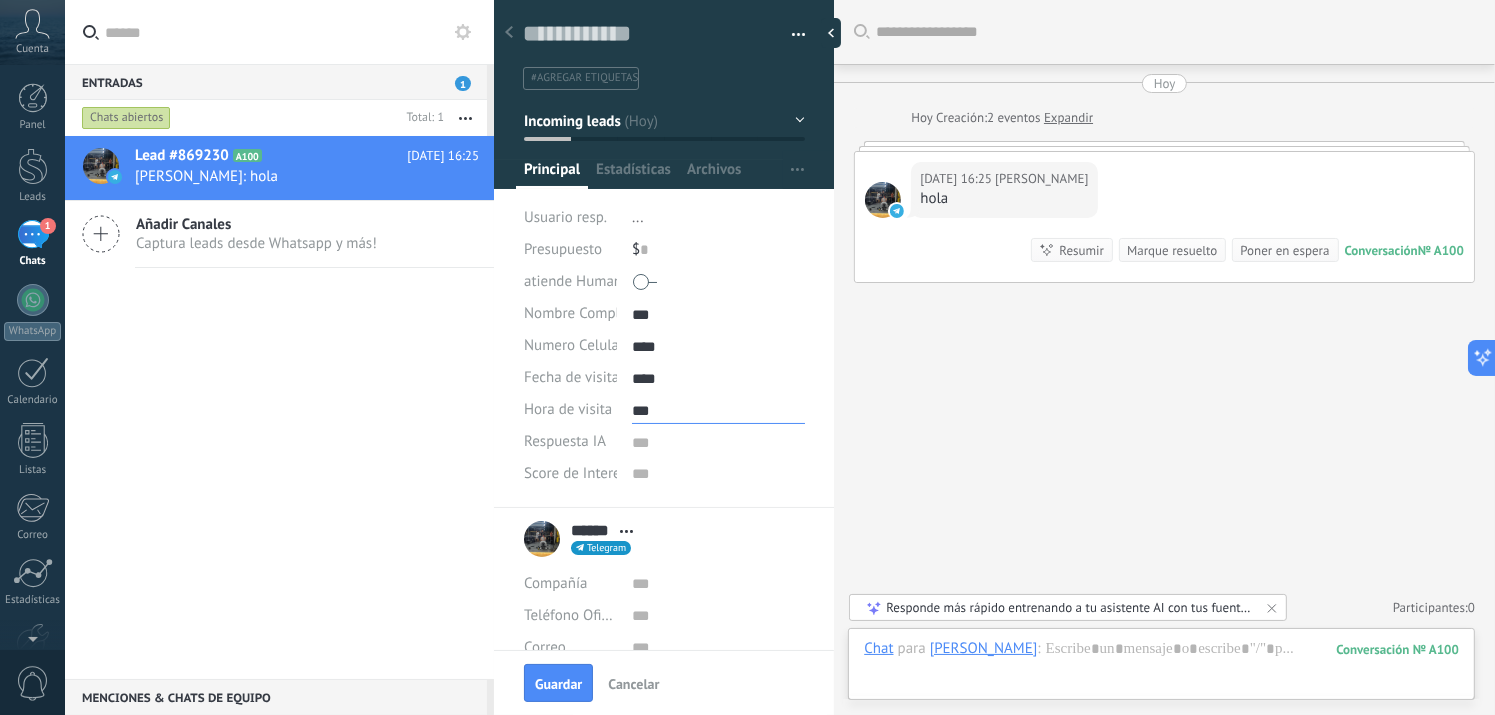 type on "***" 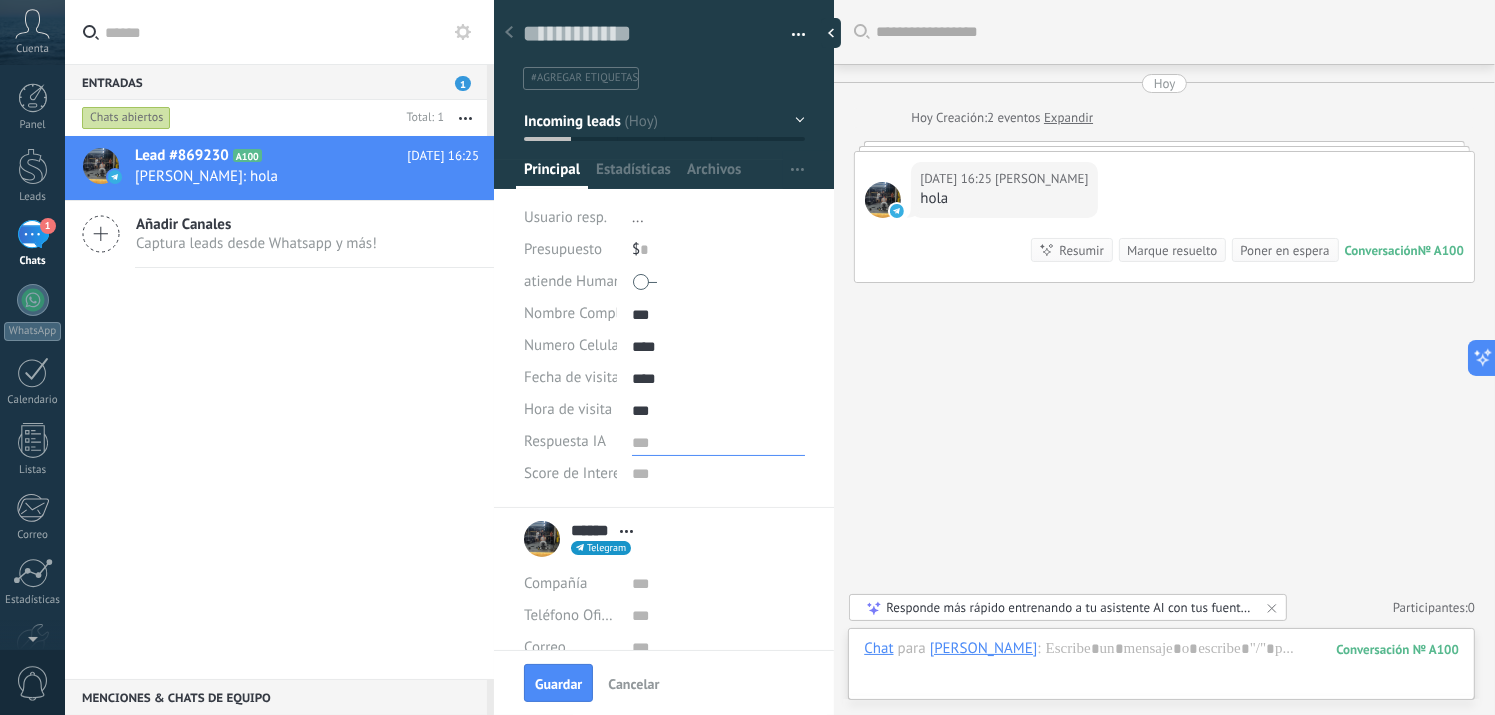 click at bounding box center (718, 441) 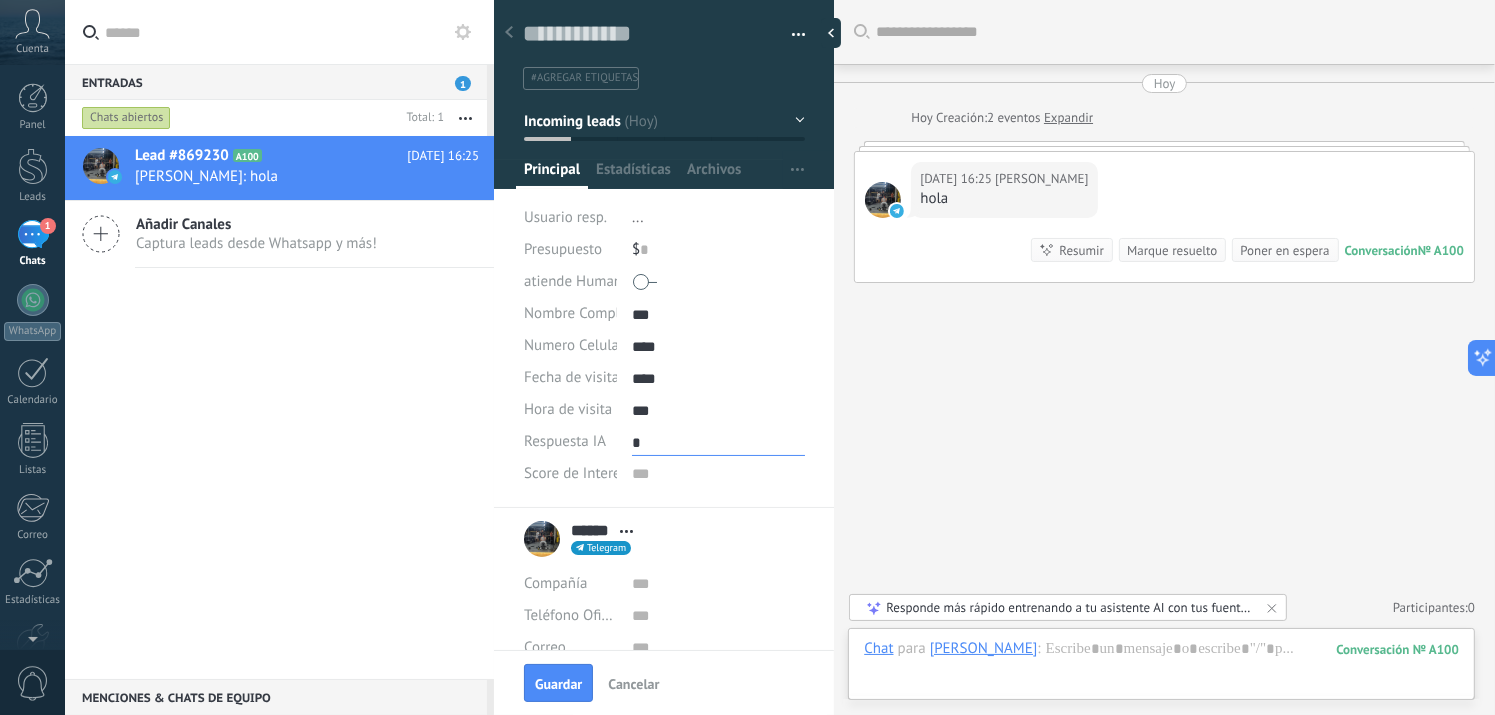type on "**" 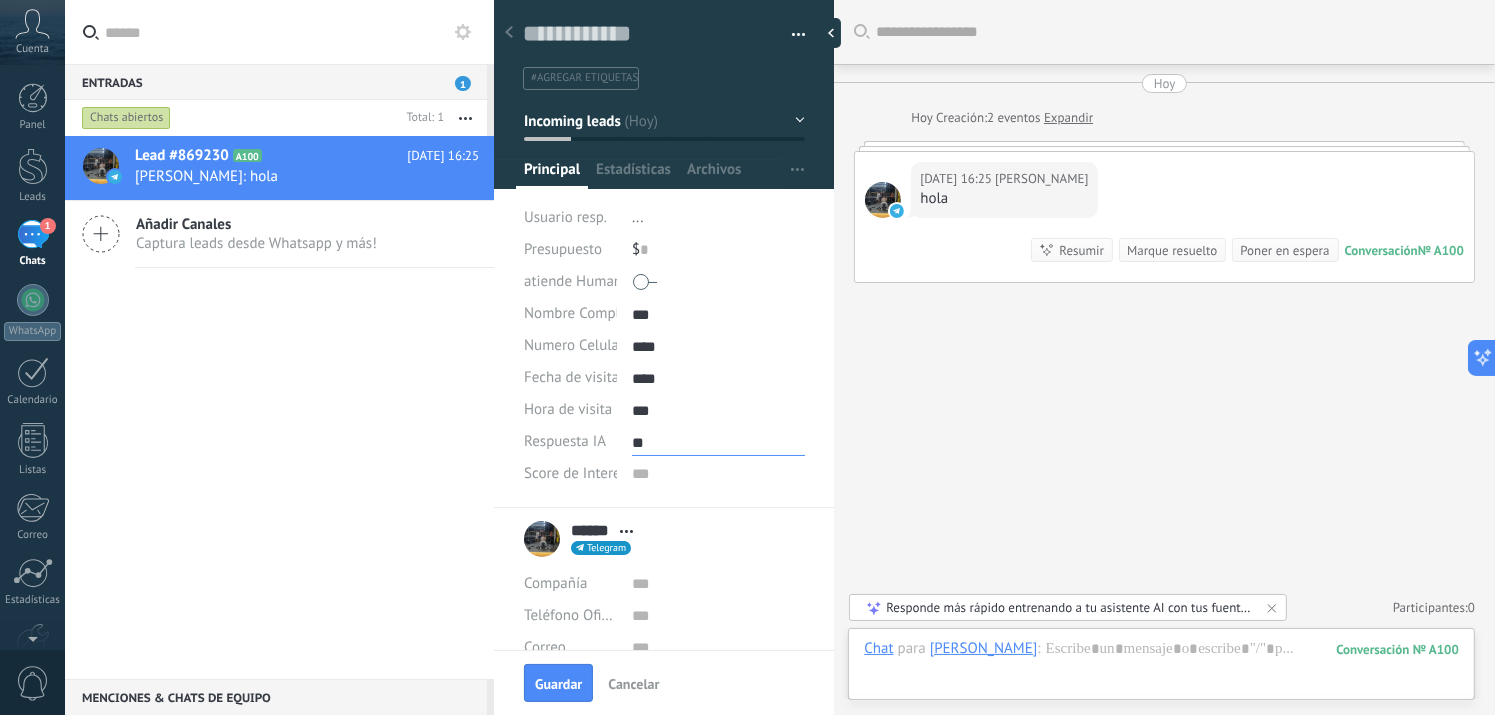 type on "***" 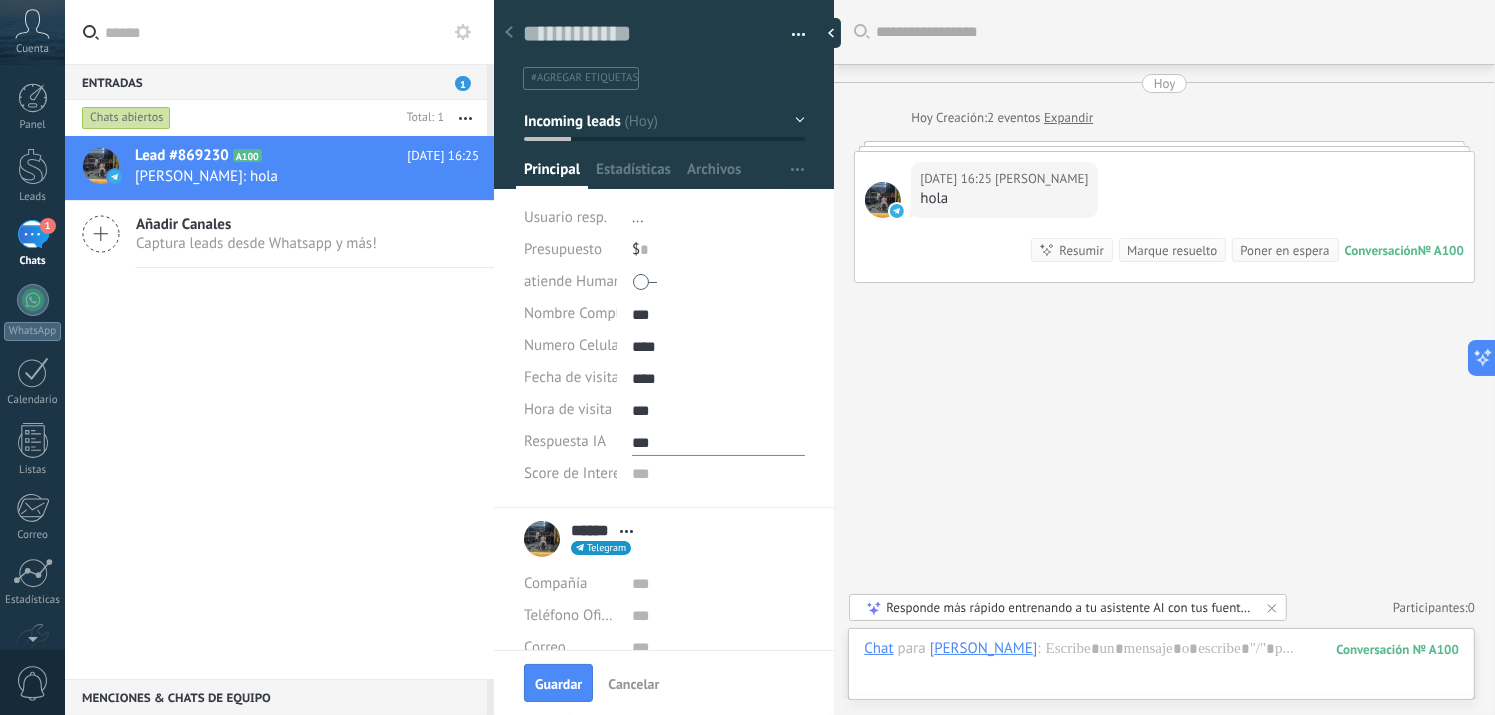 scroll, scrollTop: 20, scrollLeft: 0, axis: vertical 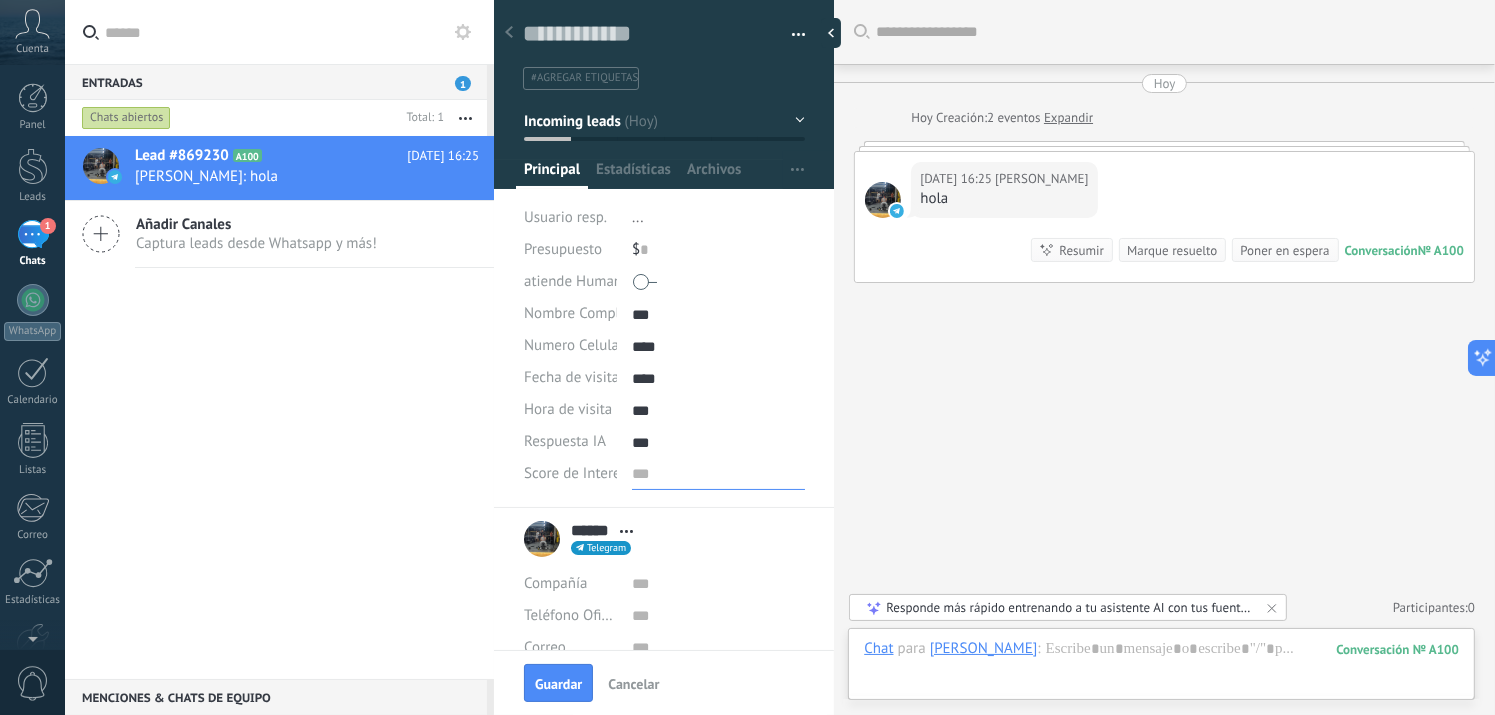 click at bounding box center (718, 474) 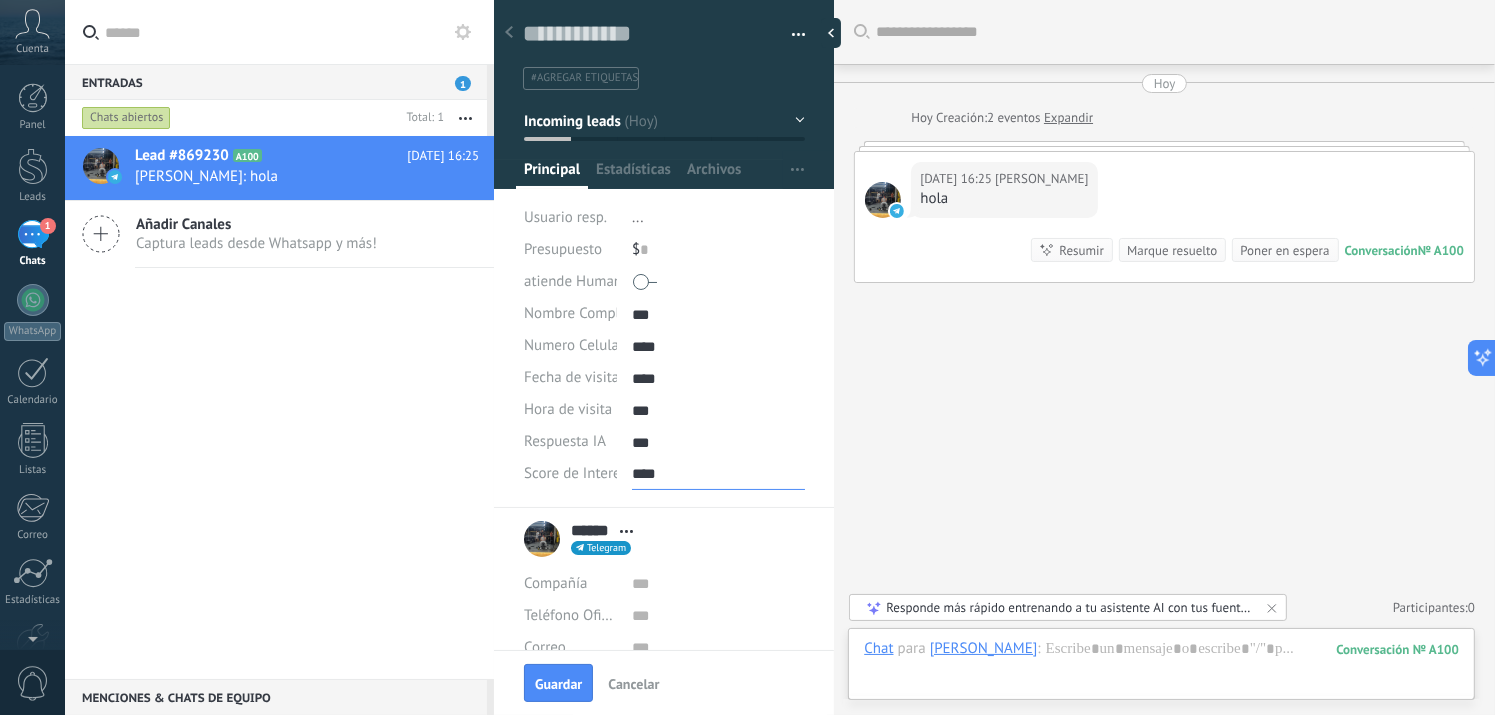type on "****" 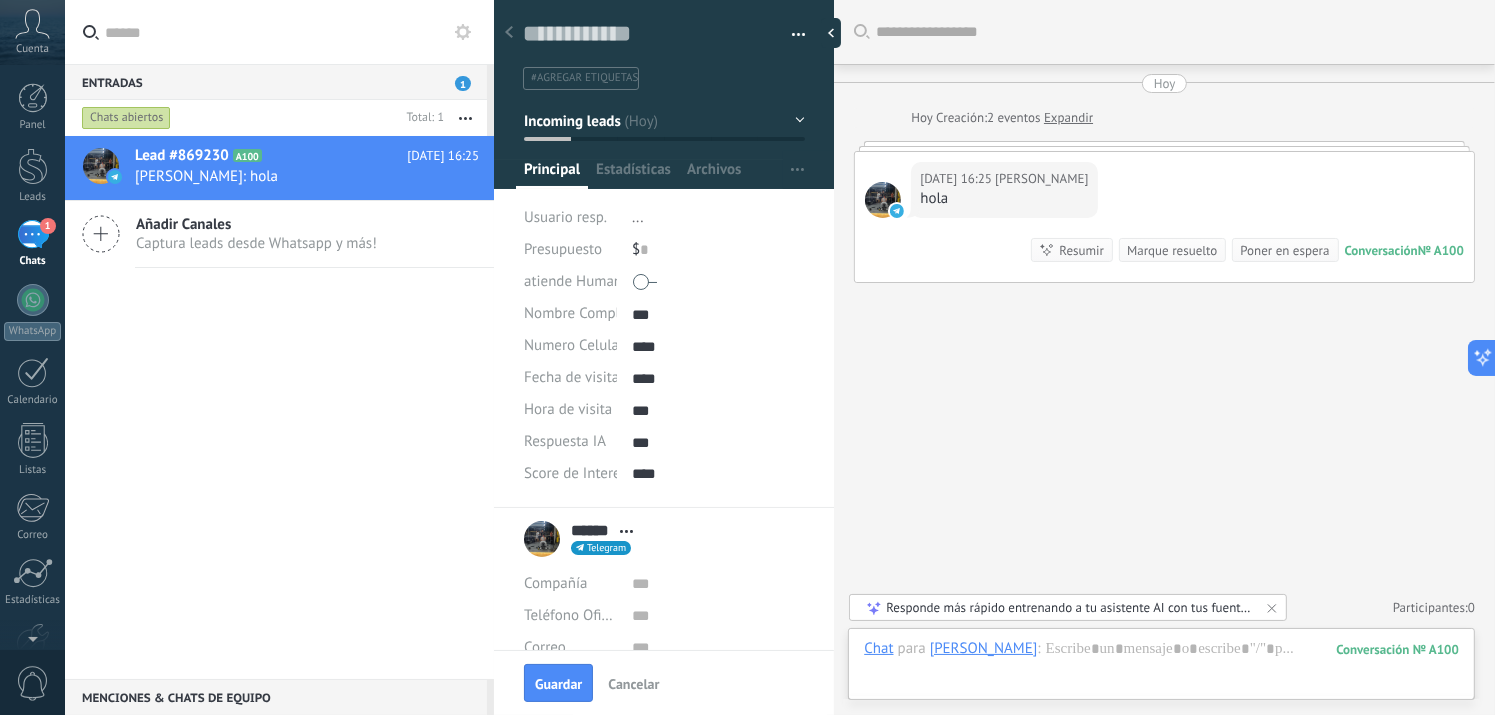 click at bounding box center (645, 282) 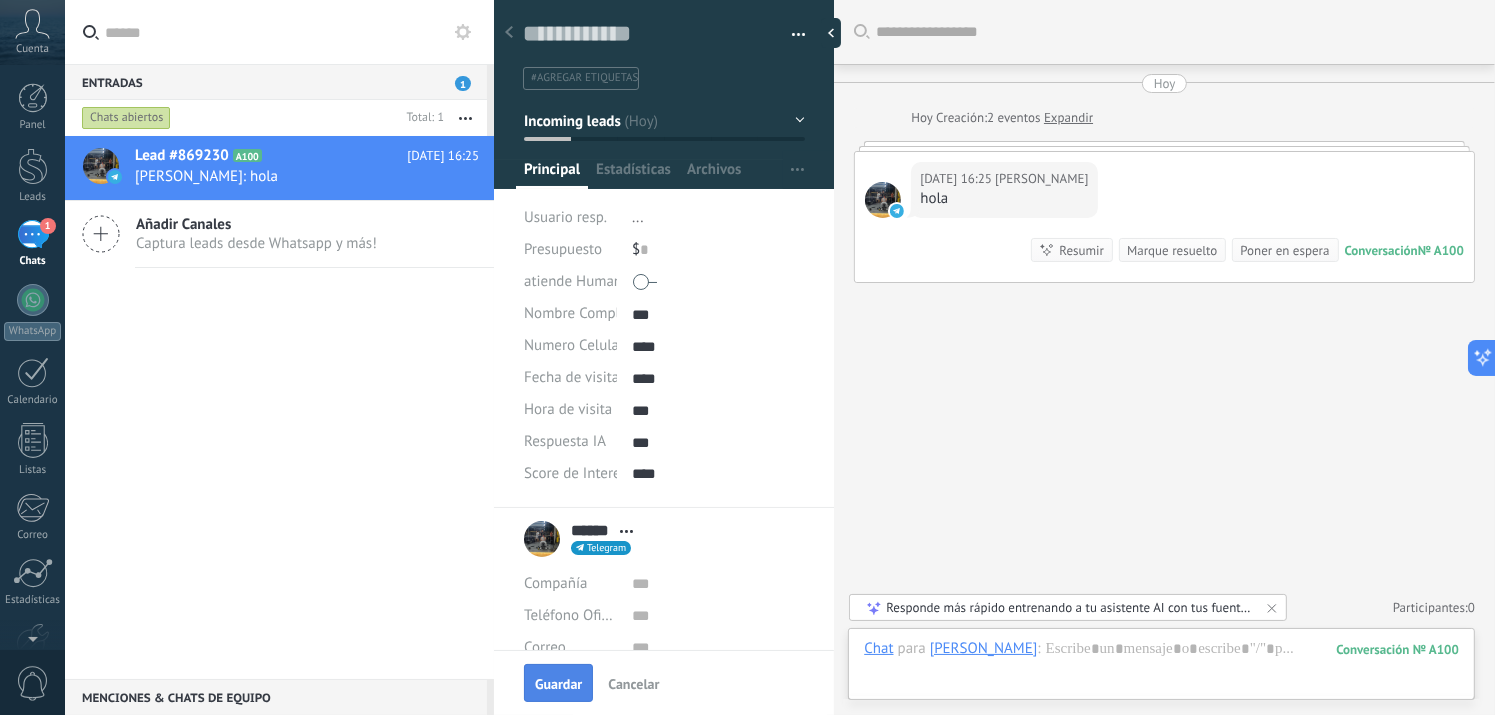 click on "Guardar" at bounding box center [558, 684] 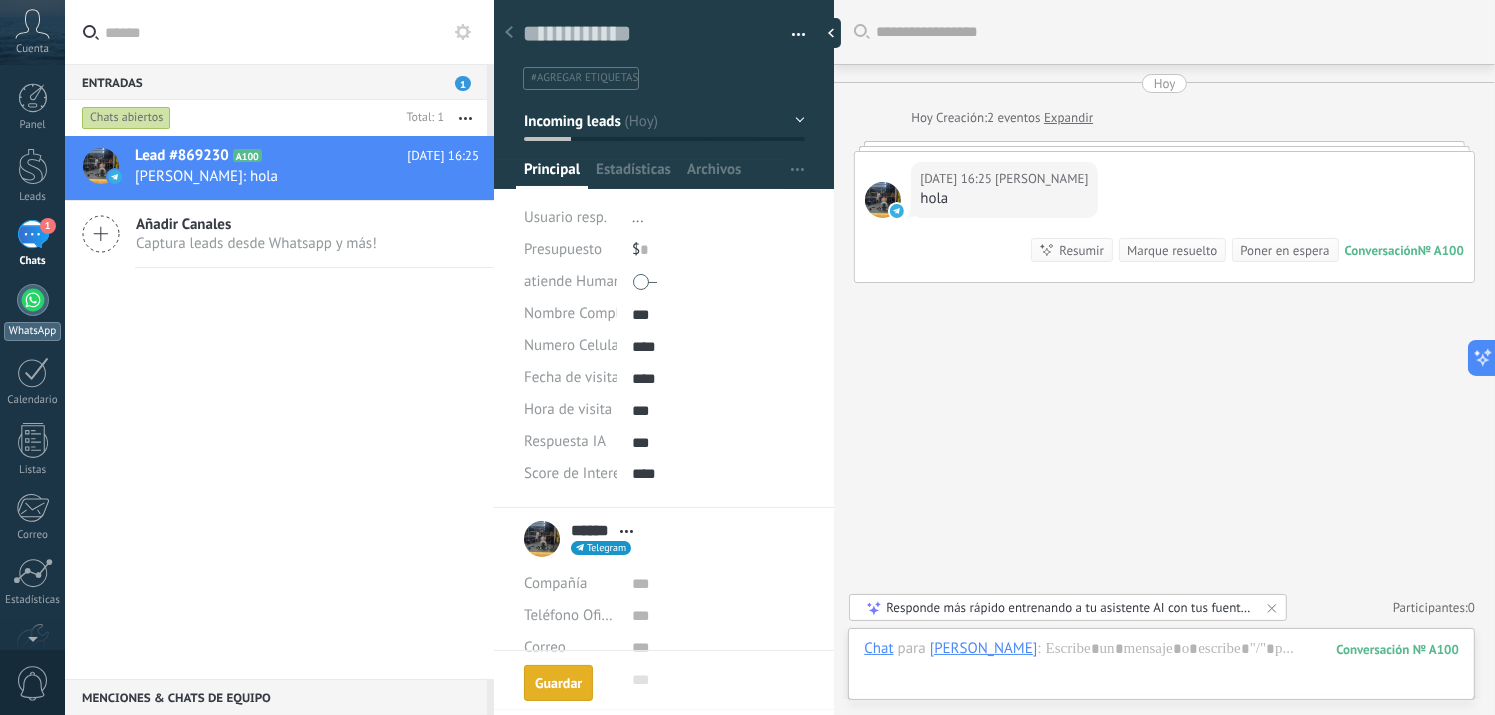 scroll, scrollTop: 148, scrollLeft: 0, axis: vertical 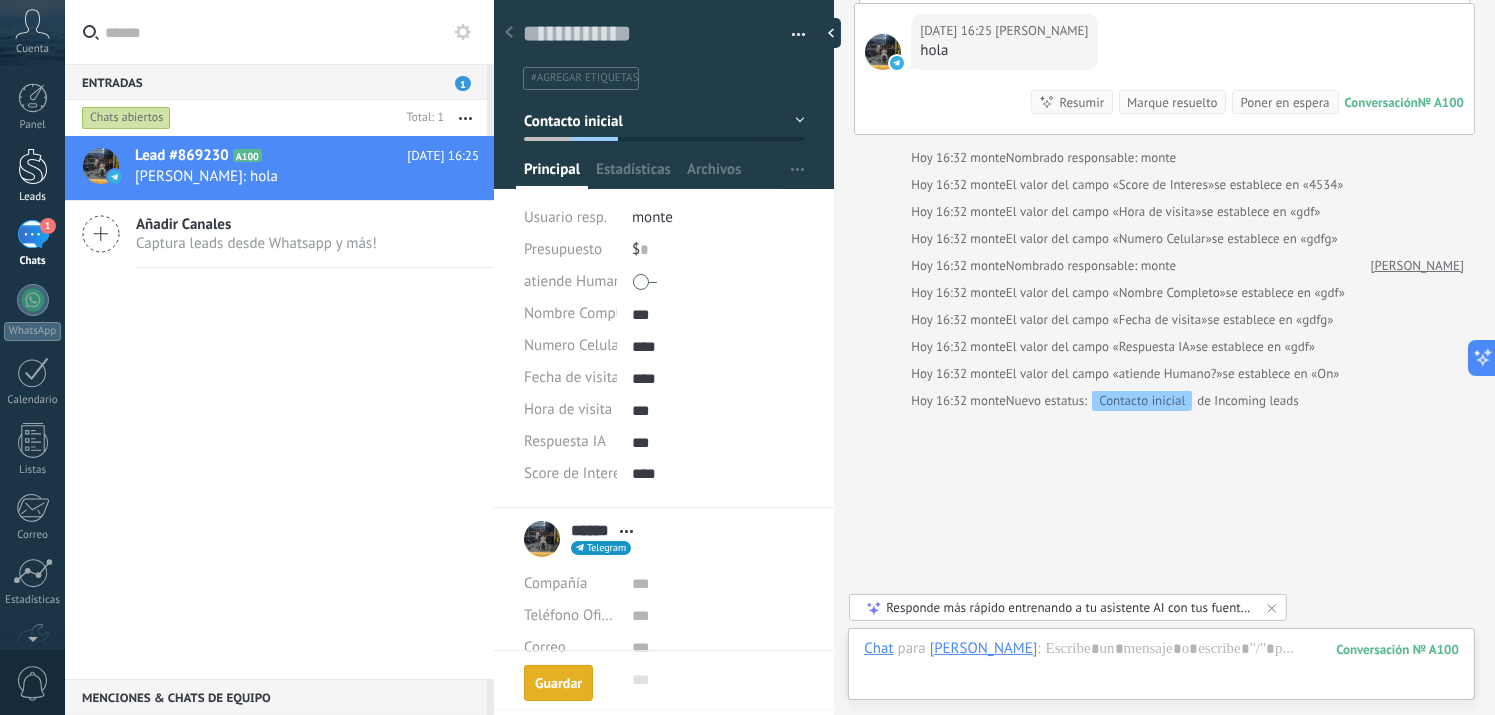 click at bounding box center (33, 166) 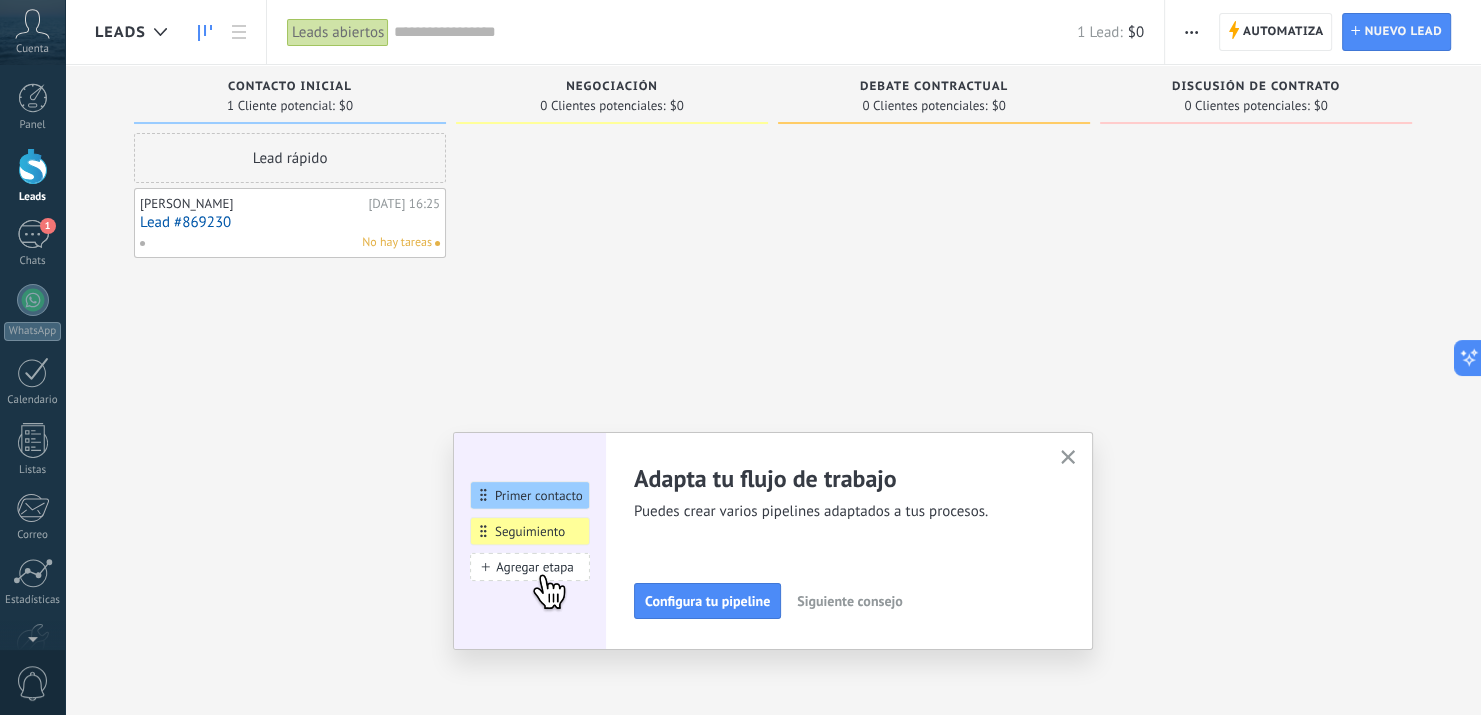 click 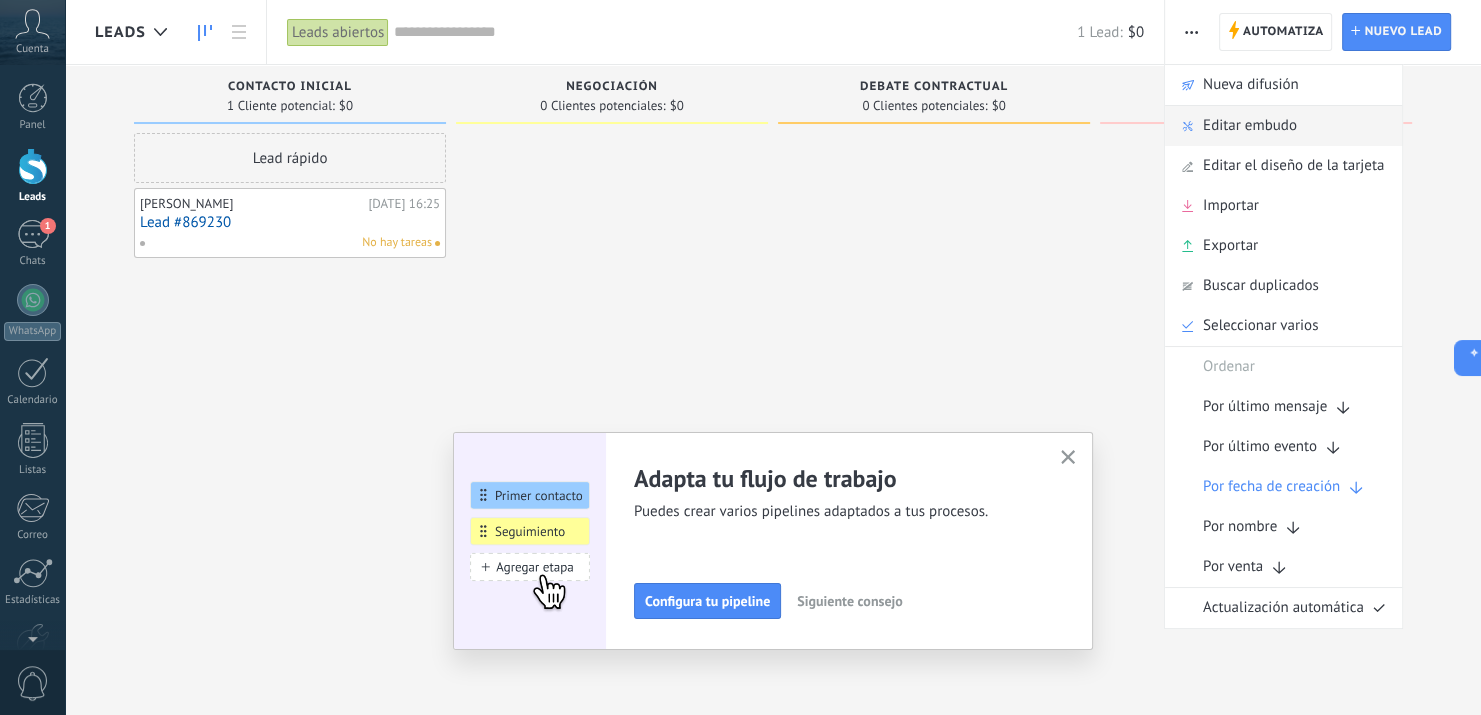 click on "Editar embudo" at bounding box center (1250, 126) 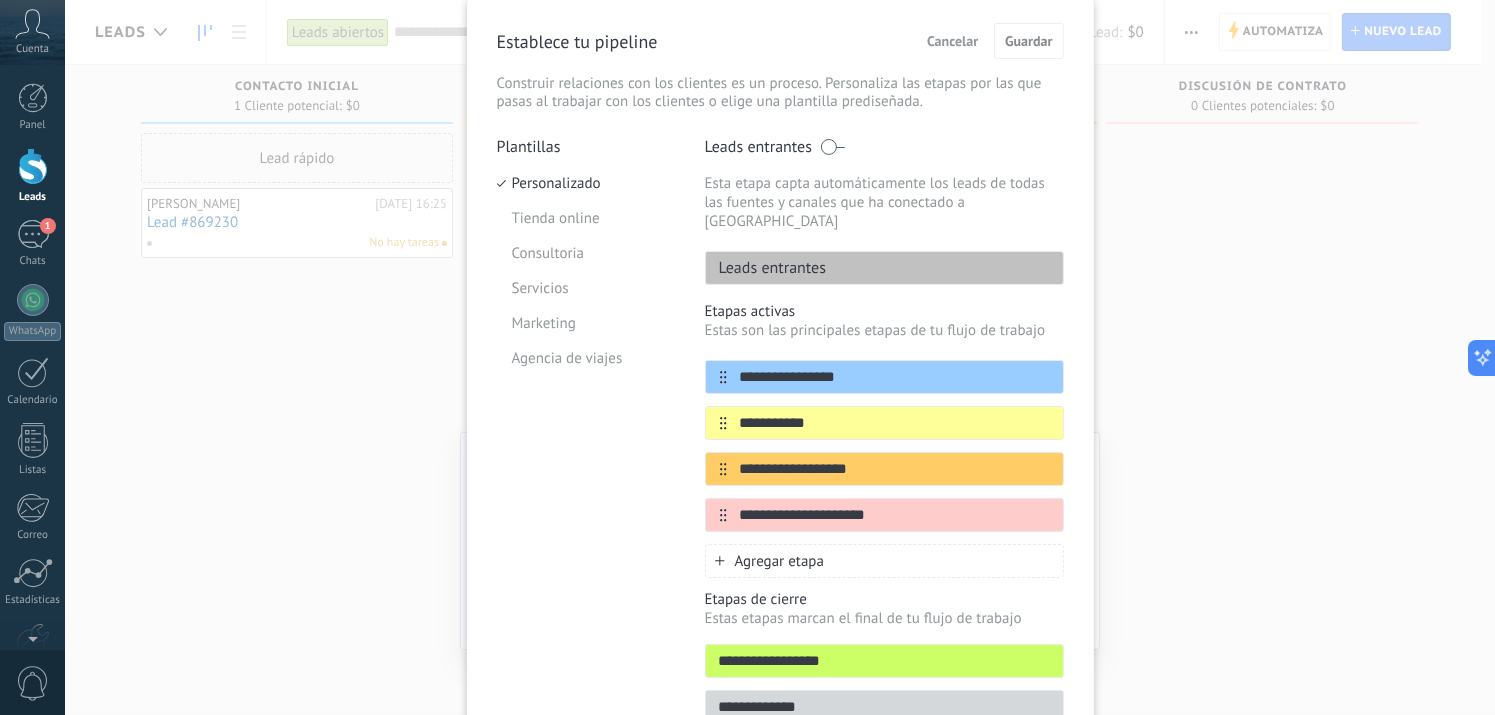 scroll, scrollTop: 100, scrollLeft: 0, axis: vertical 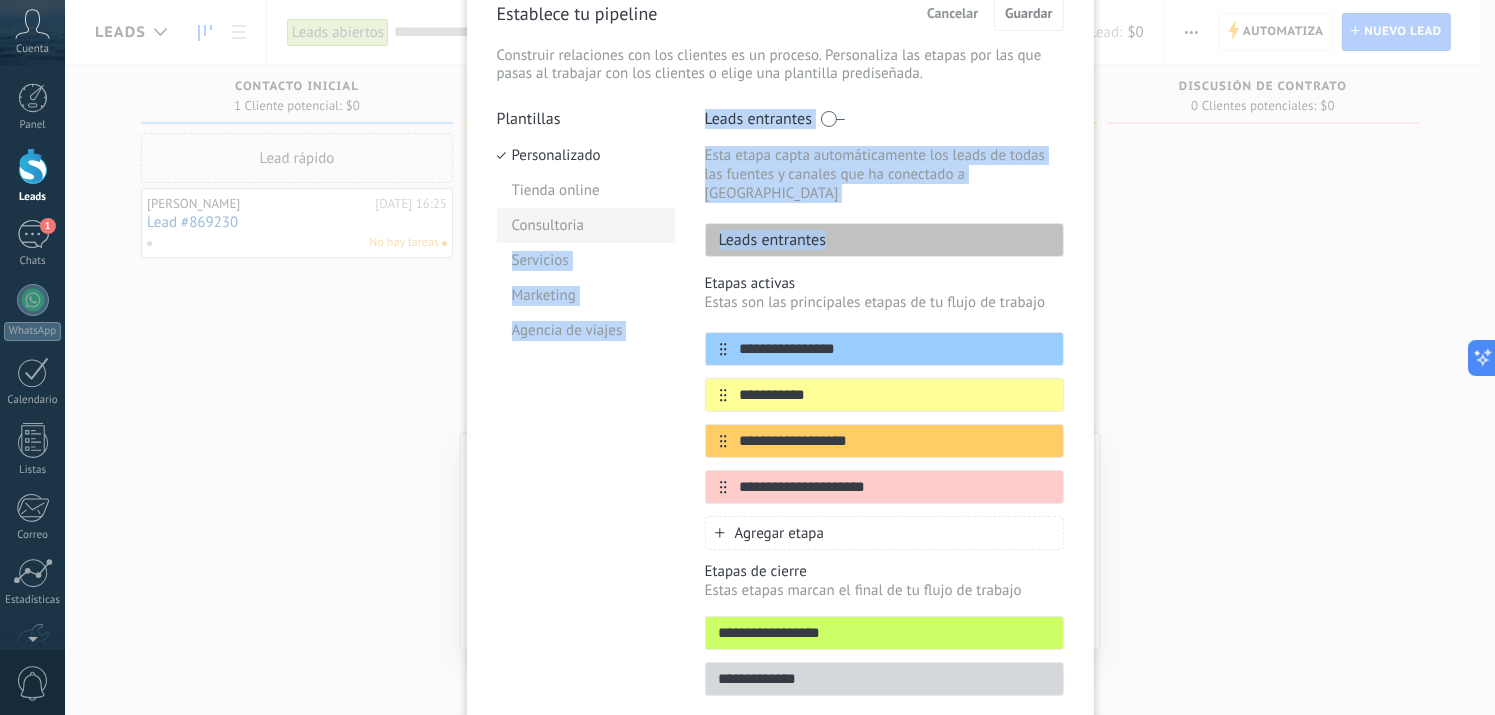 drag, startPoint x: 685, startPoint y: 217, endPoint x: 639, endPoint y: 221, distance: 46.173584 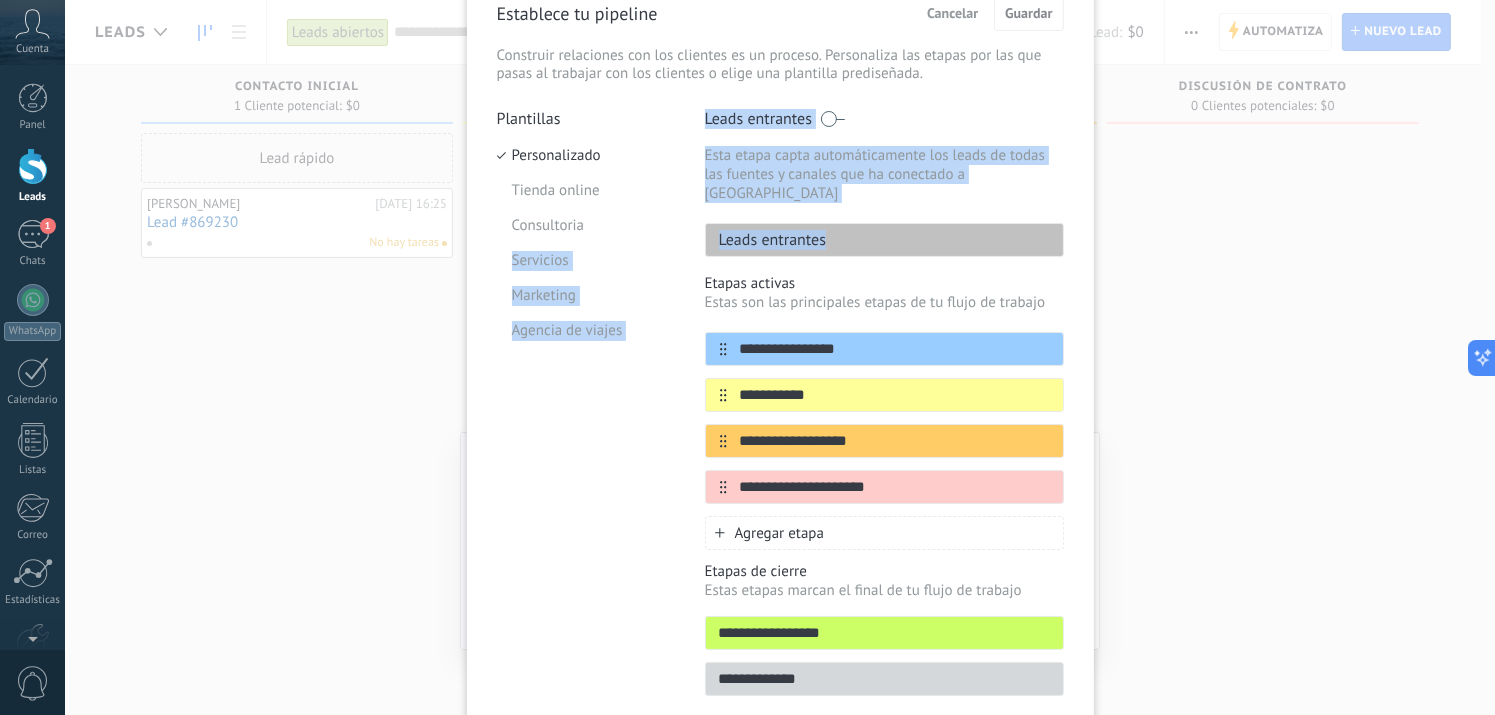click on "Leads entrantes" at bounding box center [884, 240] 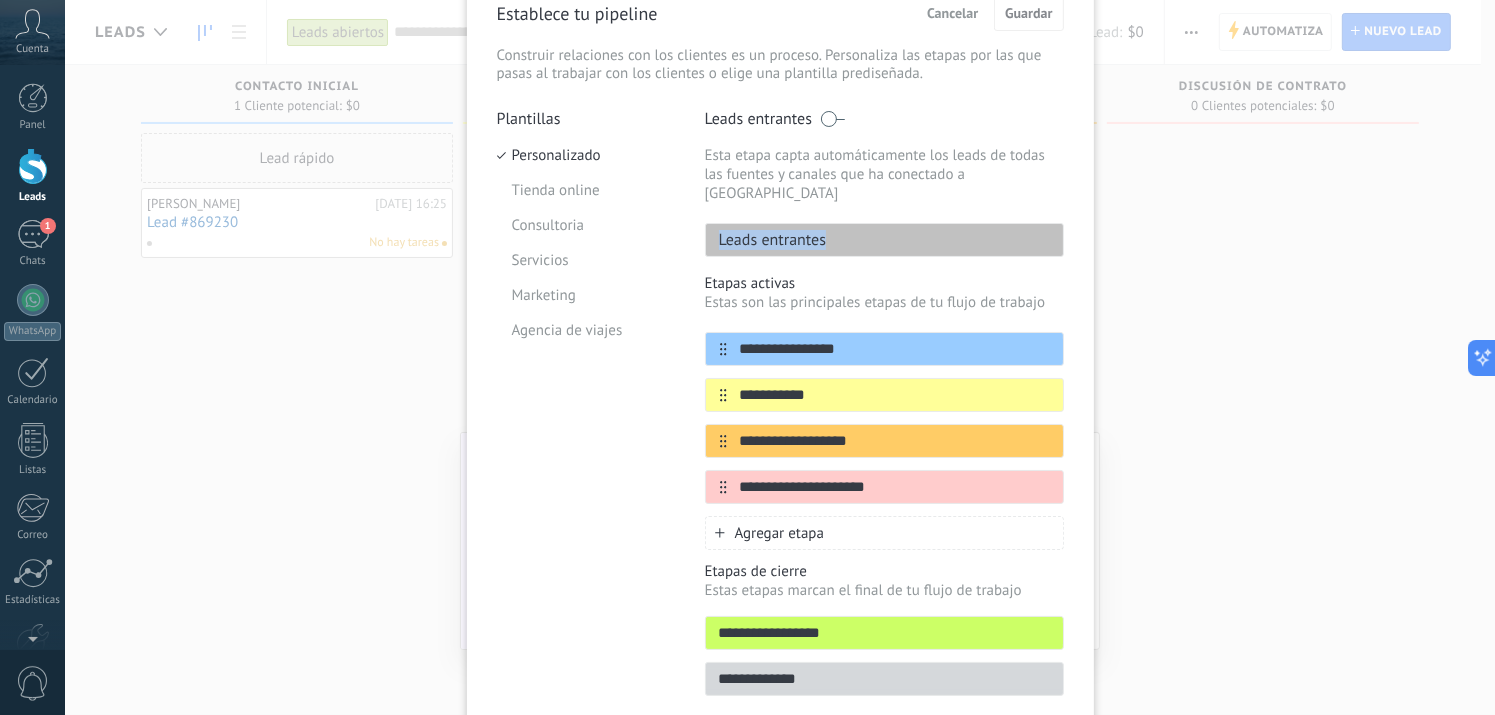 drag, startPoint x: 715, startPoint y: 219, endPoint x: 846, endPoint y: 230, distance: 131.46101 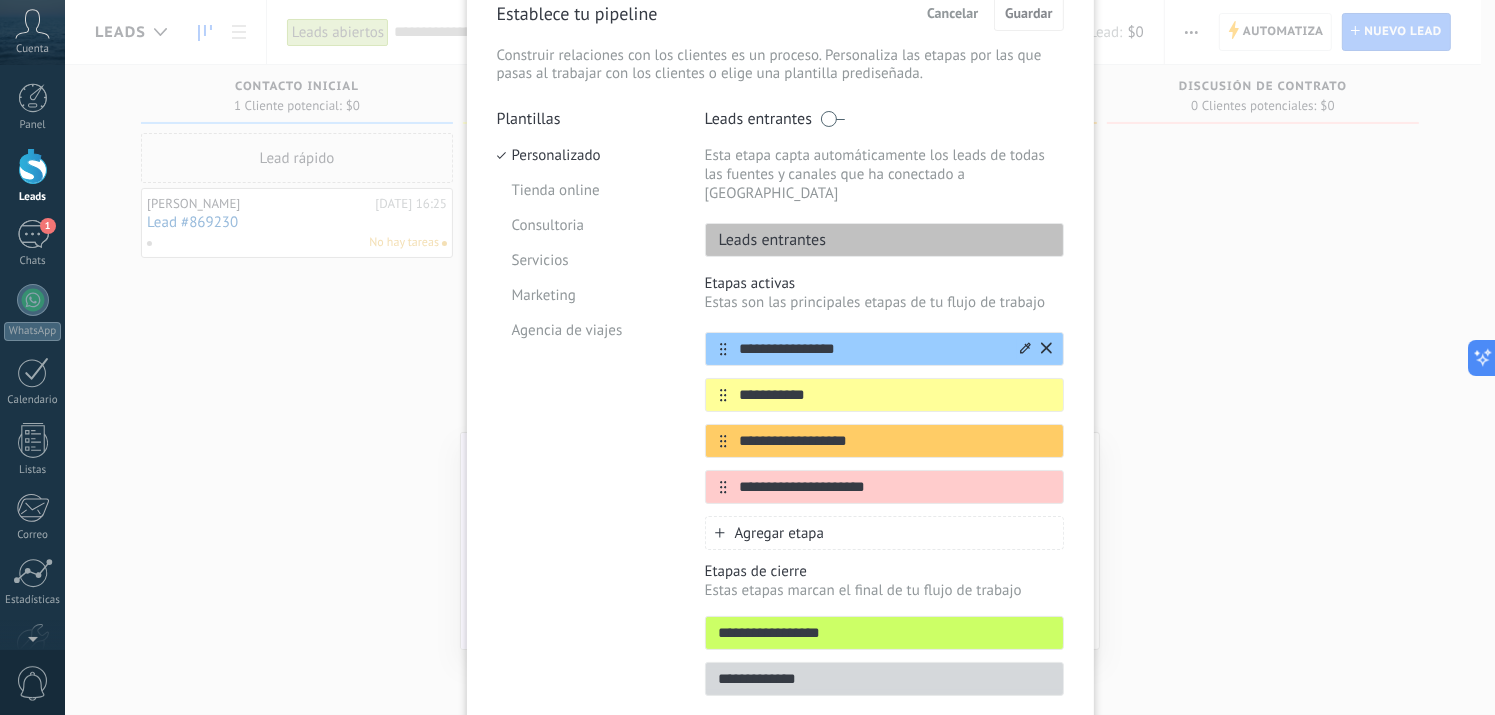 drag, startPoint x: 833, startPoint y: 323, endPoint x: 732, endPoint y: 327, distance: 101.07918 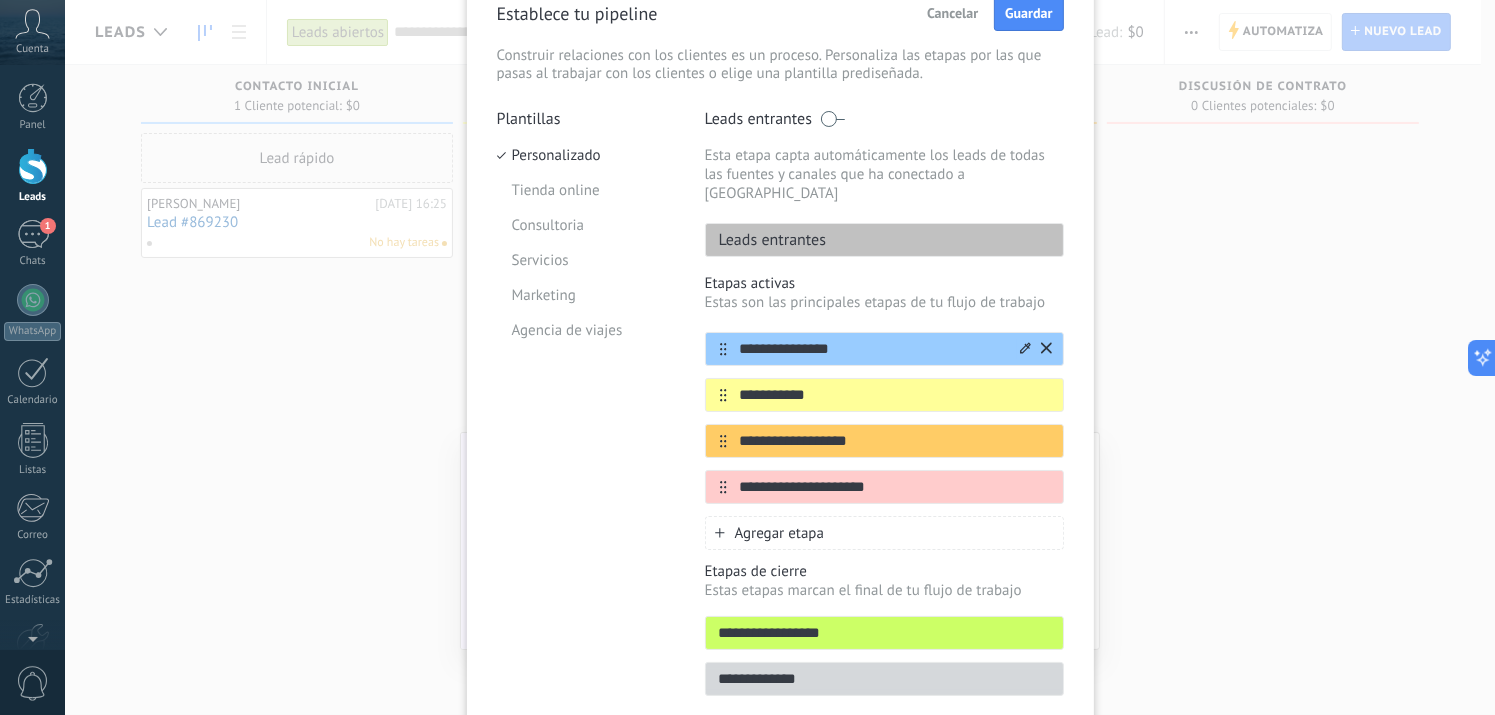 type on "**********" 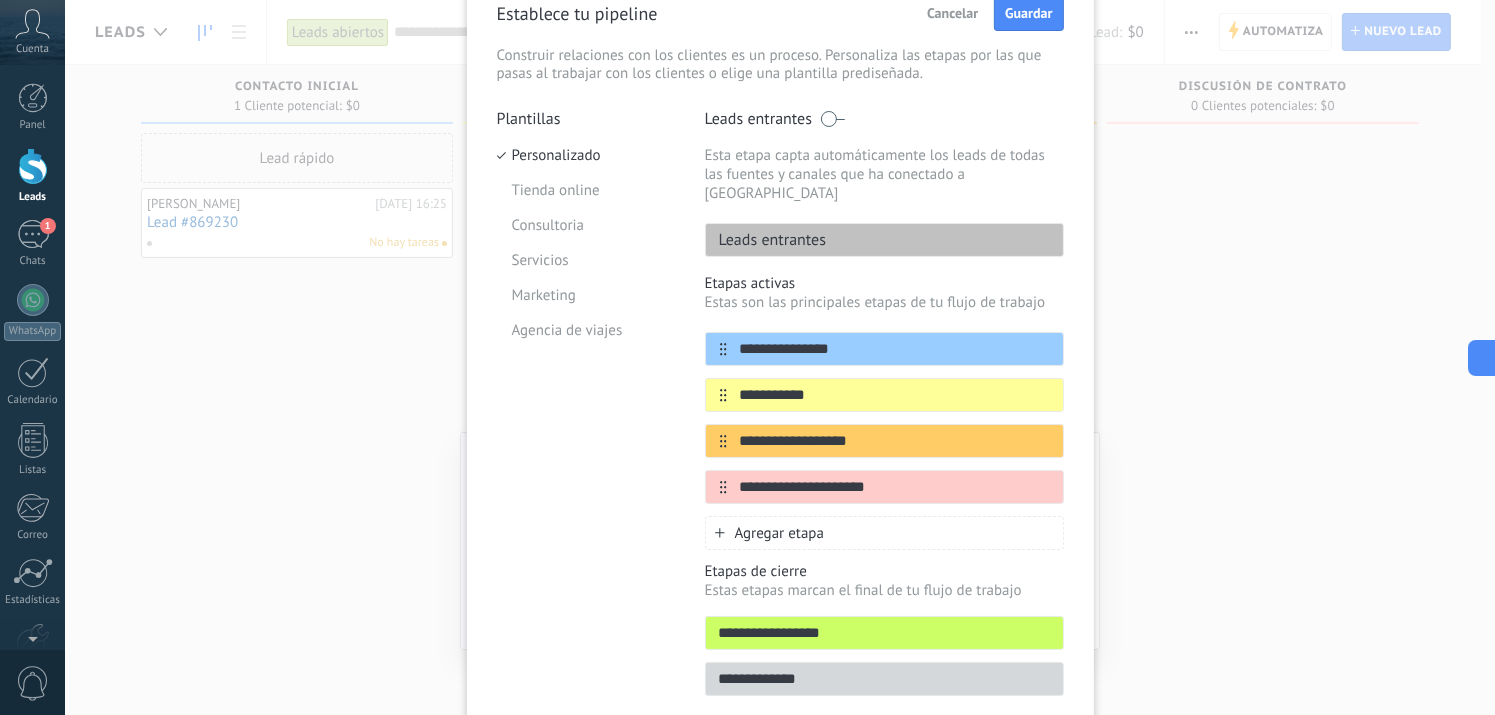 drag, startPoint x: 833, startPoint y: 379, endPoint x: 689, endPoint y: 388, distance: 144.28098 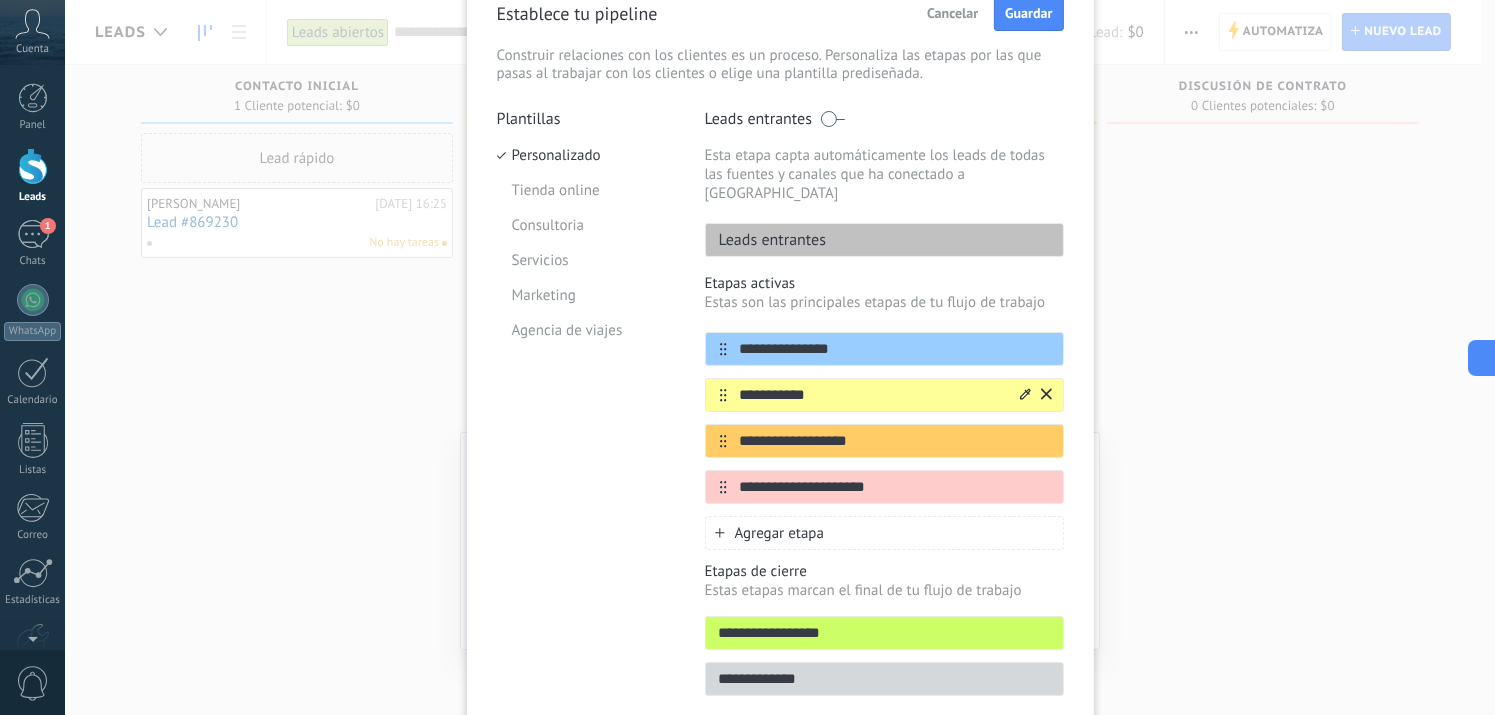 paste on "*********" 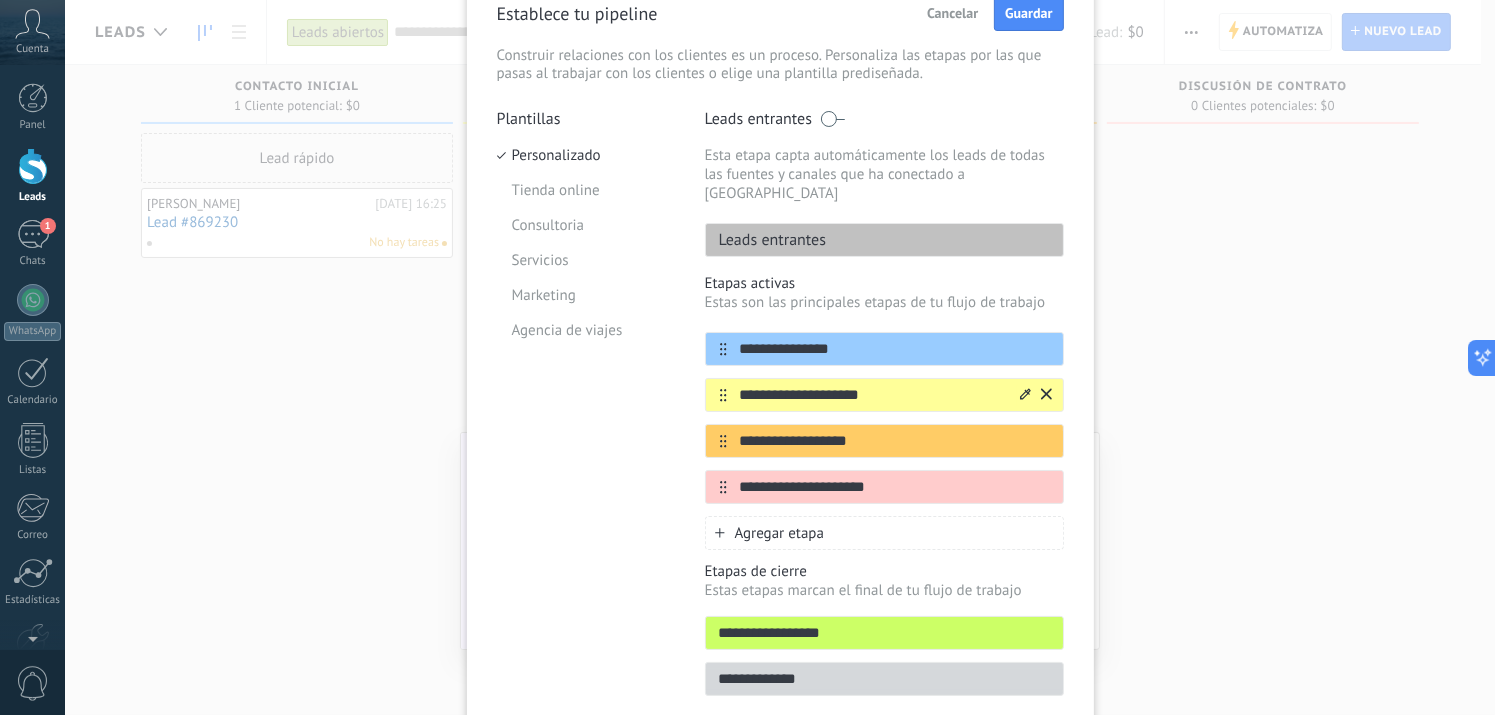 type on "**********" 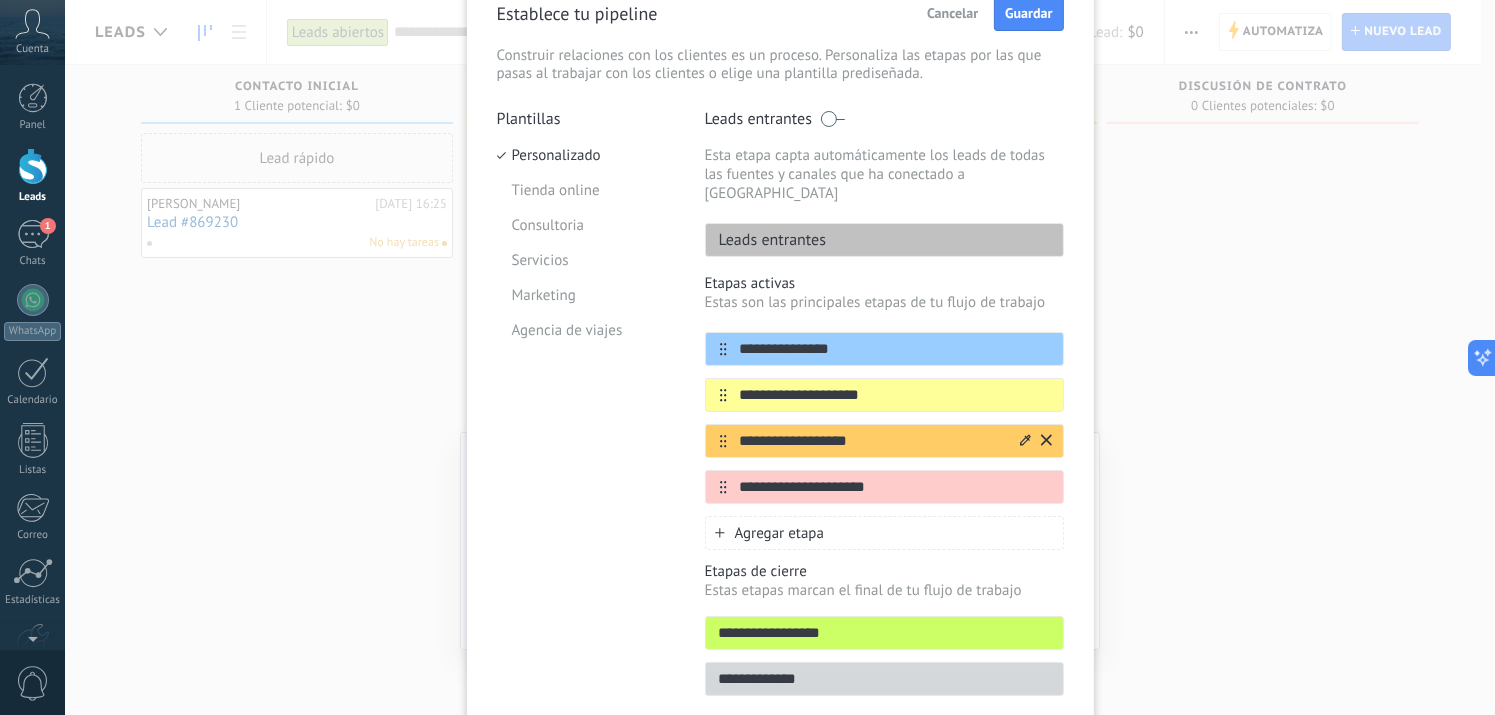 drag, startPoint x: 827, startPoint y: 420, endPoint x: 715, endPoint y: 420, distance: 112 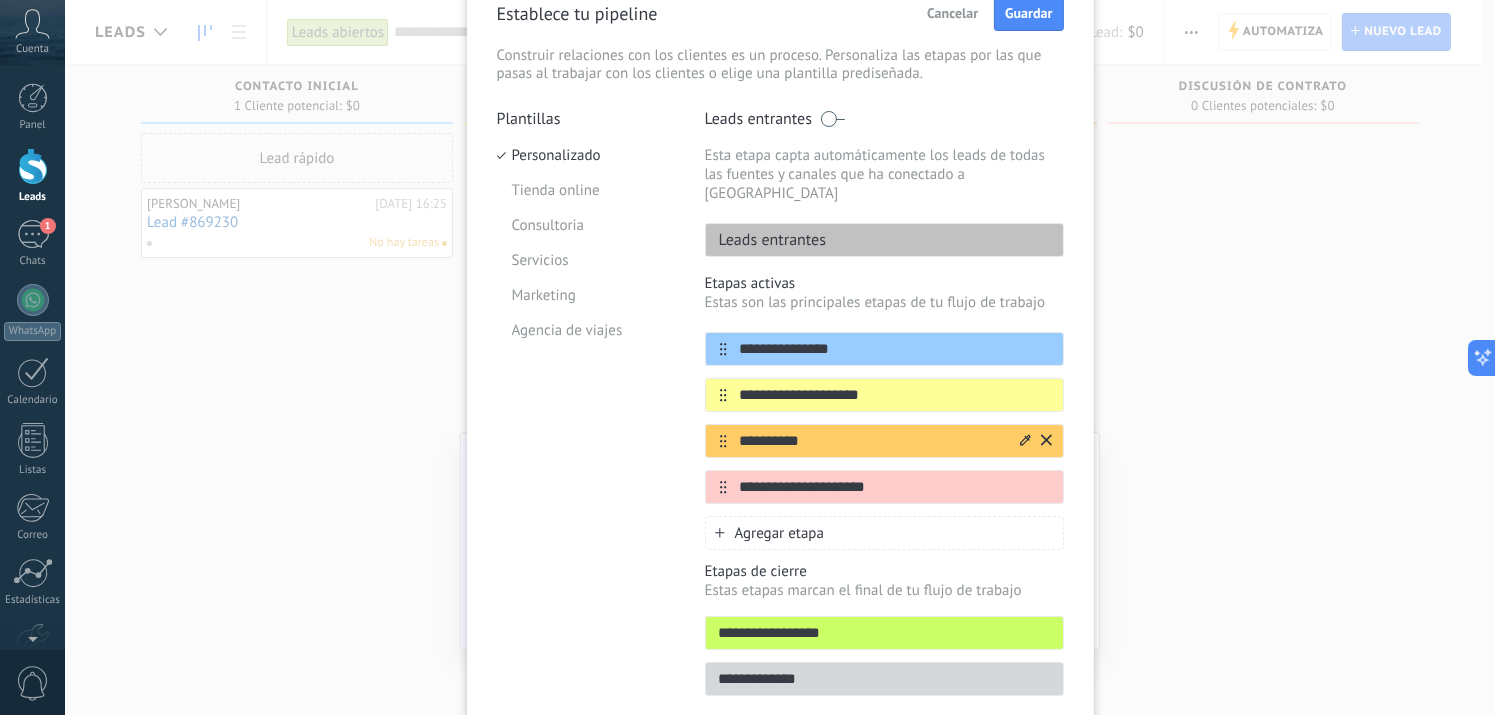 type on "**********" 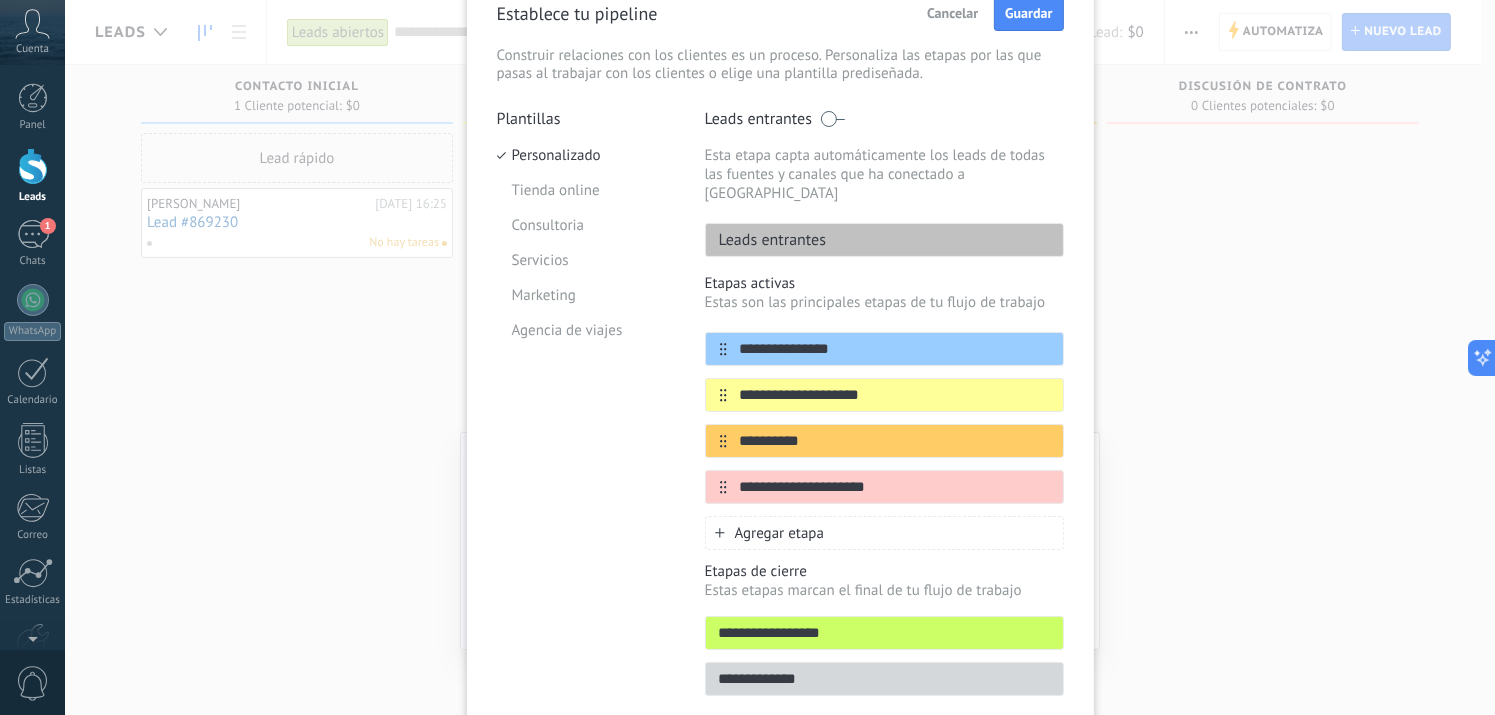 drag, startPoint x: 621, startPoint y: 461, endPoint x: 632, endPoint y: 463, distance: 11.18034 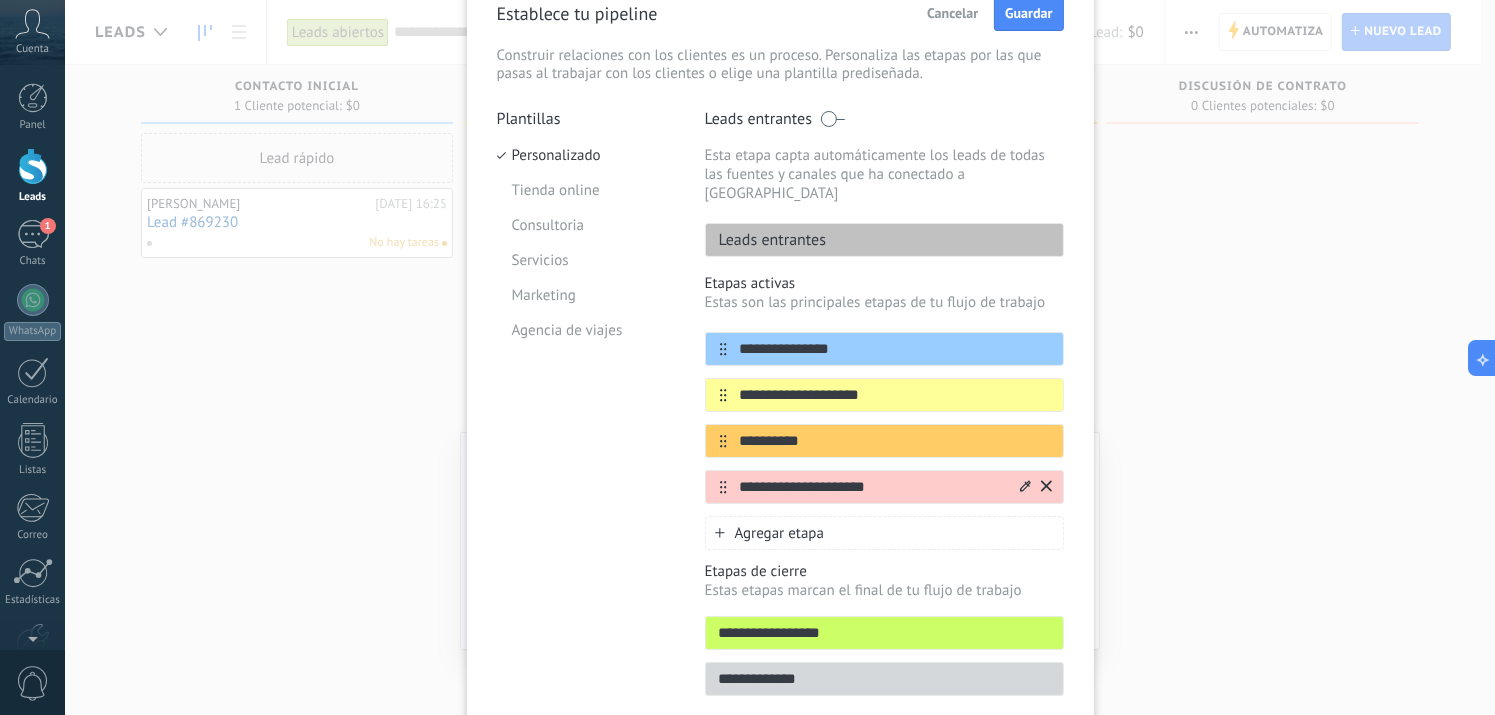 paste 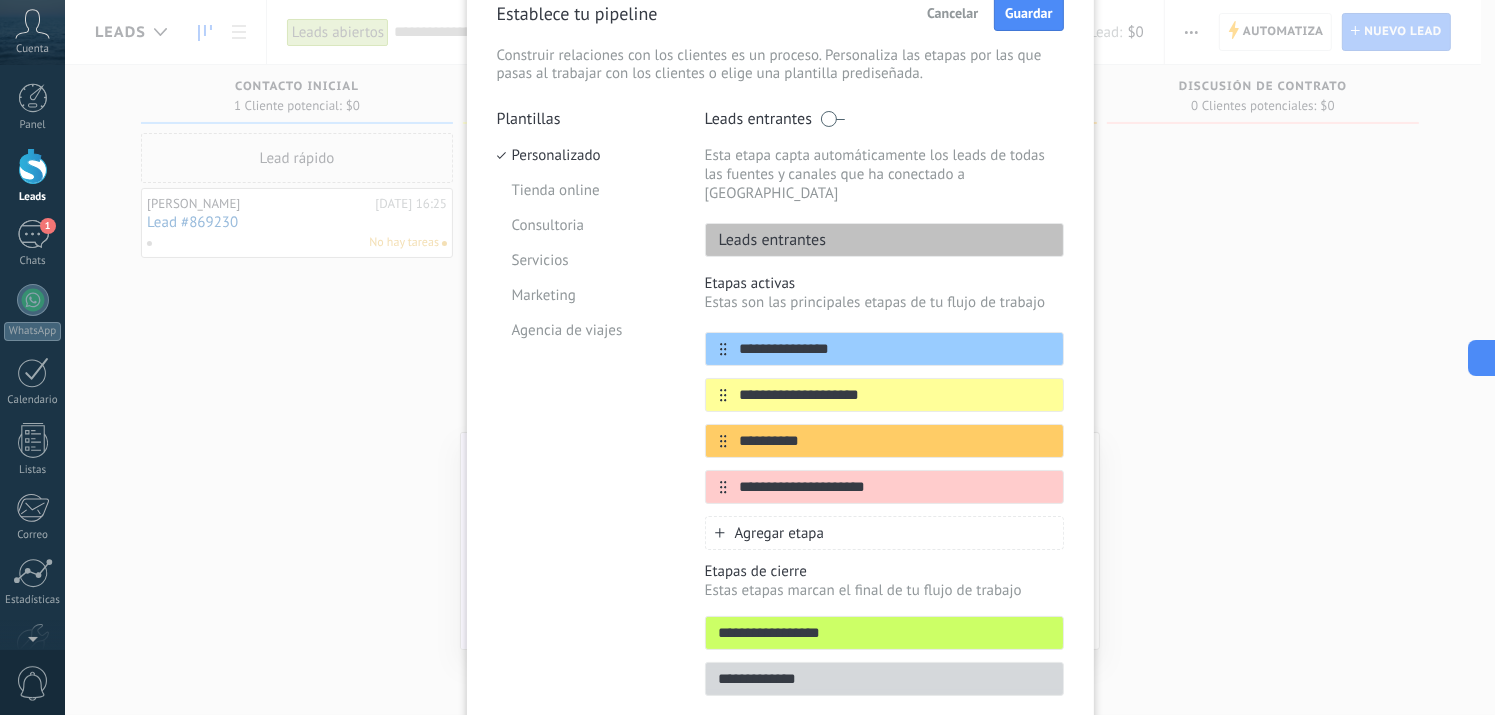 type on "**********" 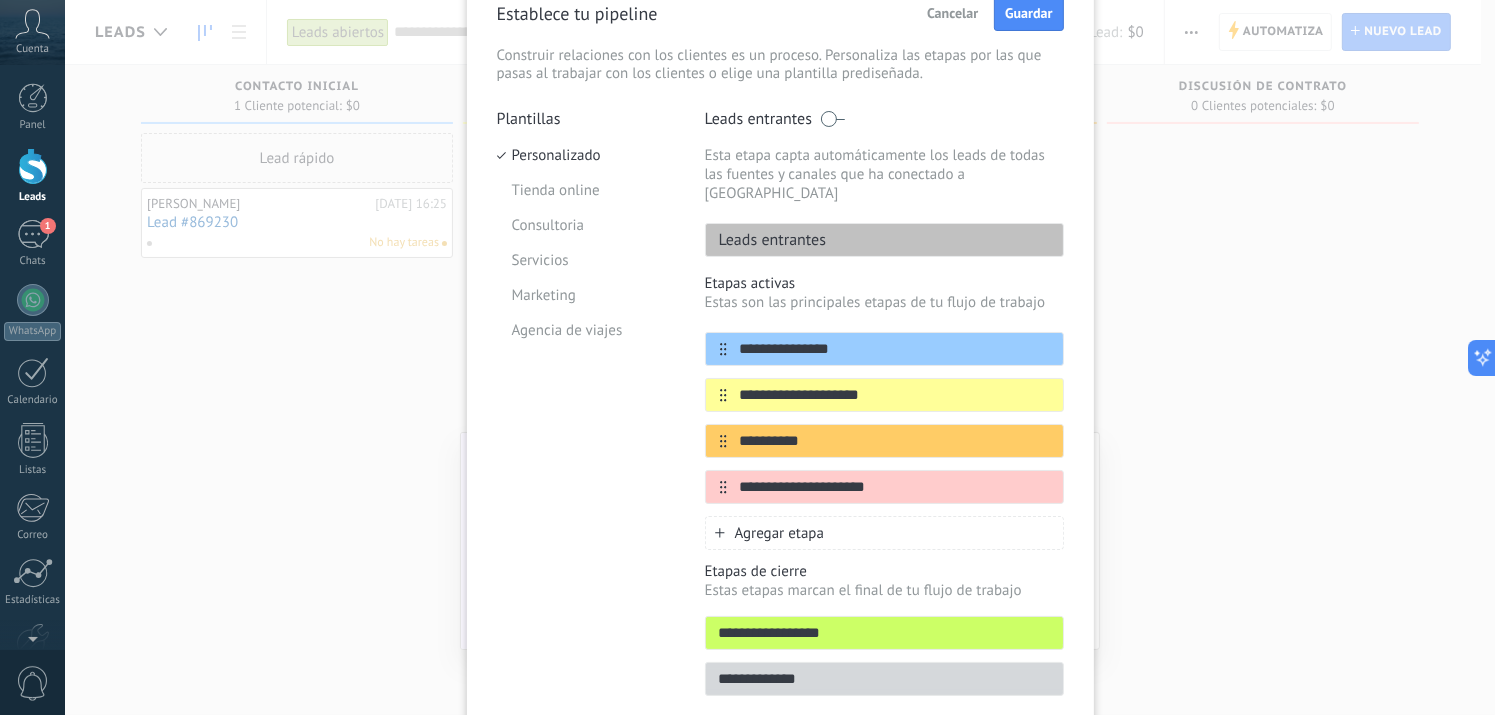 click on "Agregar etapa" at bounding box center [780, 533] 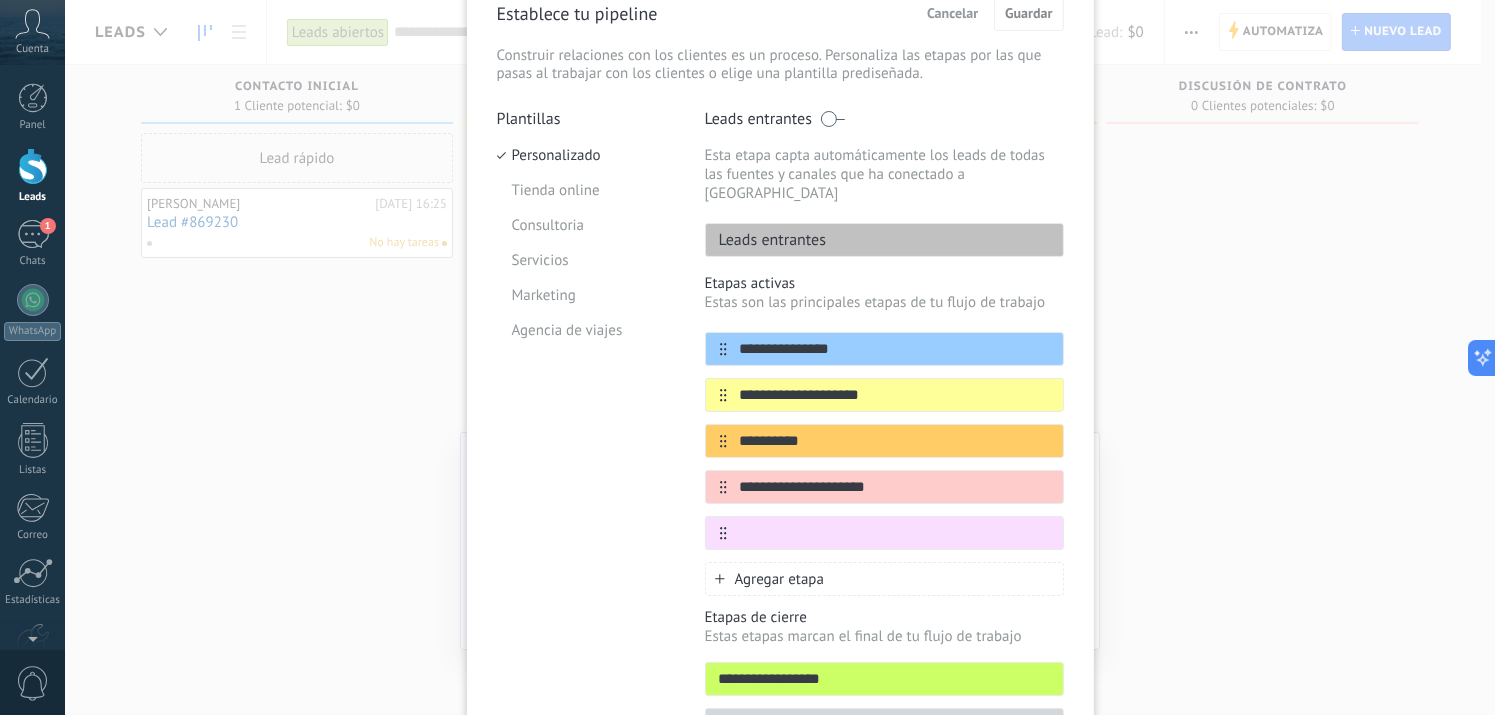 paste on "**********" 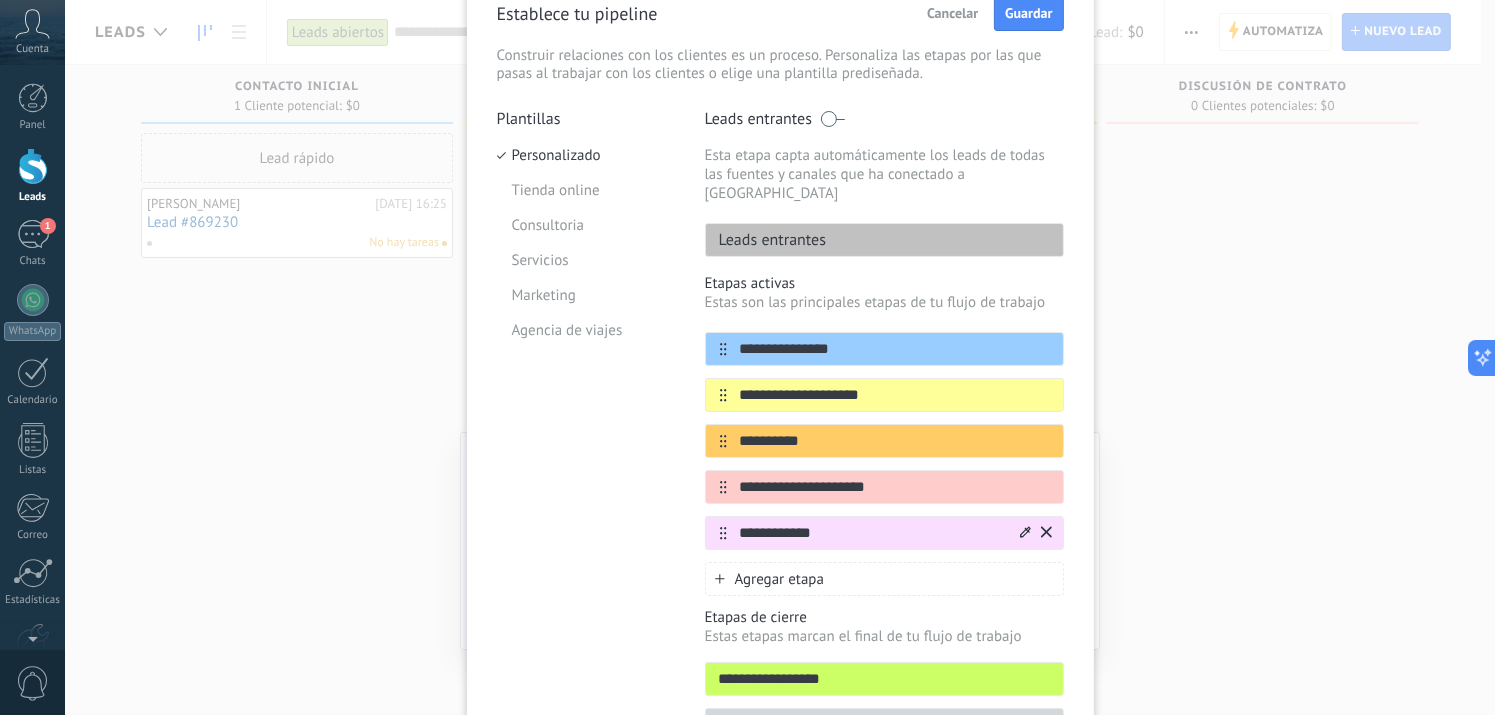 type on "**********" 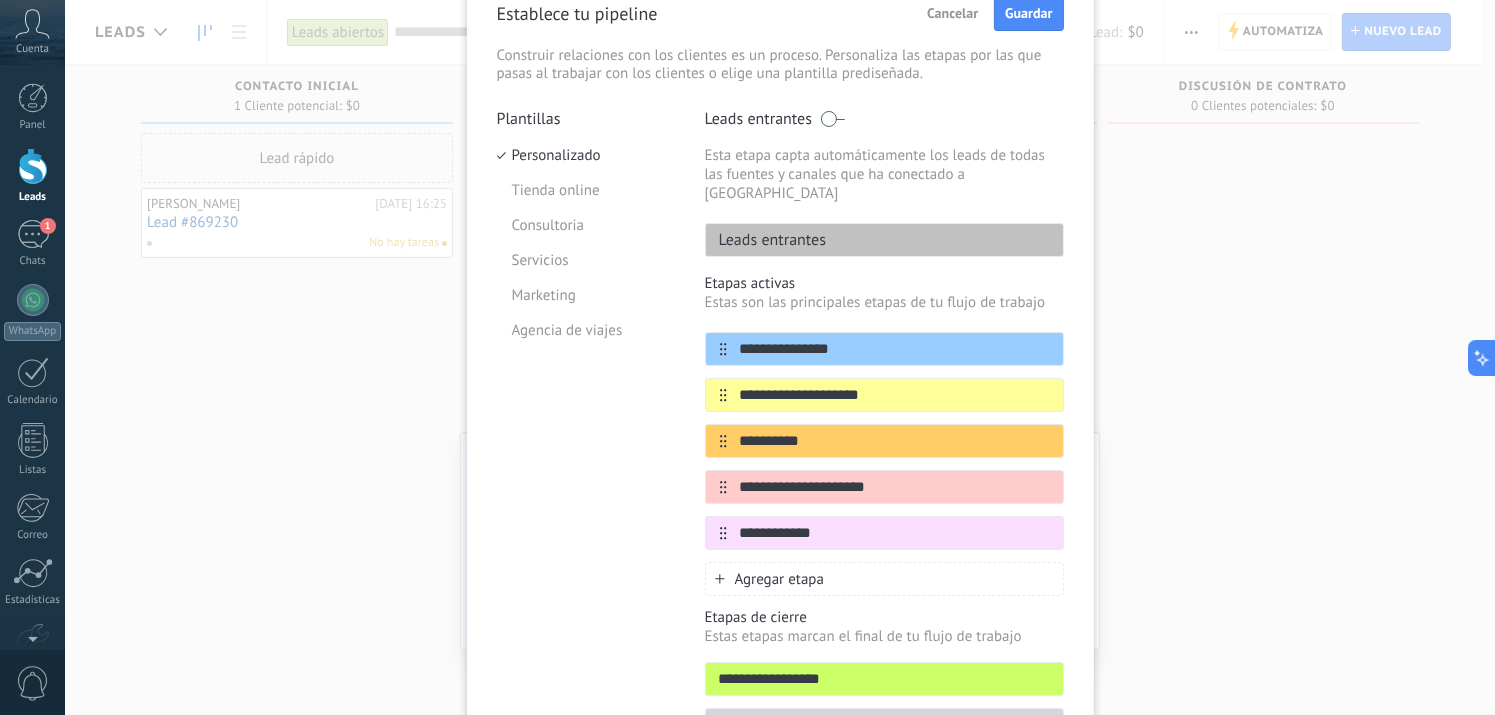 click on "Agregar etapa" at bounding box center [780, 579] 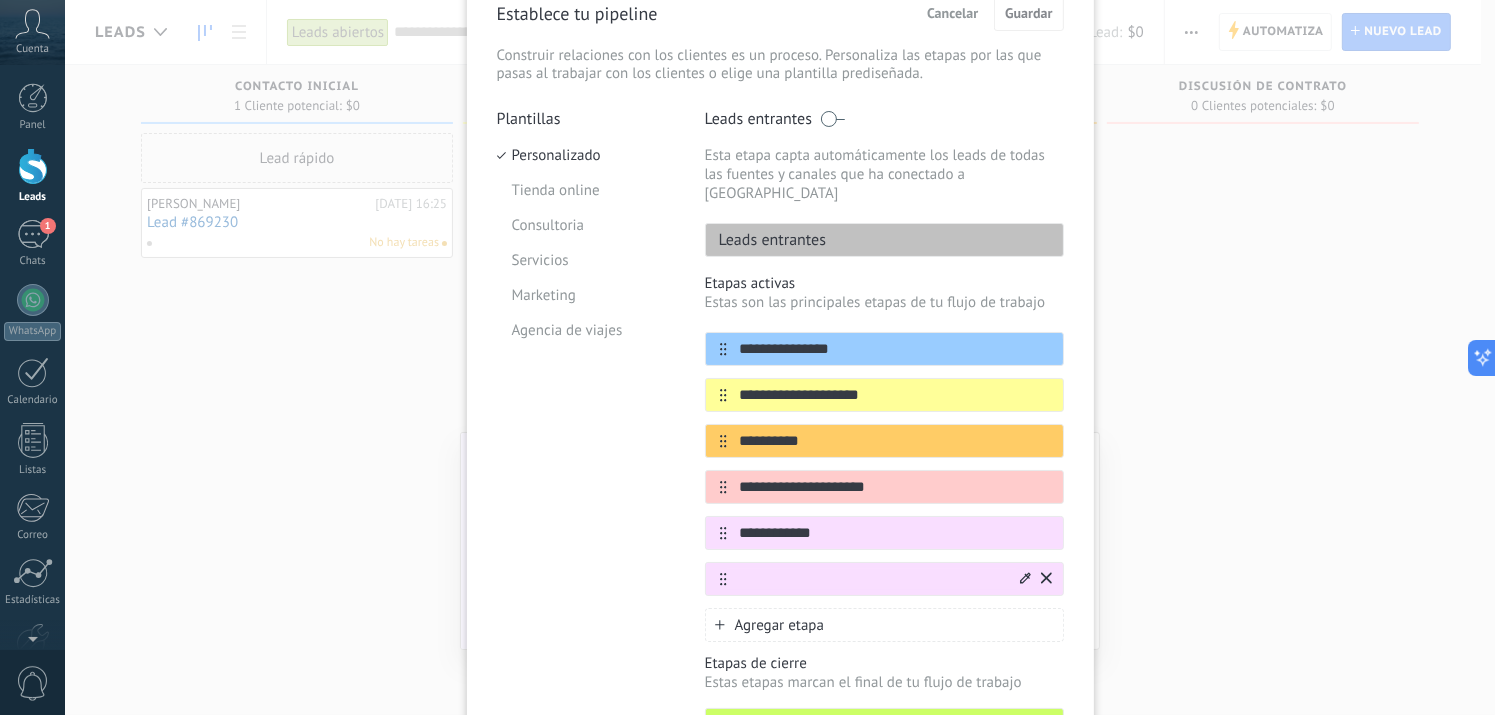 paste on "**********" 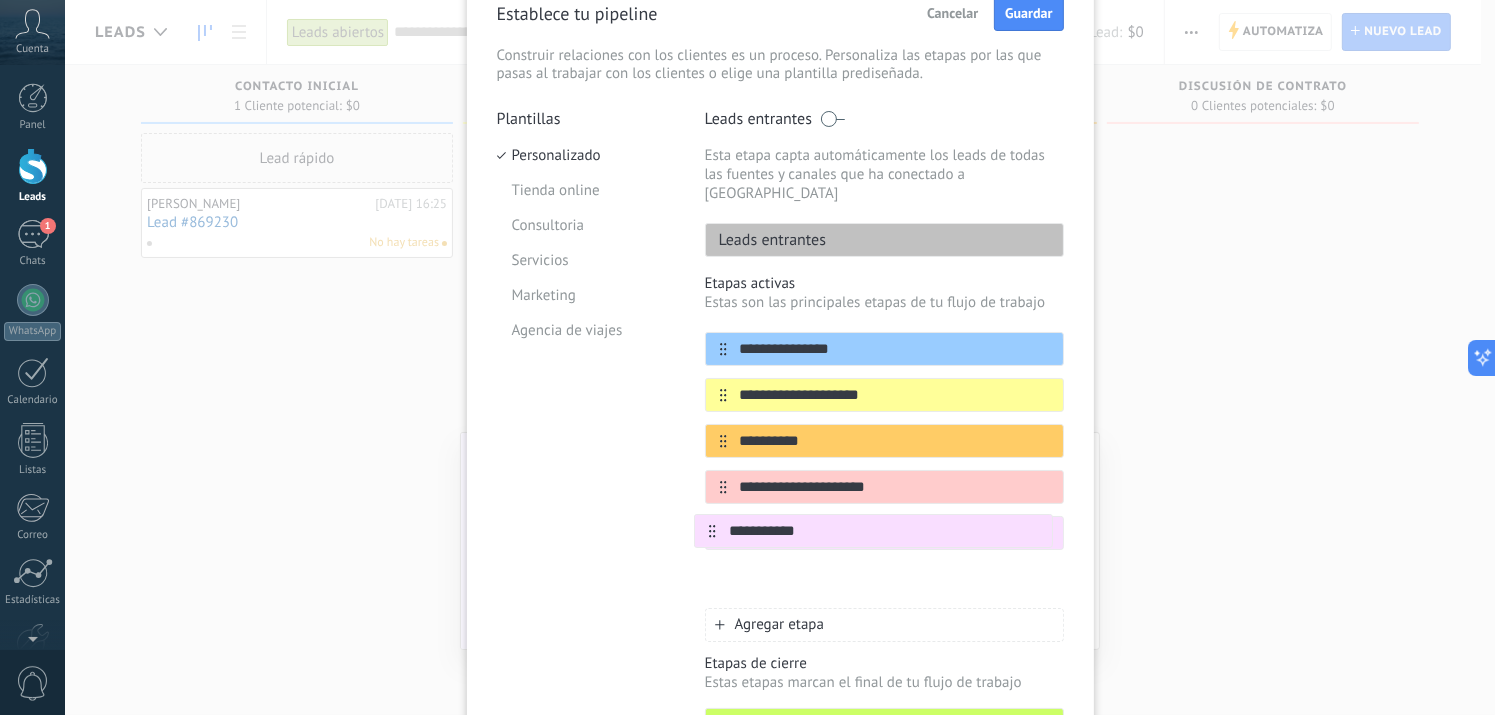 scroll, scrollTop: 100, scrollLeft: 0, axis: vertical 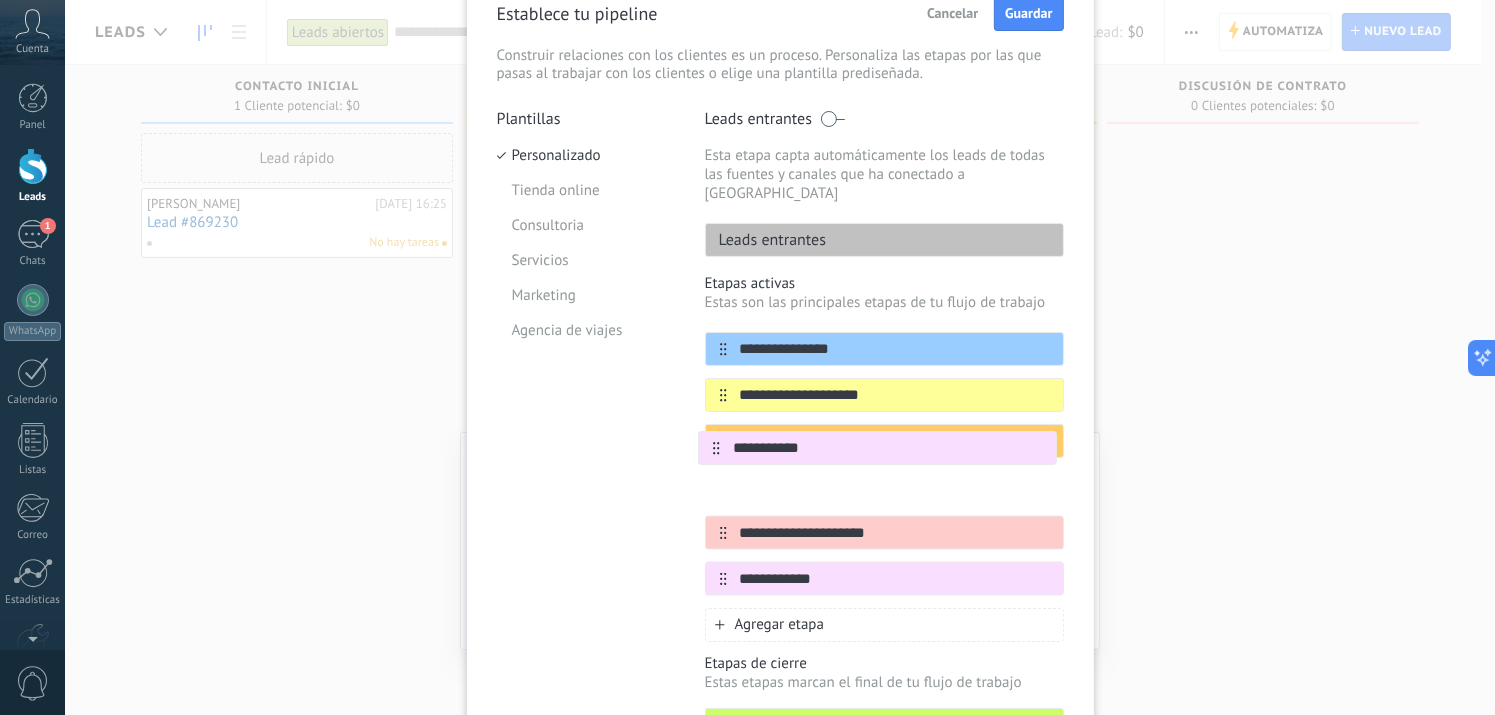 drag, startPoint x: 721, startPoint y: 560, endPoint x: 719, endPoint y: 450, distance: 110.01818 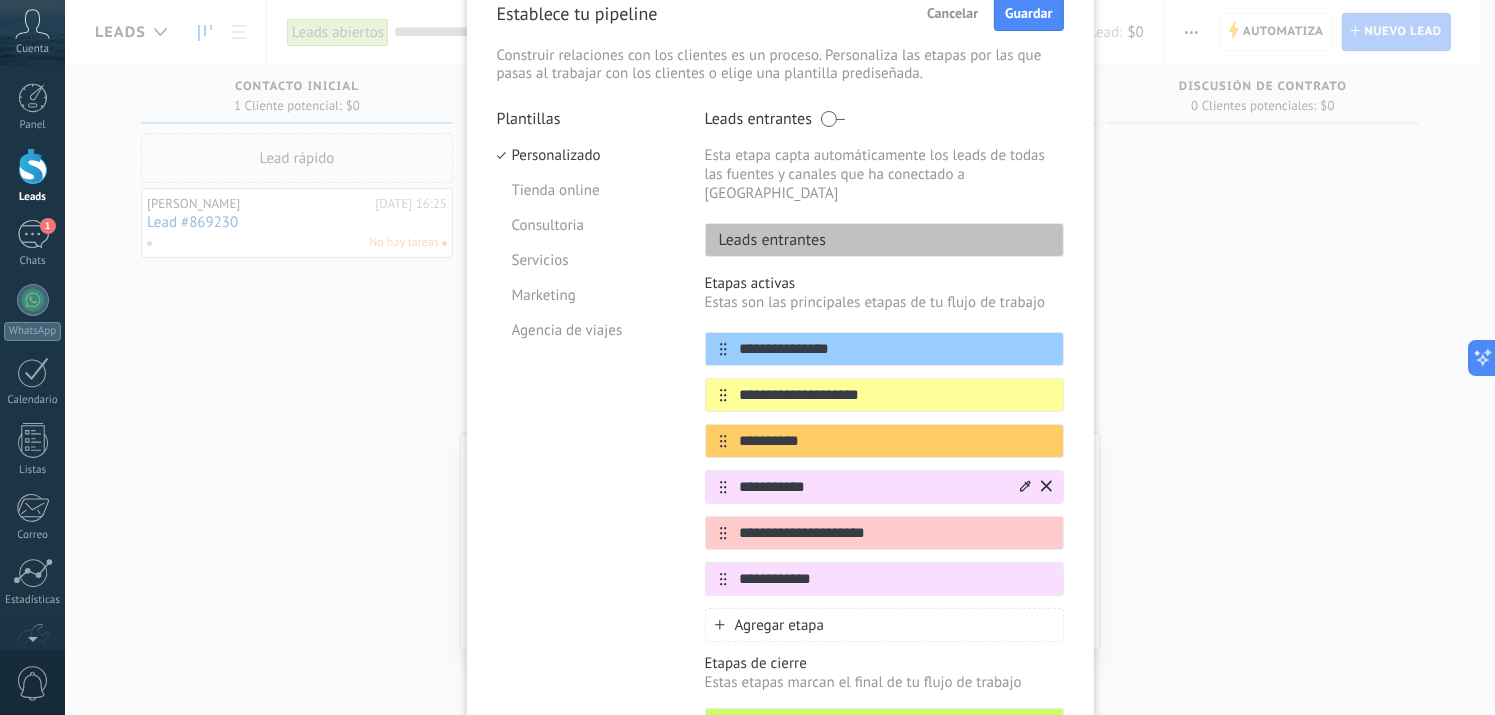 type on "**********" 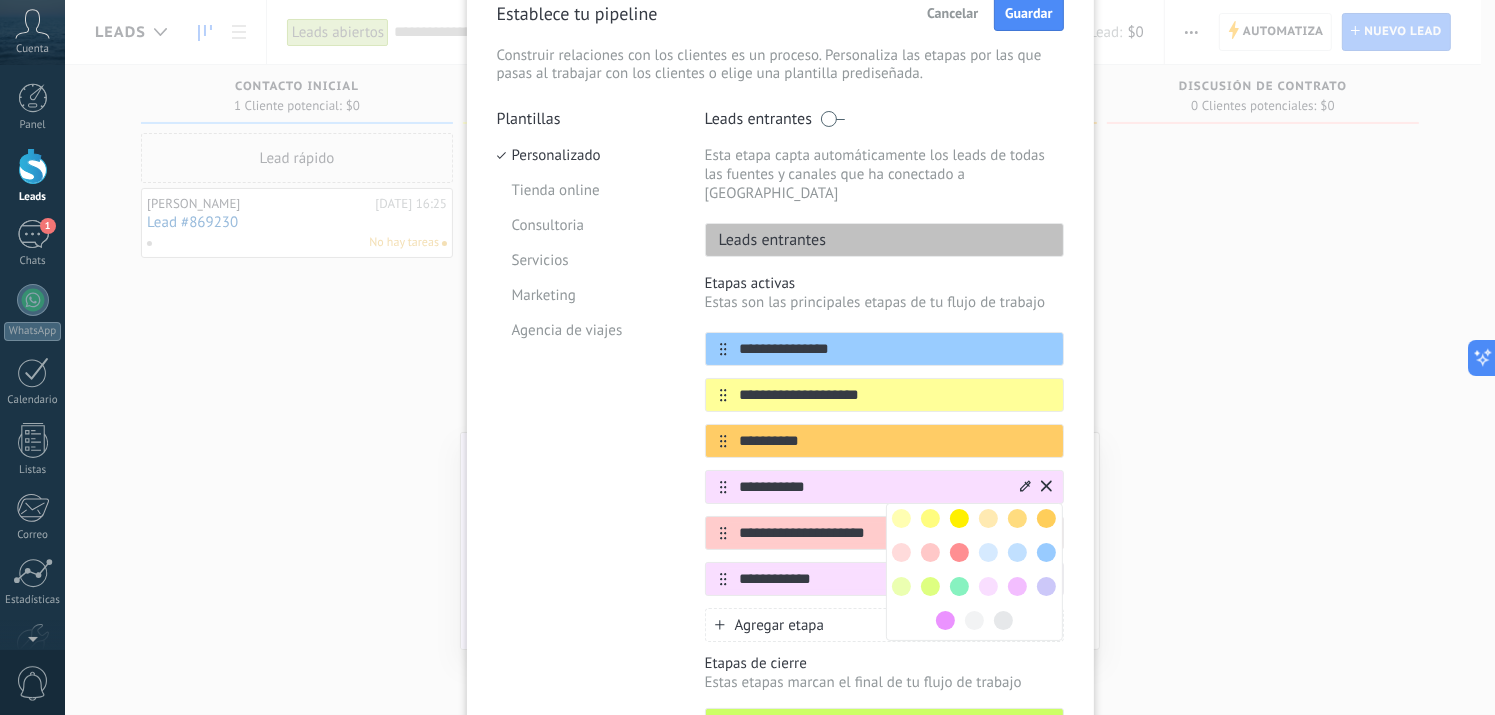 click at bounding box center (959, 586) 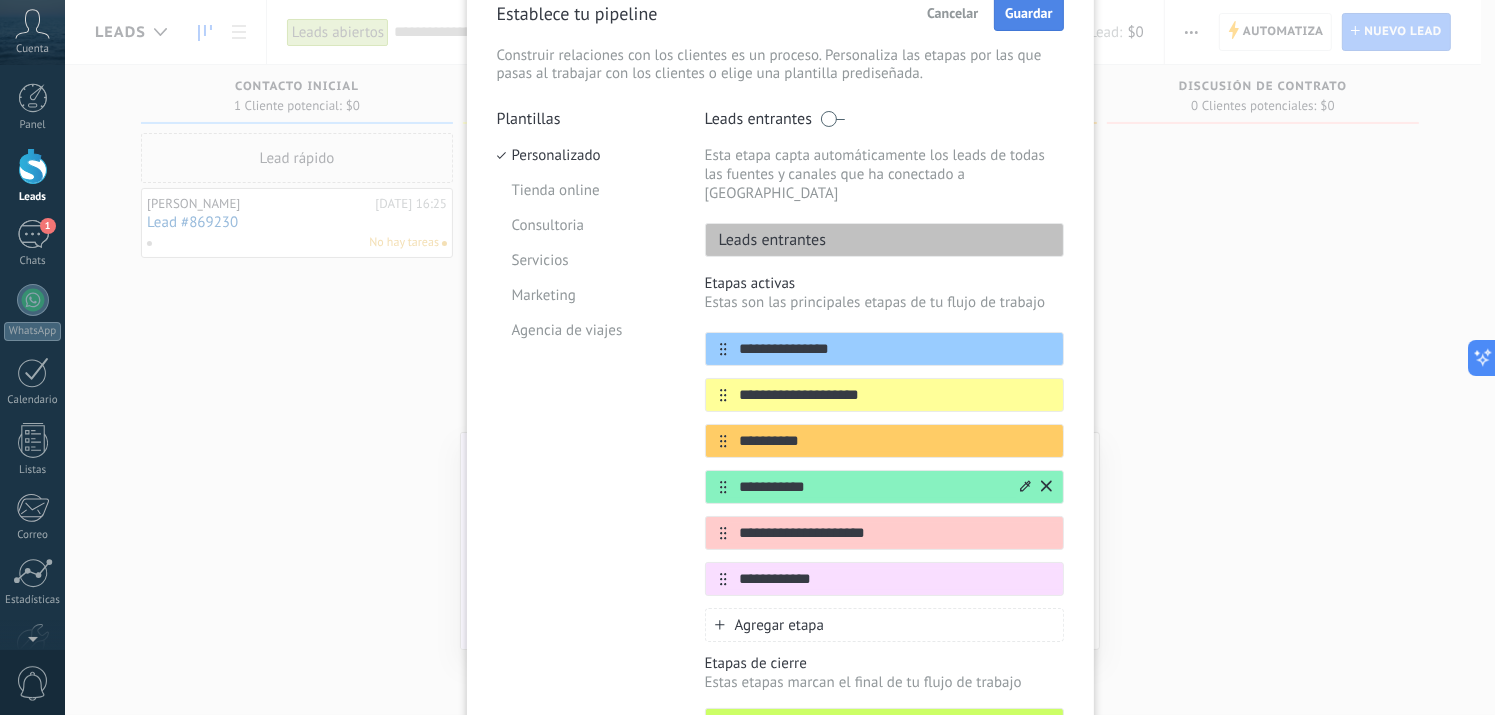 click on "Guardar" at bounding box center [1028, 13] 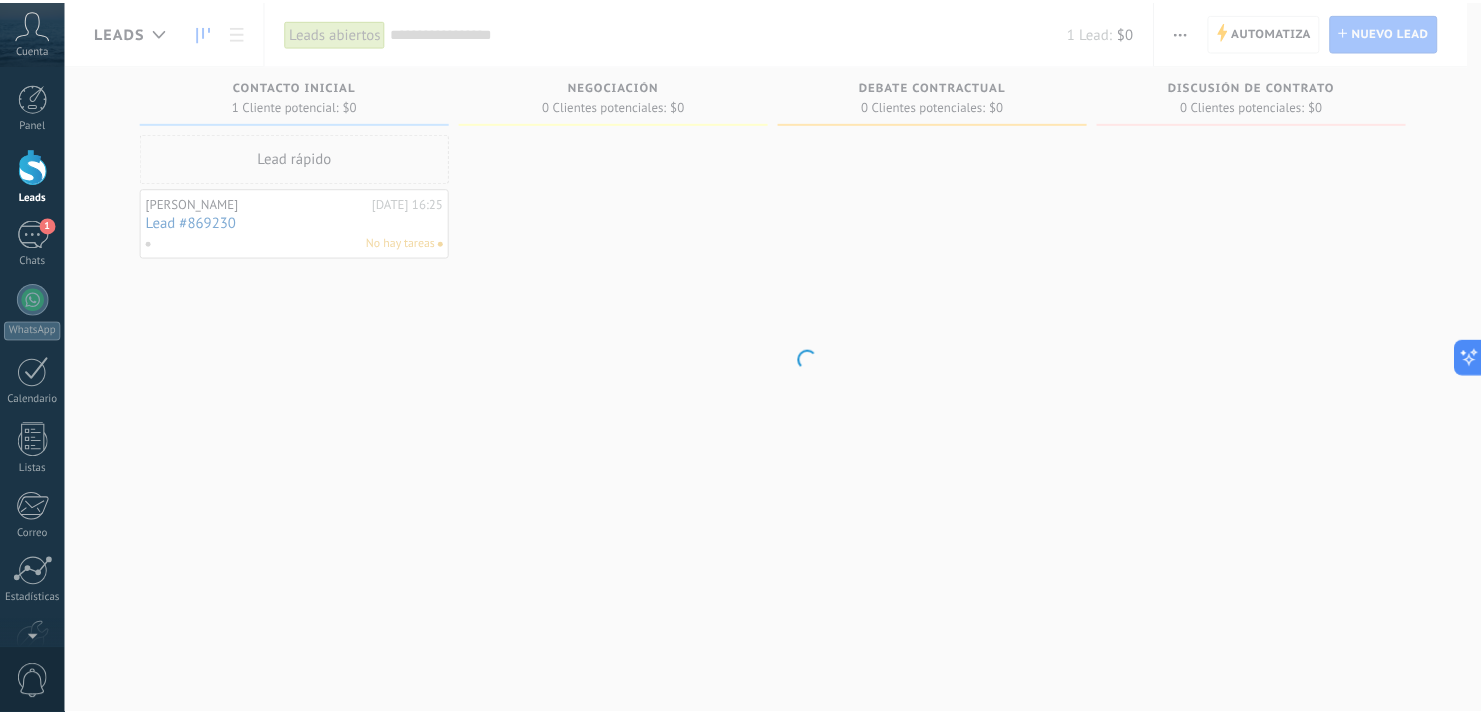 scroll, scrollTop: 0, scrollLeft: 0, axis: both 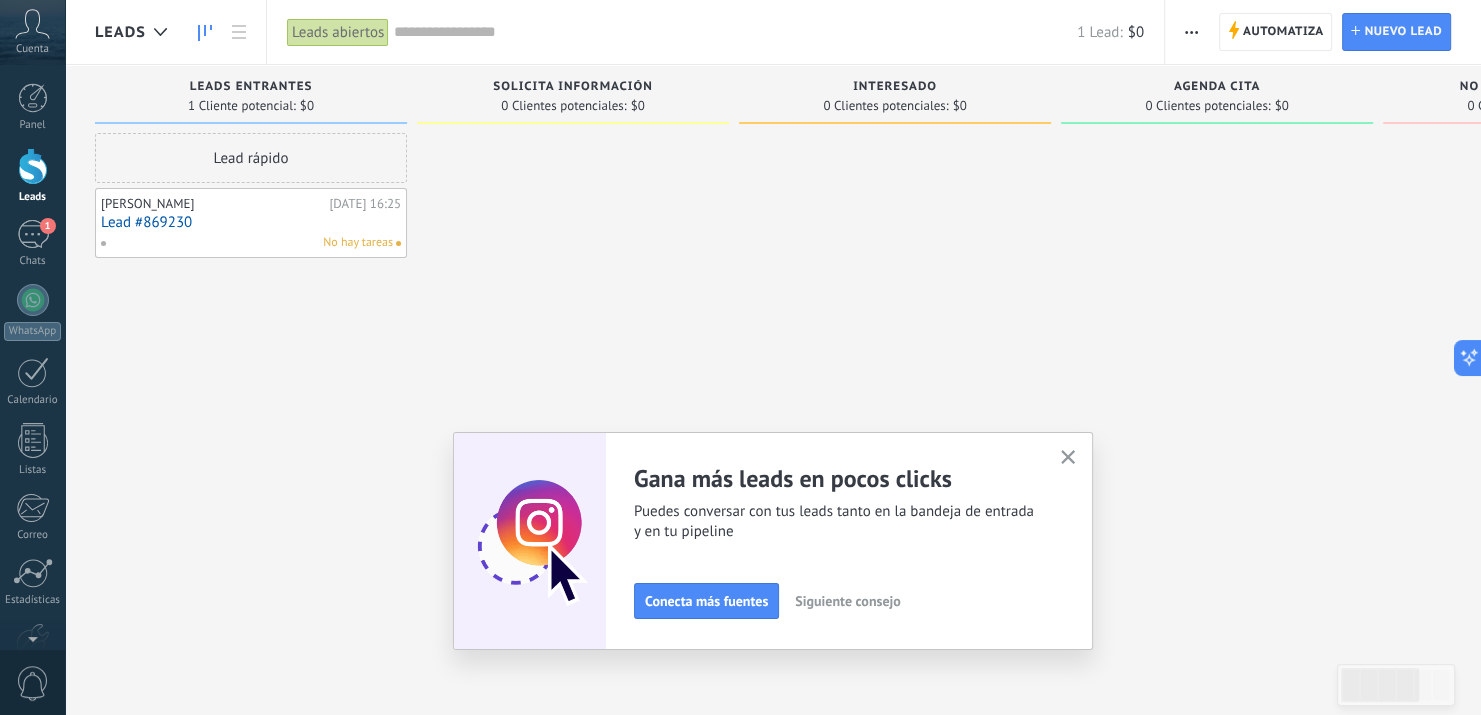 click 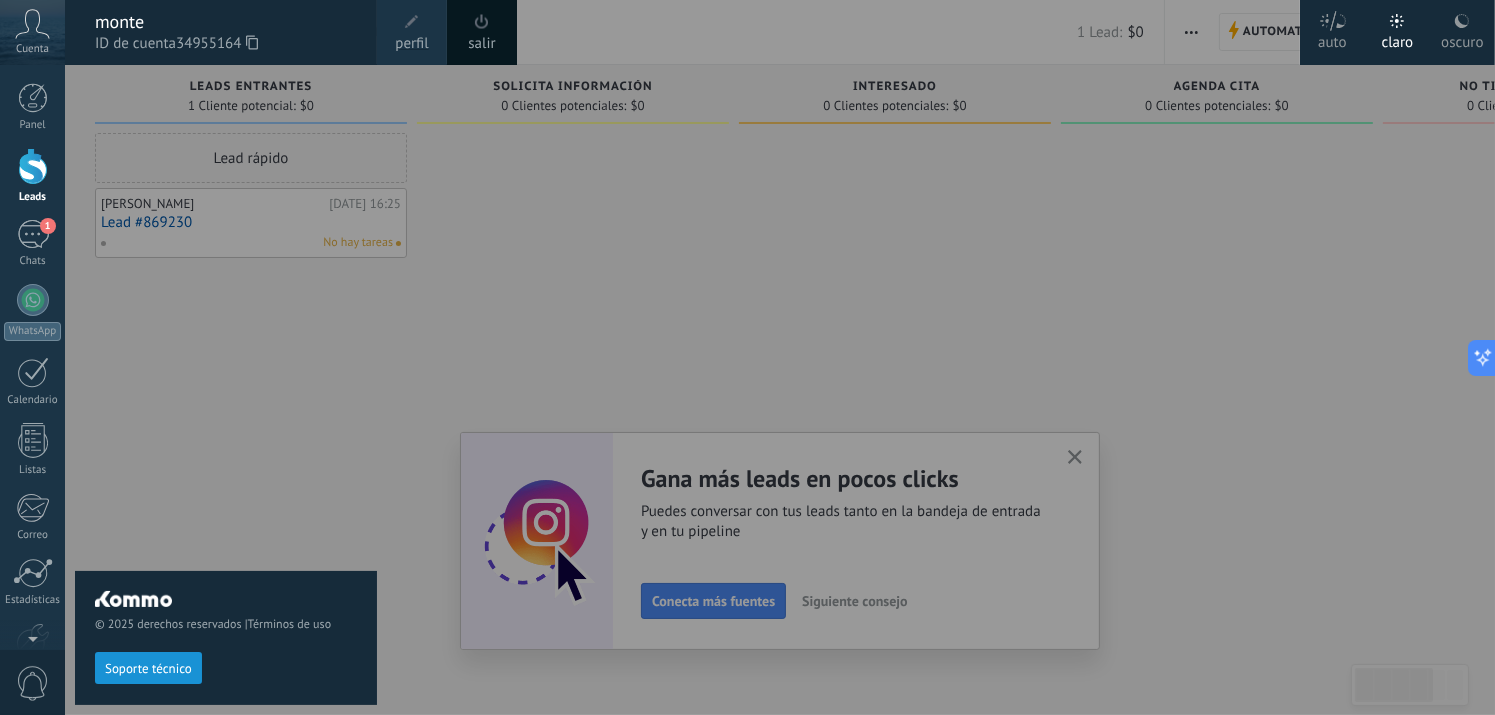 click on "salir" at bounding box center [481, 44] 